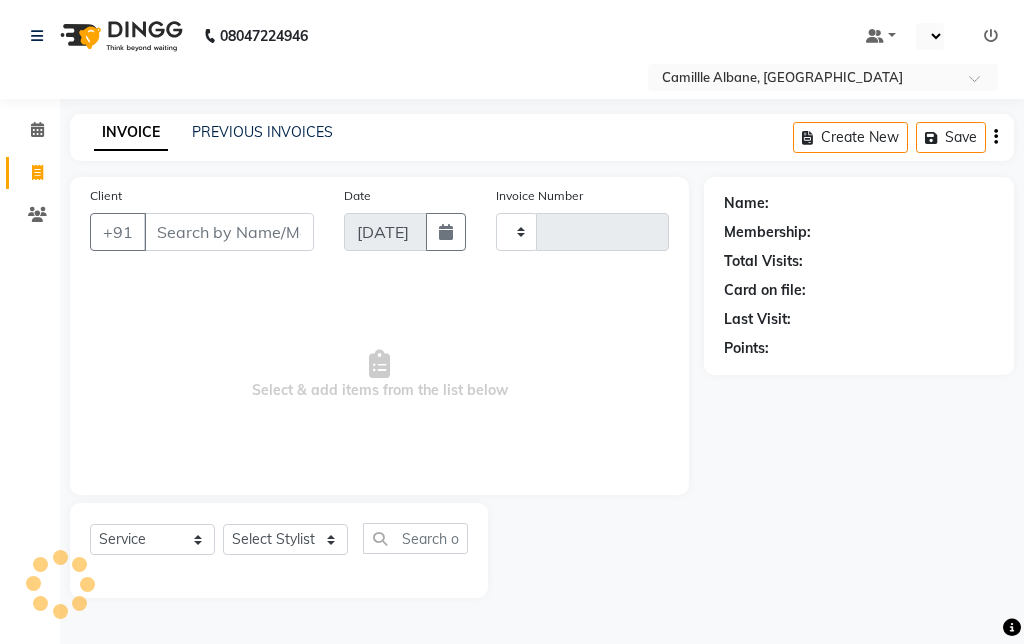 select on "service" 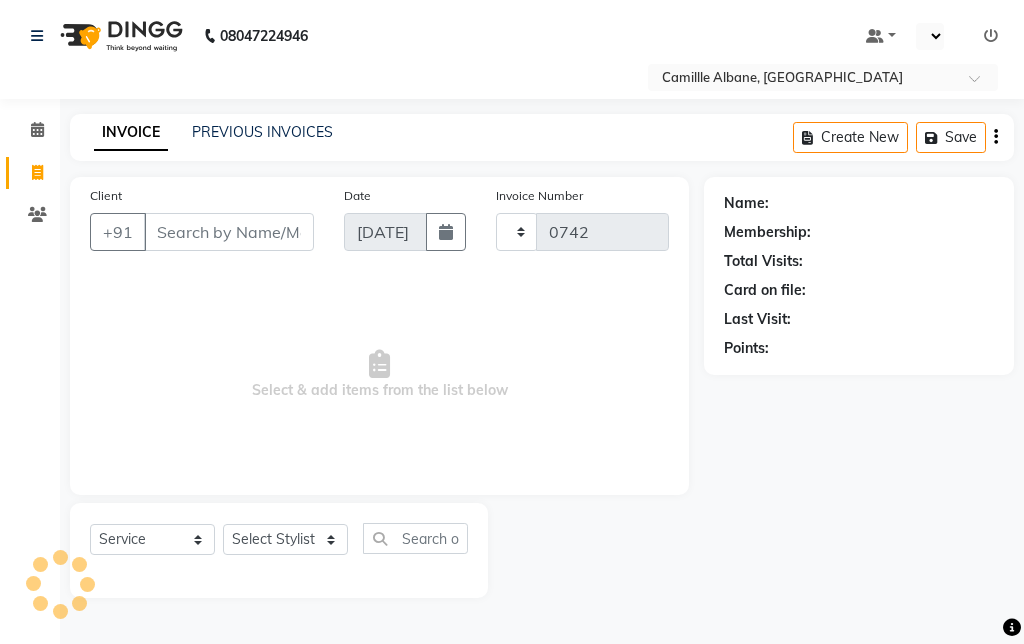 select on "en" 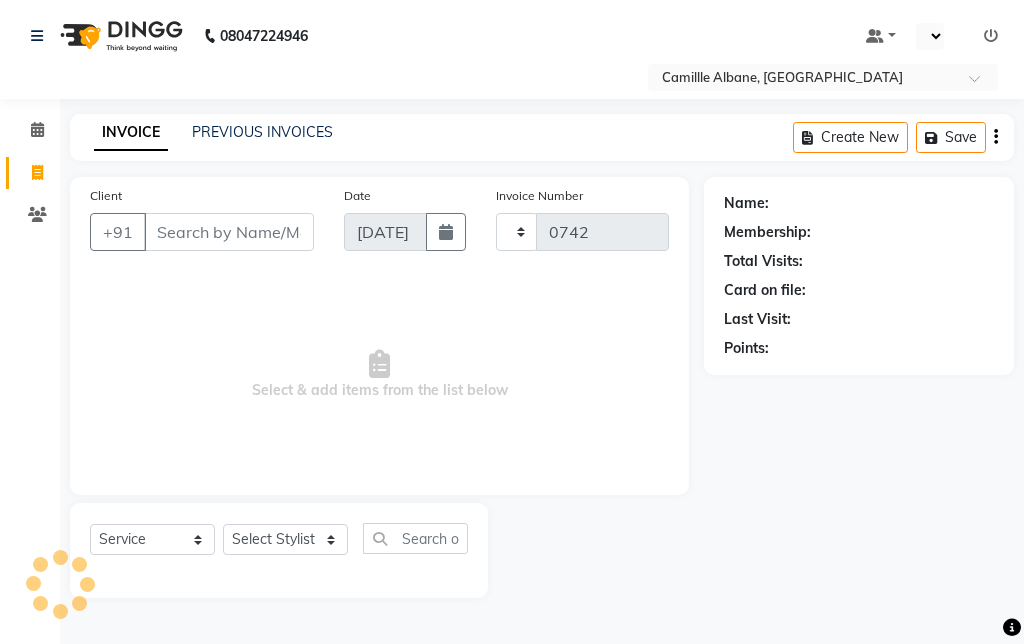 select on "7025" 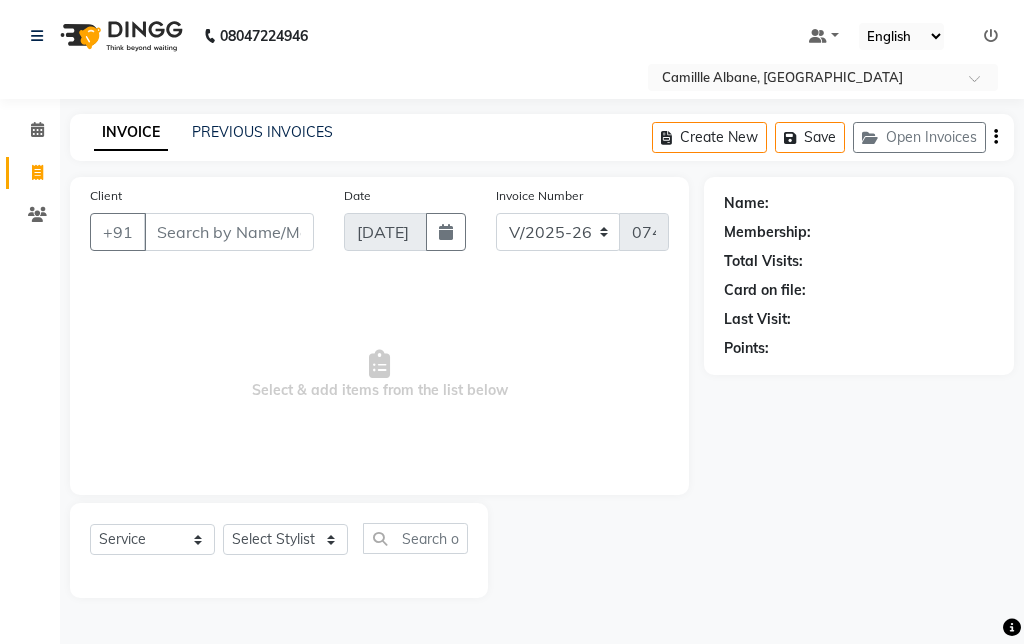 scroll, scrollTop: 0, scrollLeft: 0, axis: both 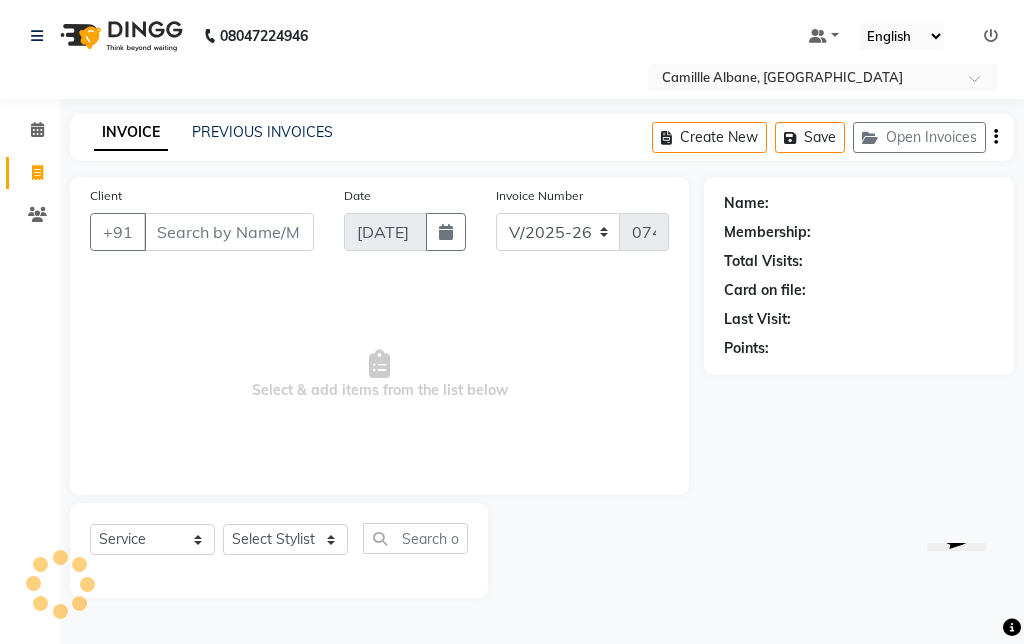 click 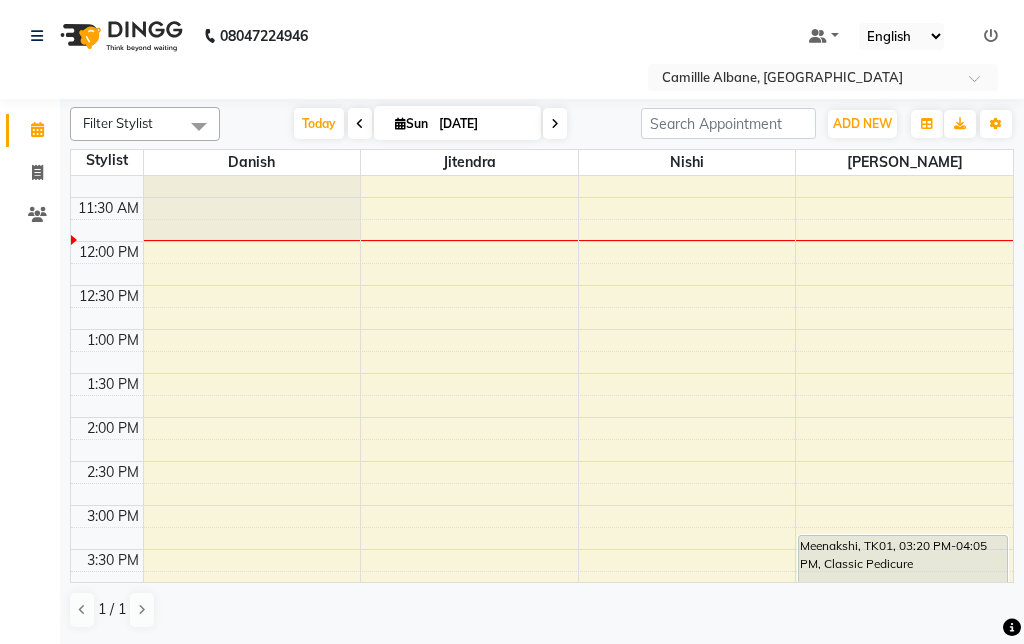 scroll, scrollTop: 294, scrollLeft: 0, axis: vertical 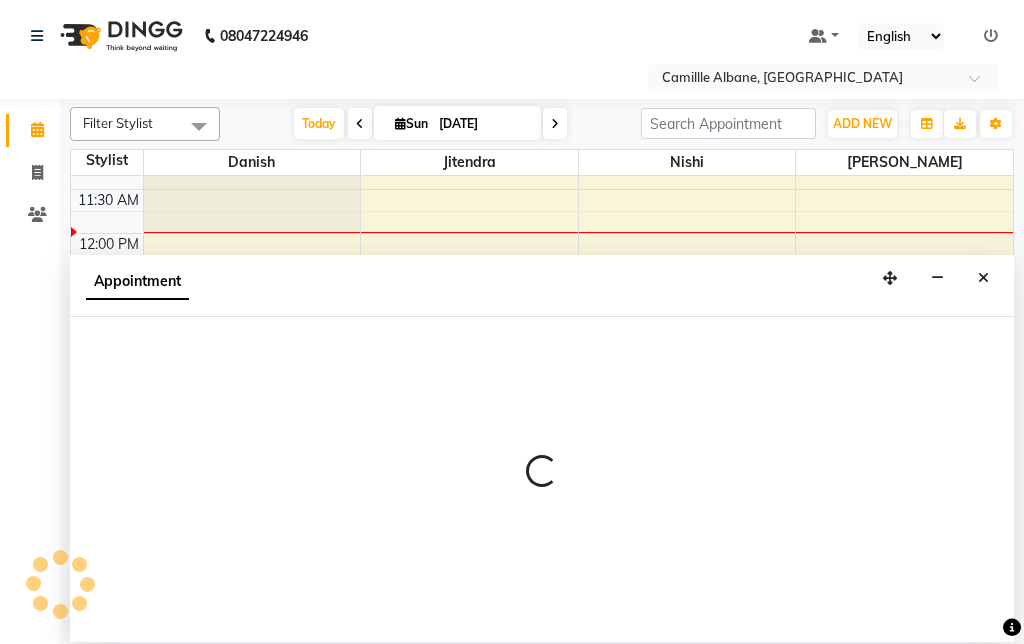 select on "57806" 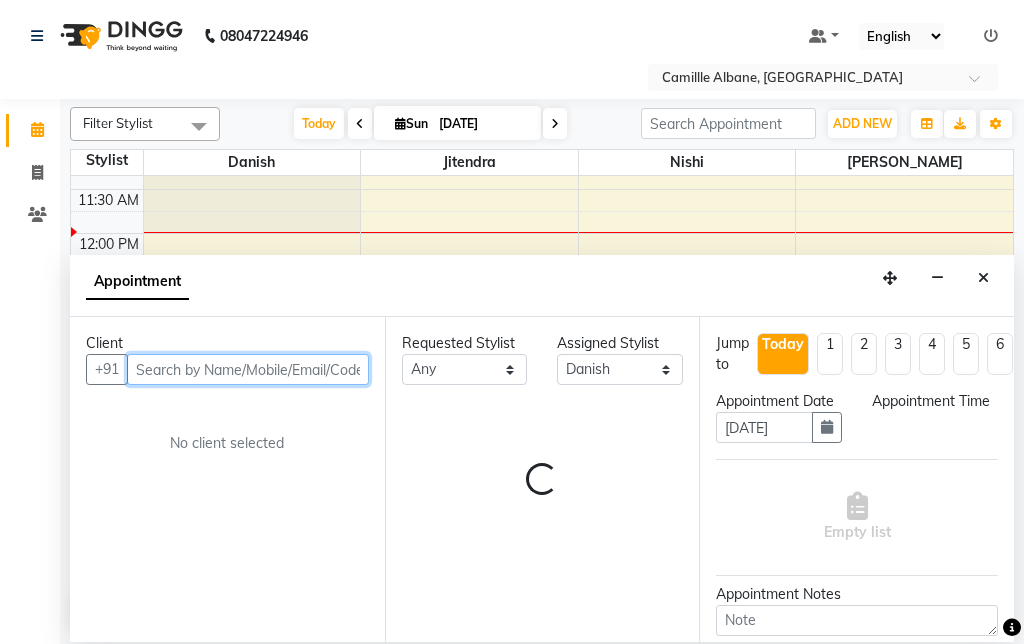 select on "780" 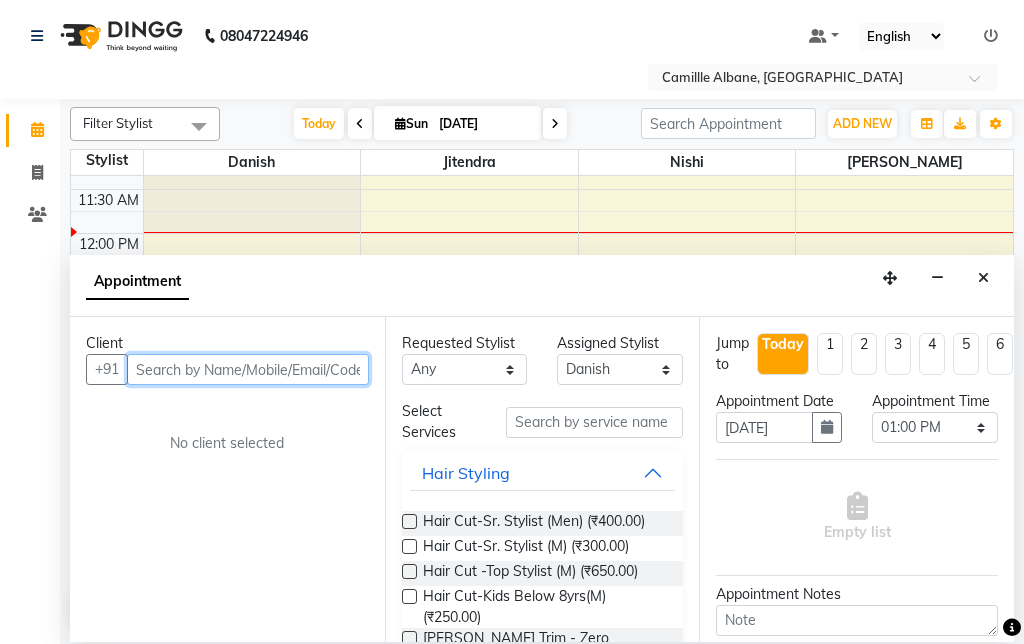 click at bounding box center (248, 369) 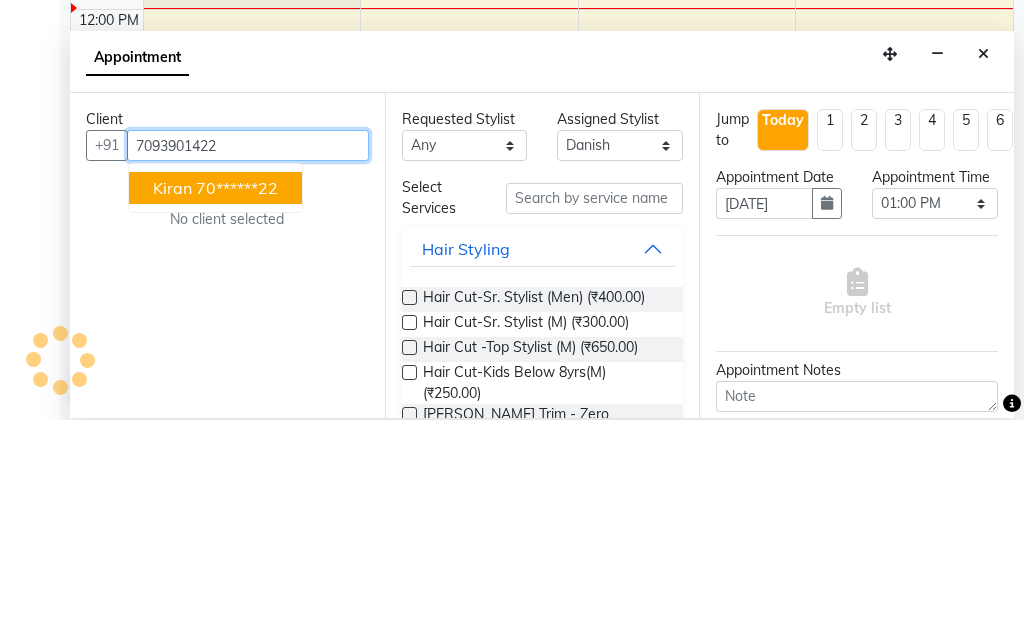 click on "Kiran  70******22" at bounding box center (215, 412) 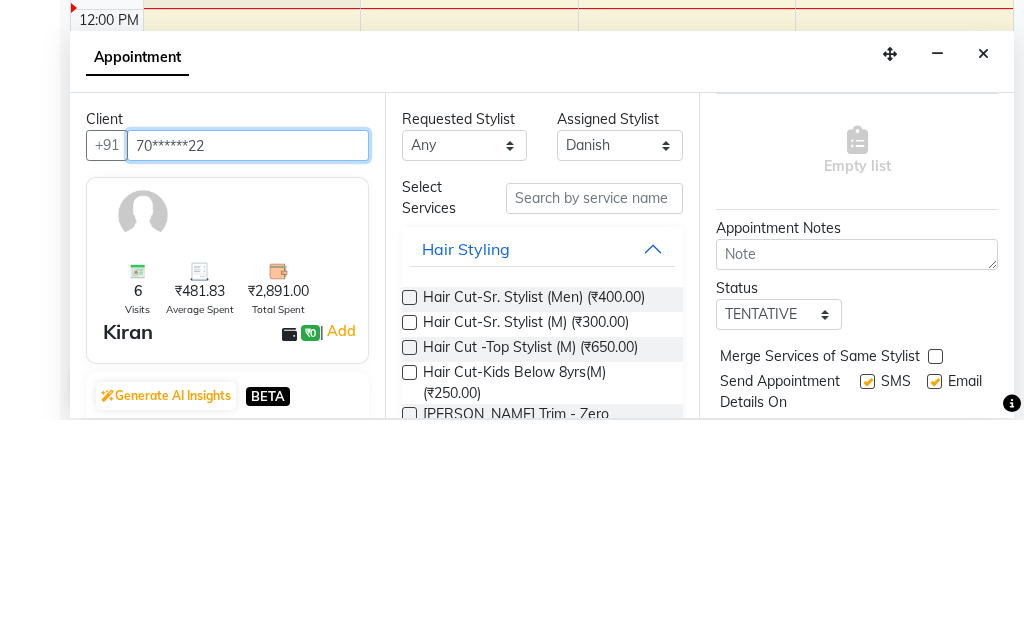 scroll, scrollTop: 143, scrollLeft: 0, axis: vertical 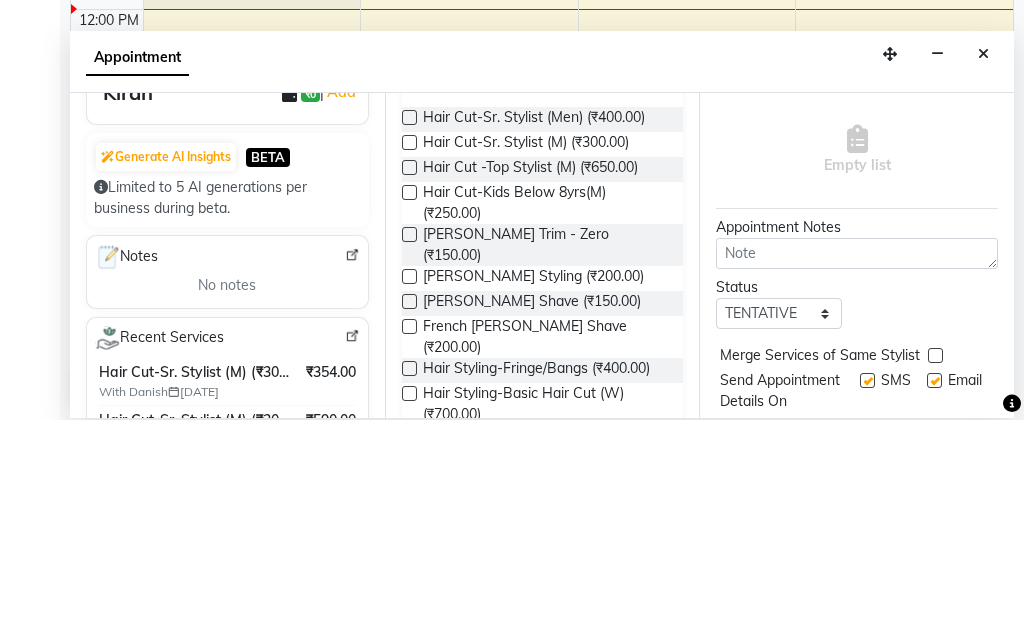 click at bounding box center (409, 366) 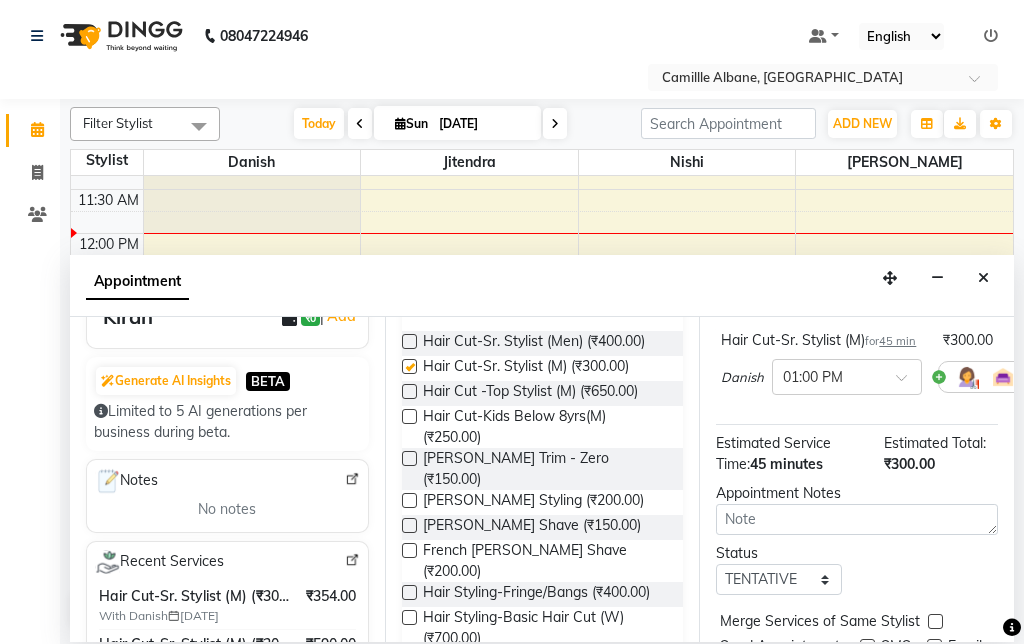 checkbox on "false" 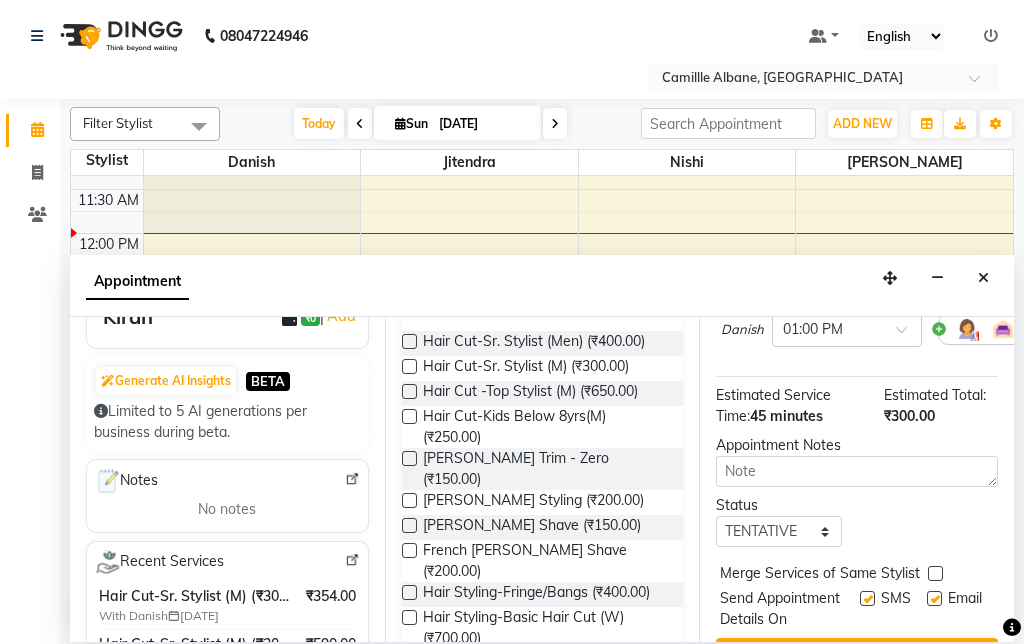 scroll, scrollTop: 190, scrollLeft: 0, axis: vertical 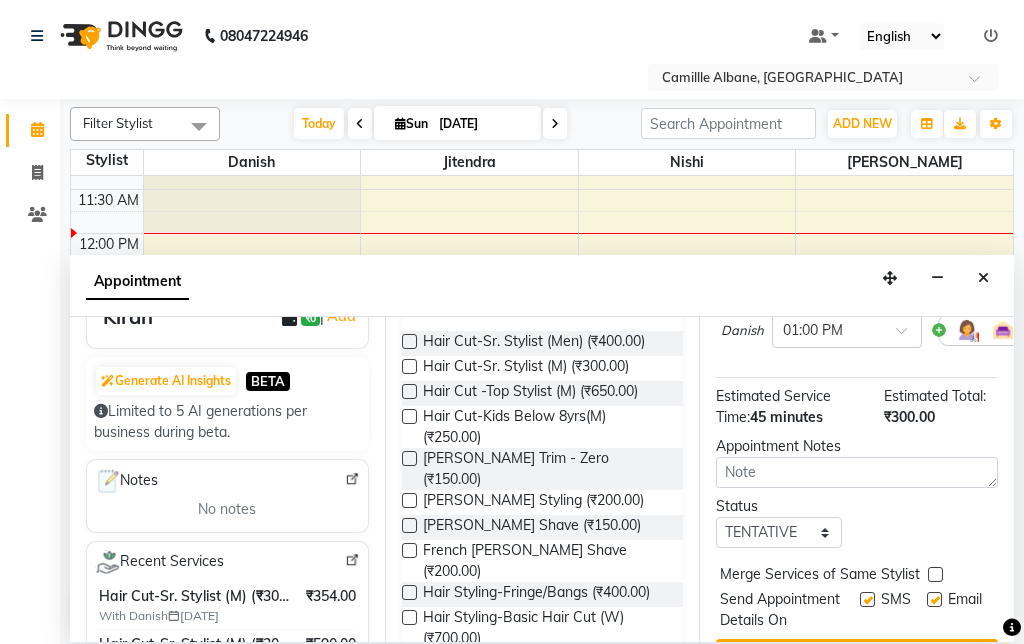 click on "Book" at bounding box center [857, 657] 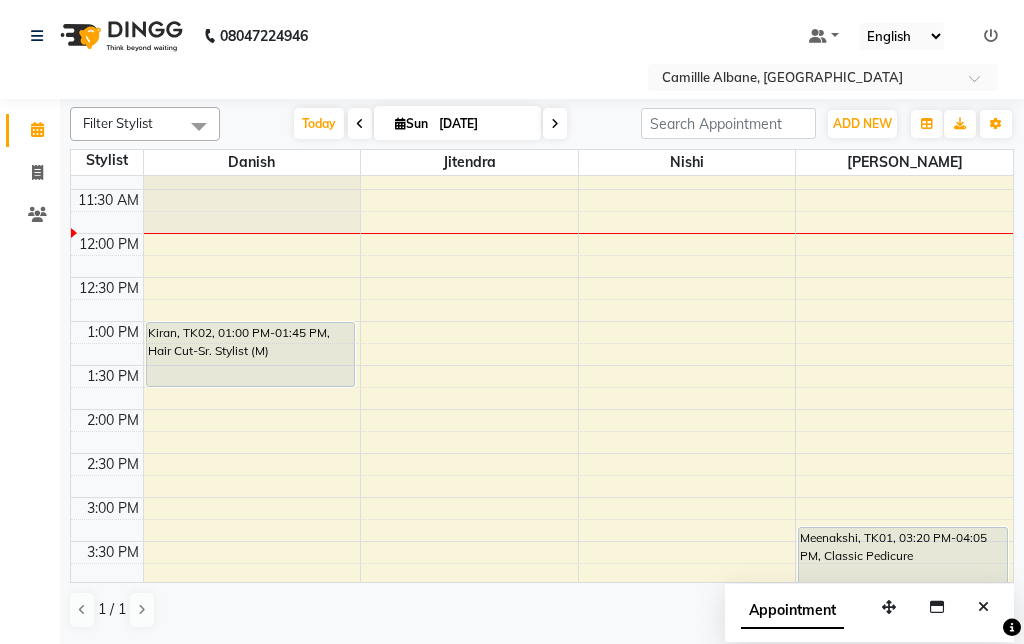 click on "1:00 PM" at bounding box center [113, 332] 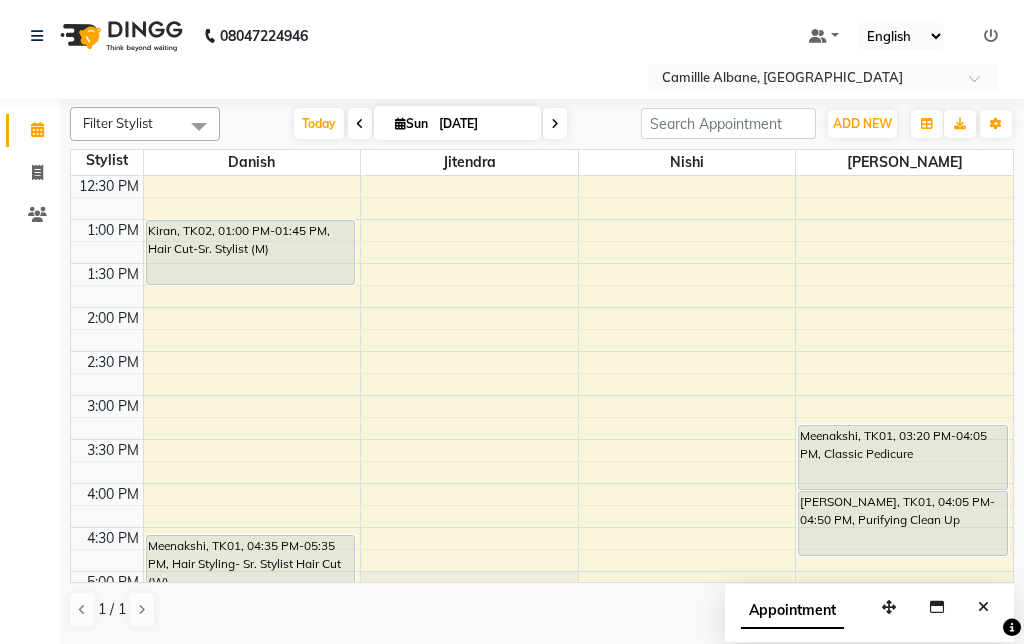 scroll, scrollTop: 390, scrollLeft: 0, axis: vertical 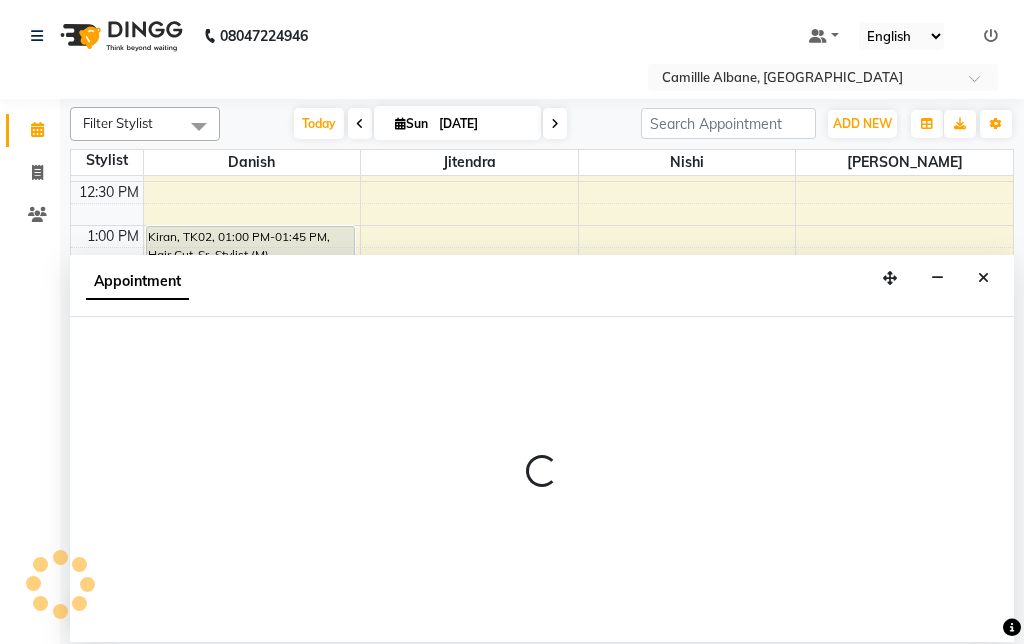 select on "57811" 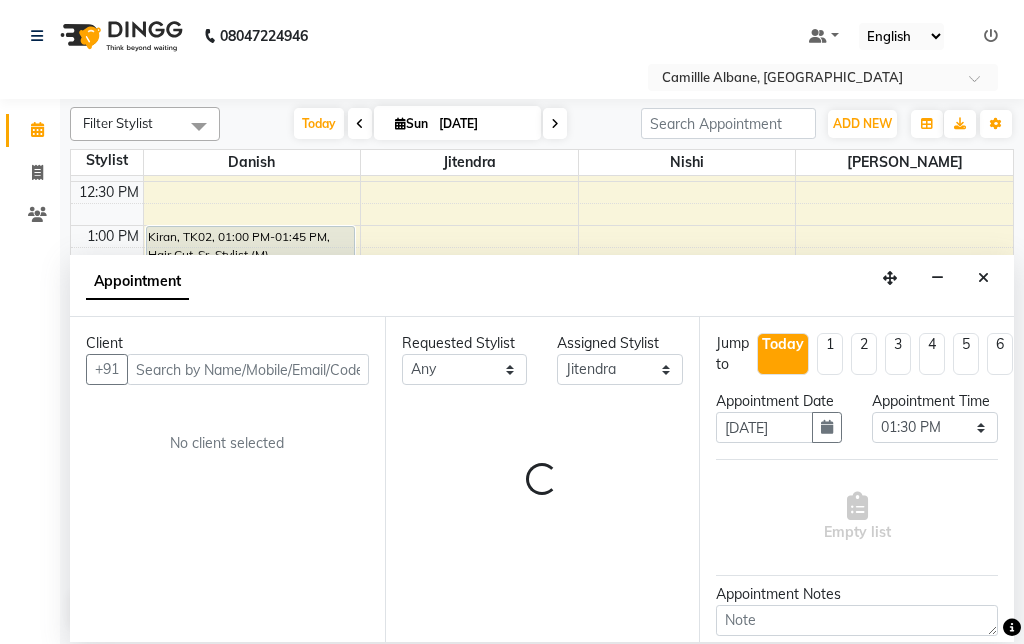click at bounding box center [248, 369] 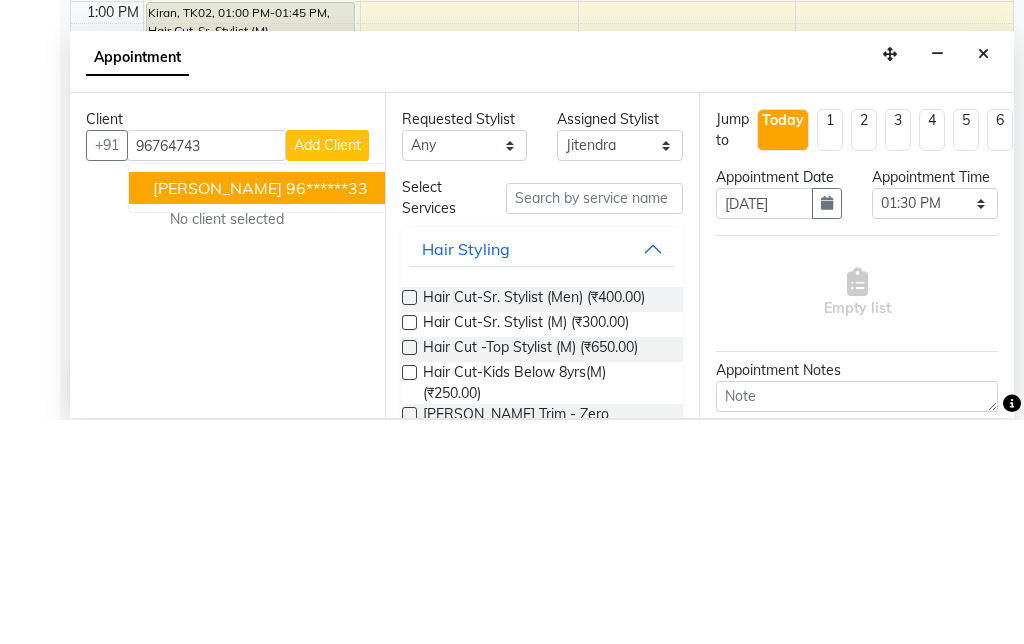 click on "96******33" at bounding box center (327, 412) 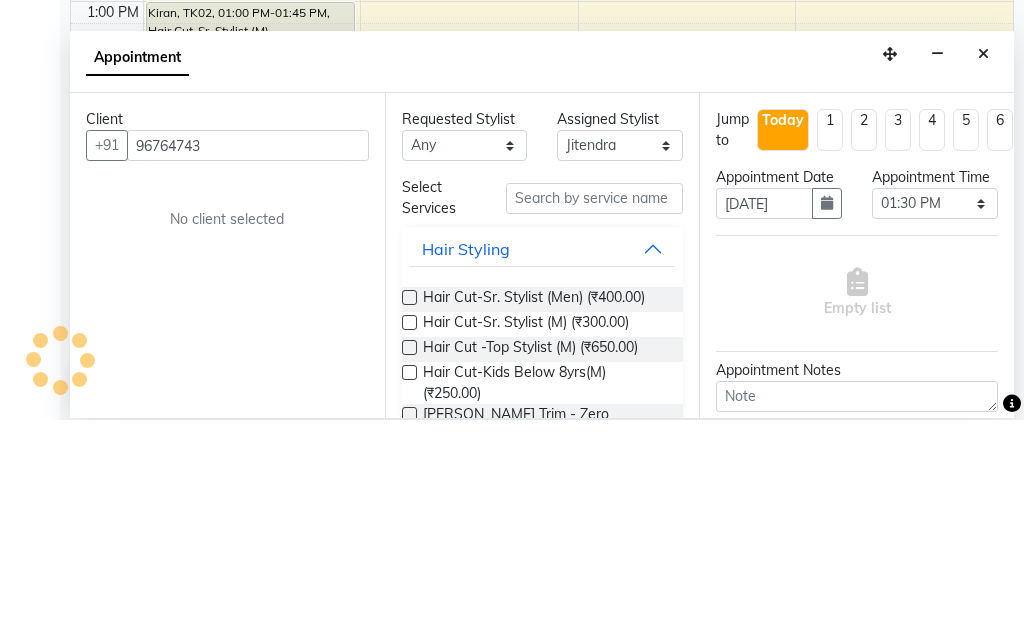 type on "96******33" 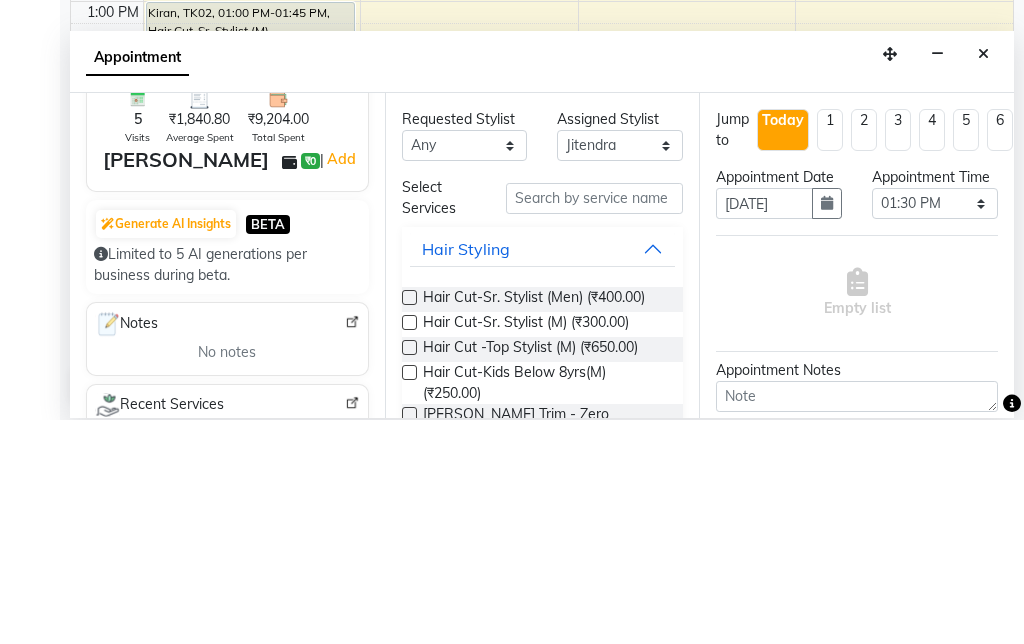 scroll, scrollTop: 170, scrollLeft: 0, axis: vertical 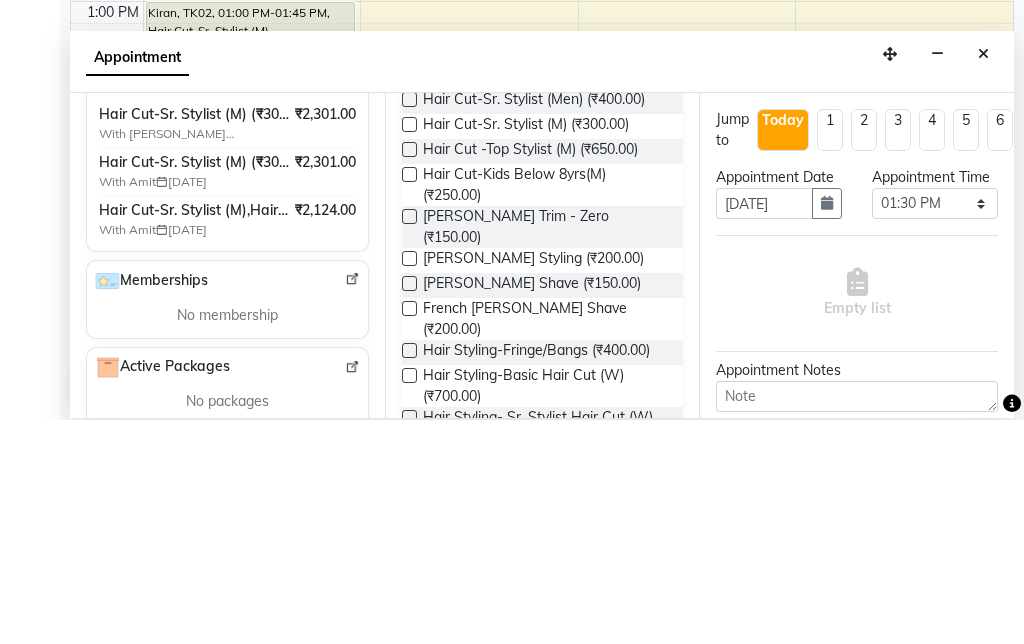click at bounding box center (409, 348) 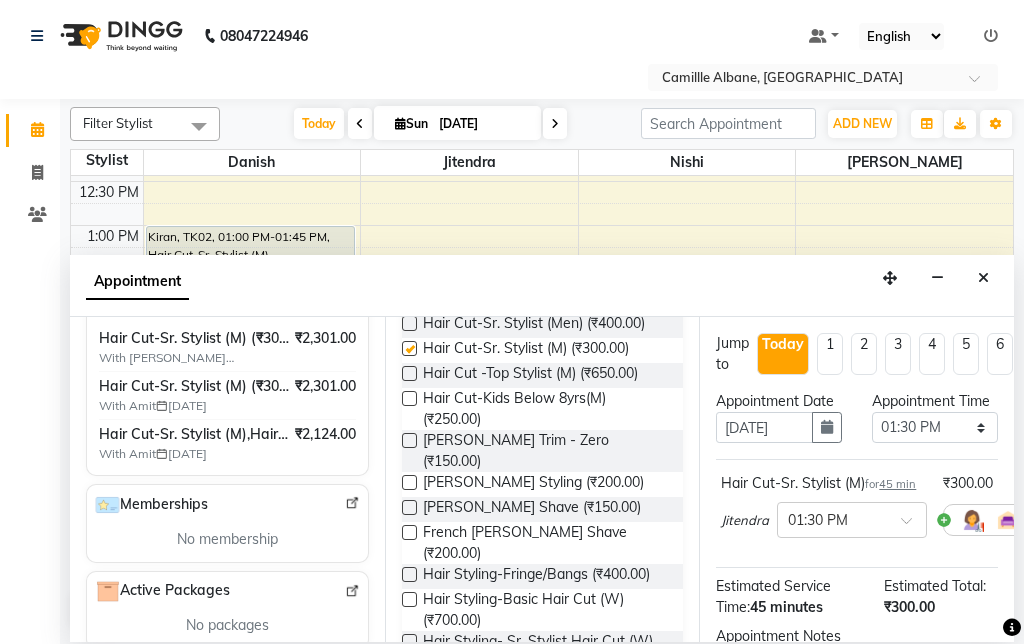 checkbox on "false" 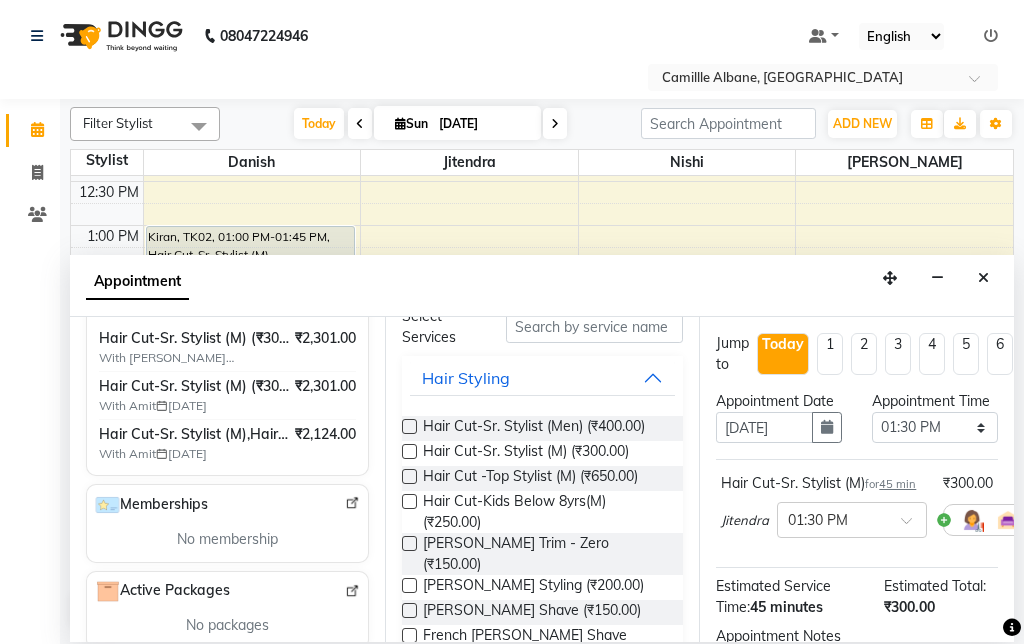 scroll, scrollTop: 71, scrollLeft: 0, axis: vertical 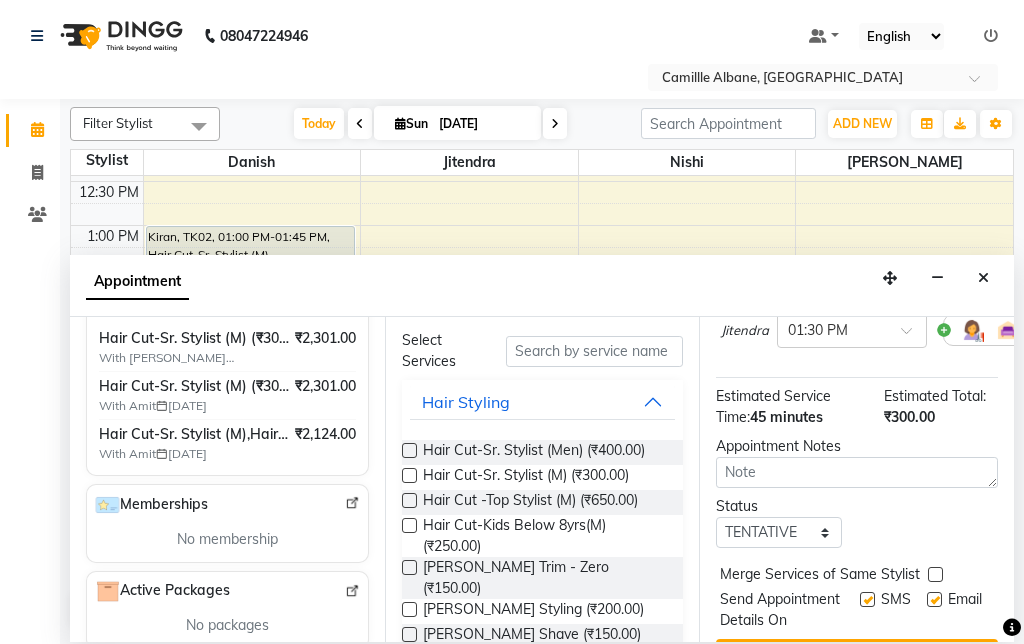 click on "Book" at bounding box center [857, 657] 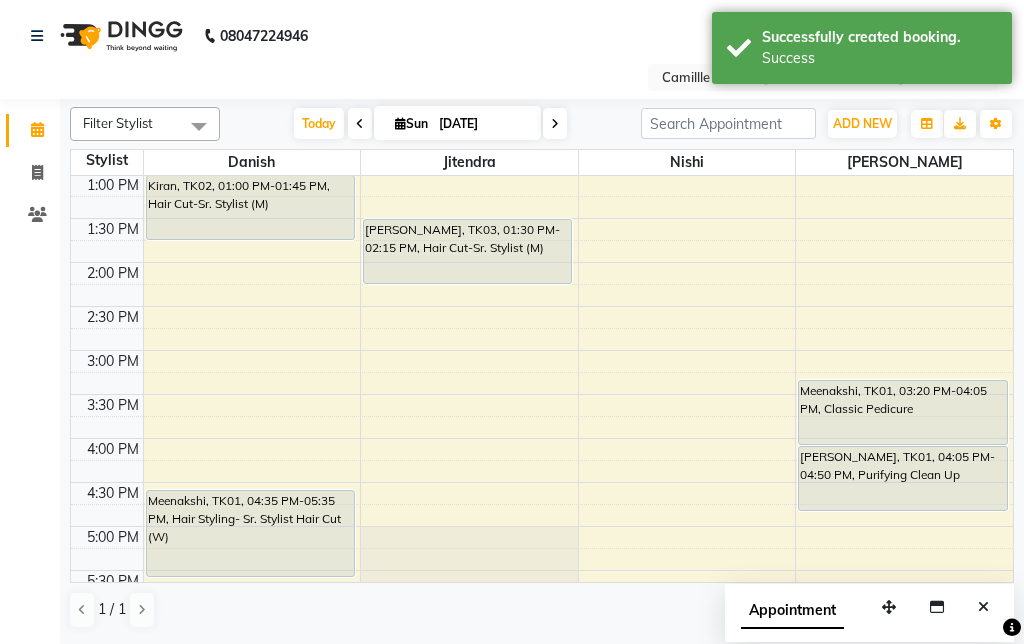 scroll, scrollTop: 441, scrollLeft: 0, axis: vertical 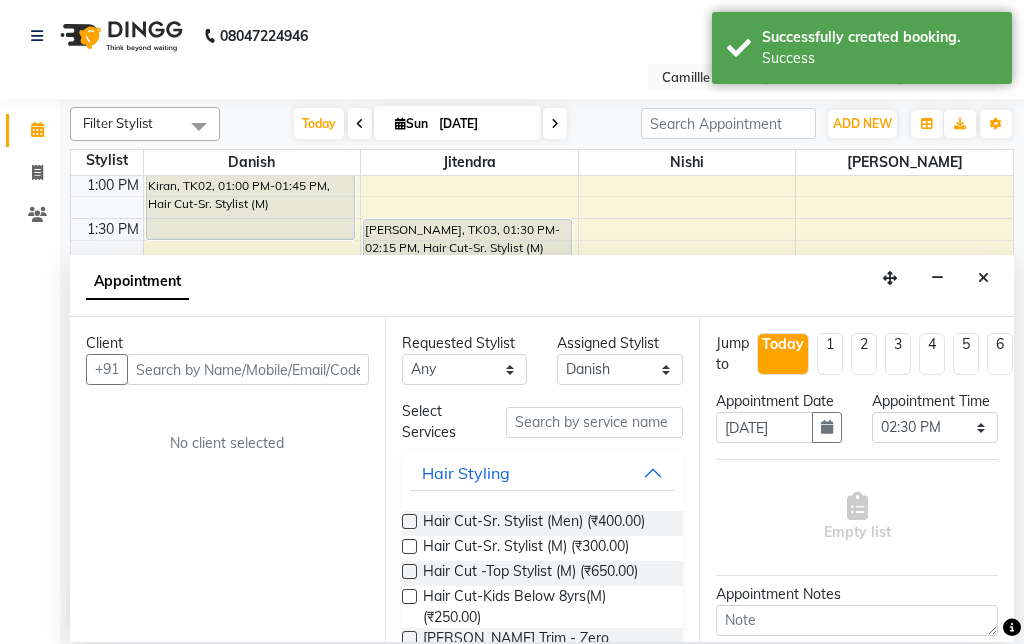 click at bounding box center (248, 369) 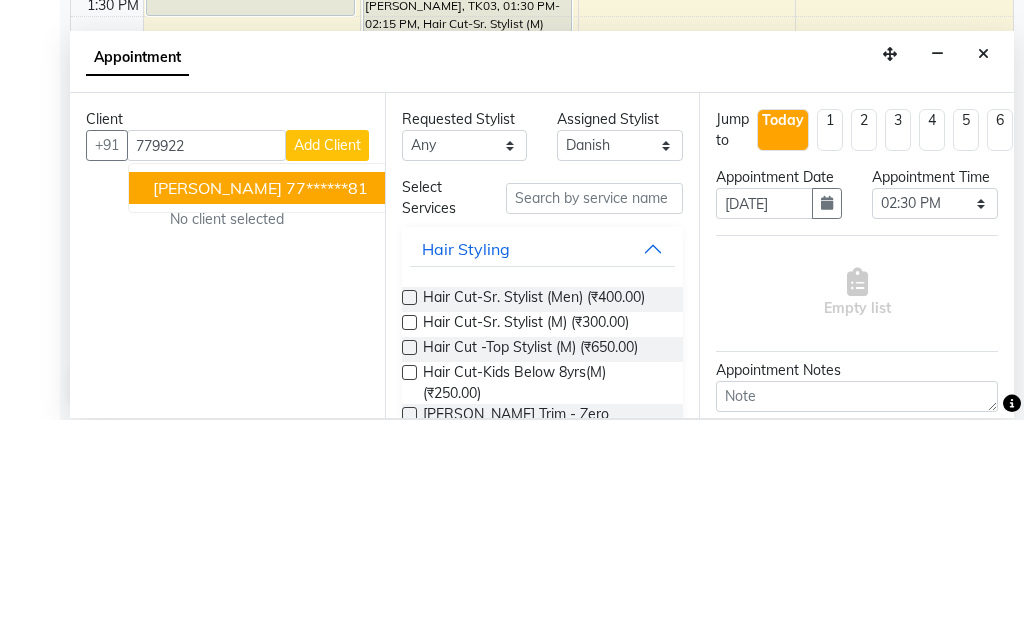 click on "77******81" at bounding box center (327, 412) 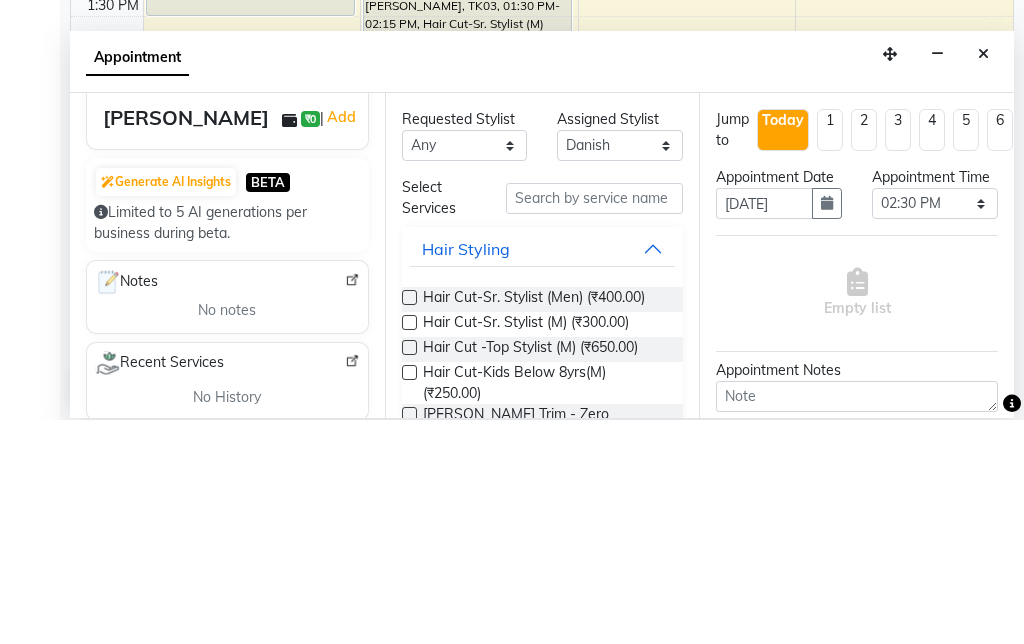 scroll, scrollTop: 173, scrollLeft: 0, axis: vertical 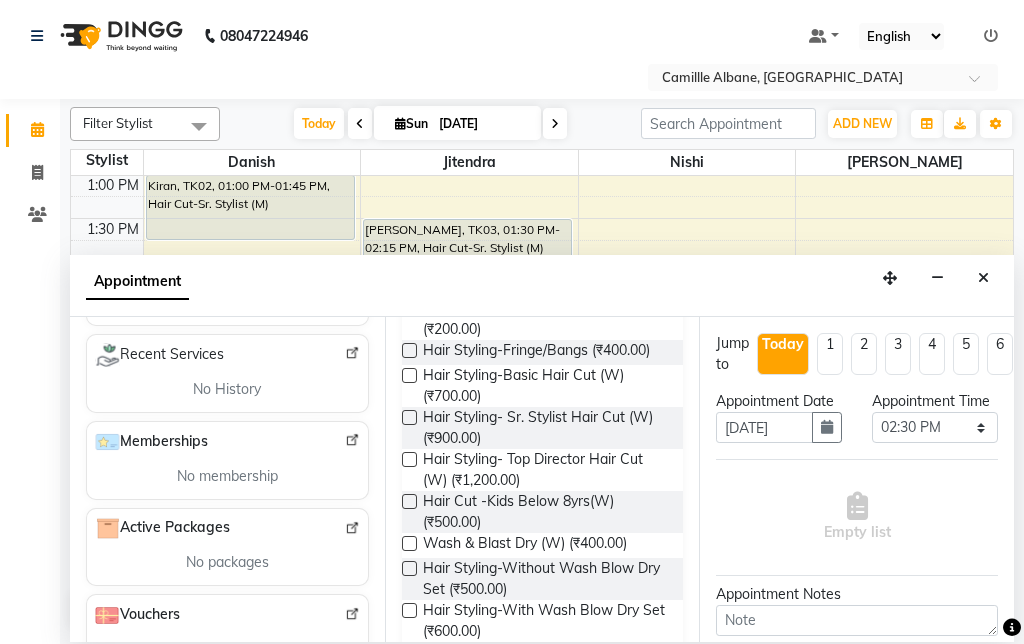 click at bounding box center [409, 417] 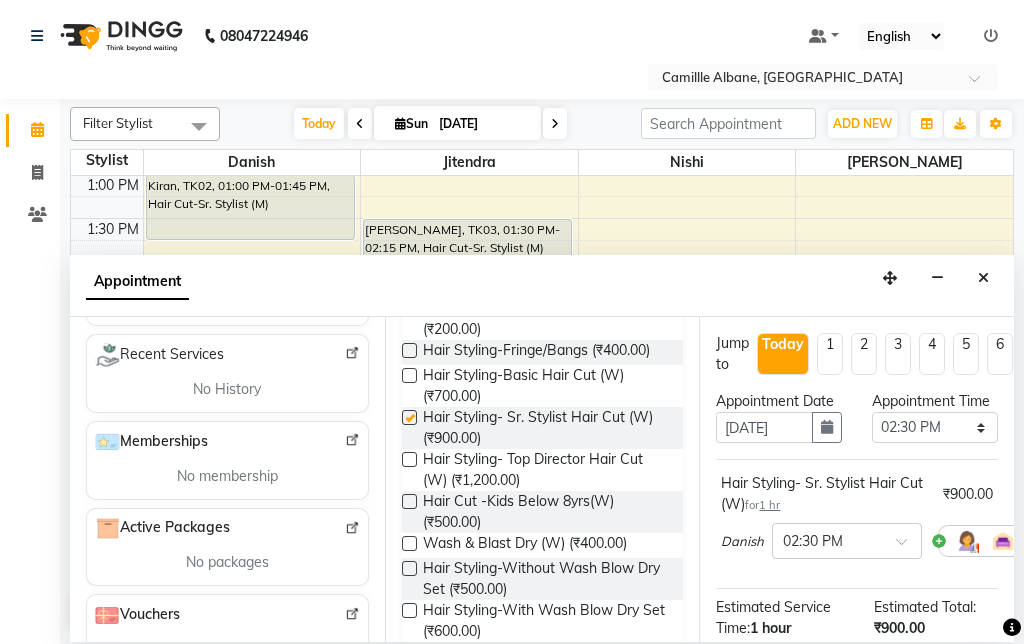 checkbox on "false" 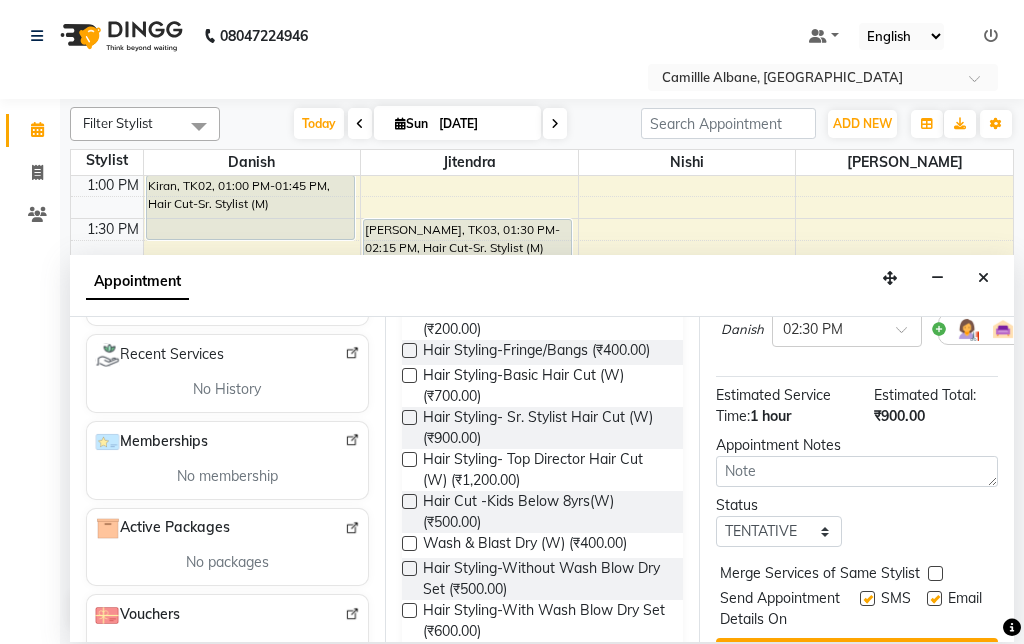 scroll, scrollTop: 211, scrollLeft: 0, axis: vertical 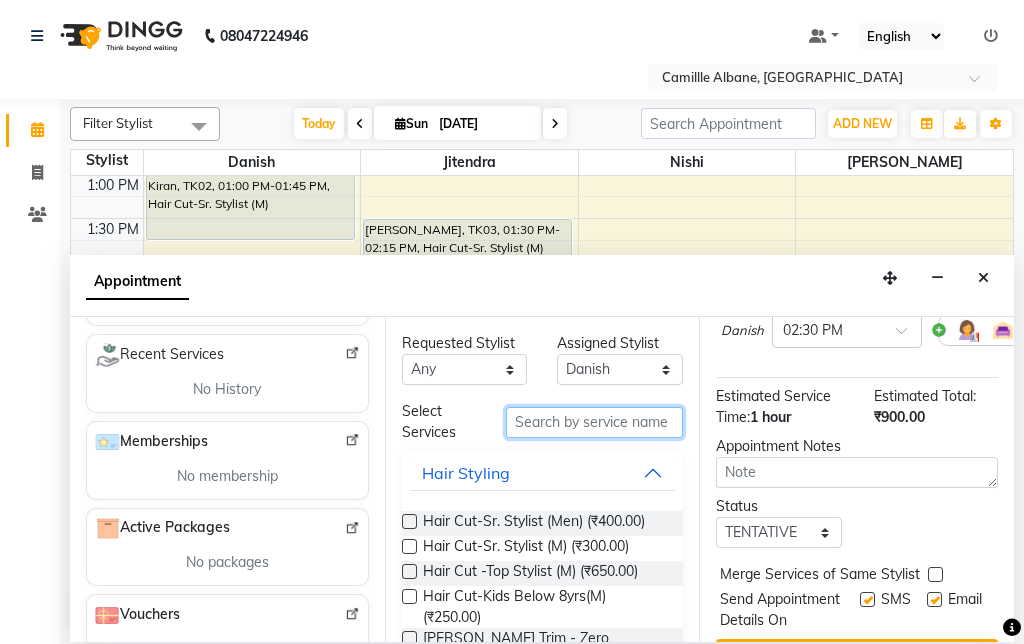 click at bounding box center (595, 422) 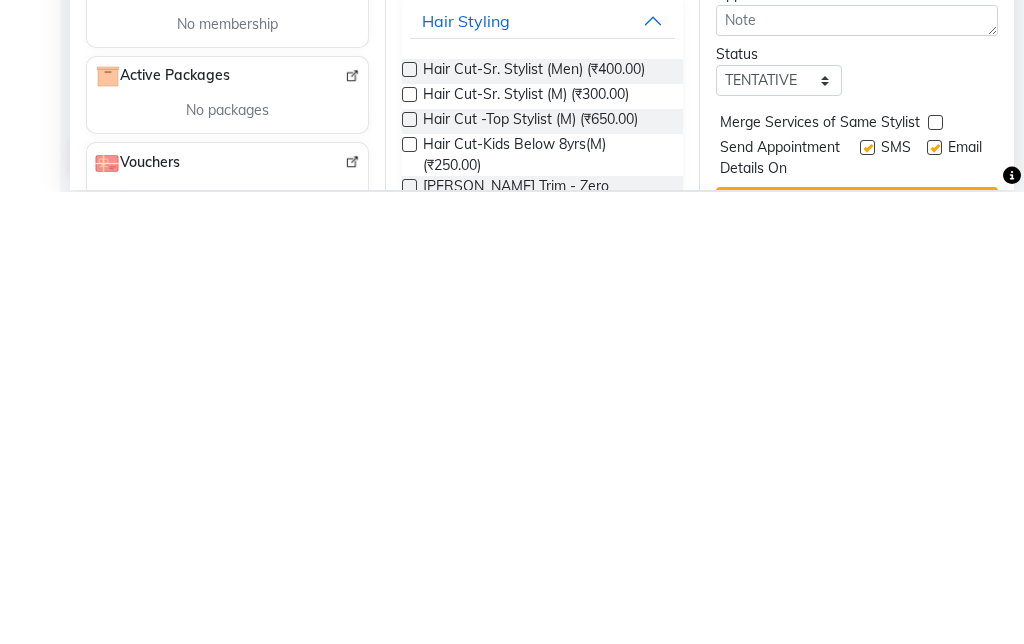 click on "Book" at bounding box center [857, 657] 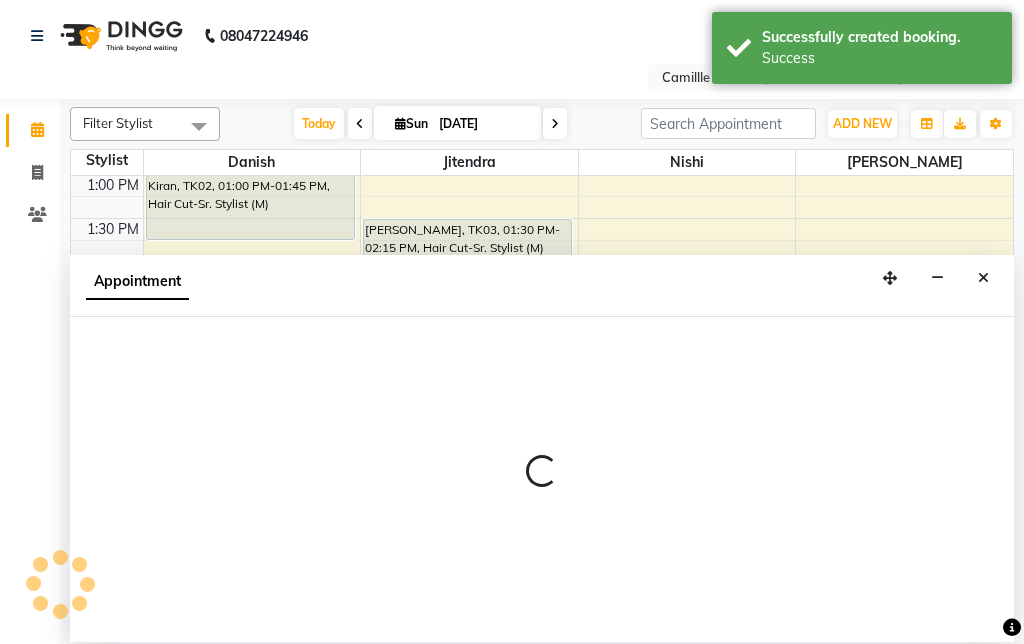 select on "57813" 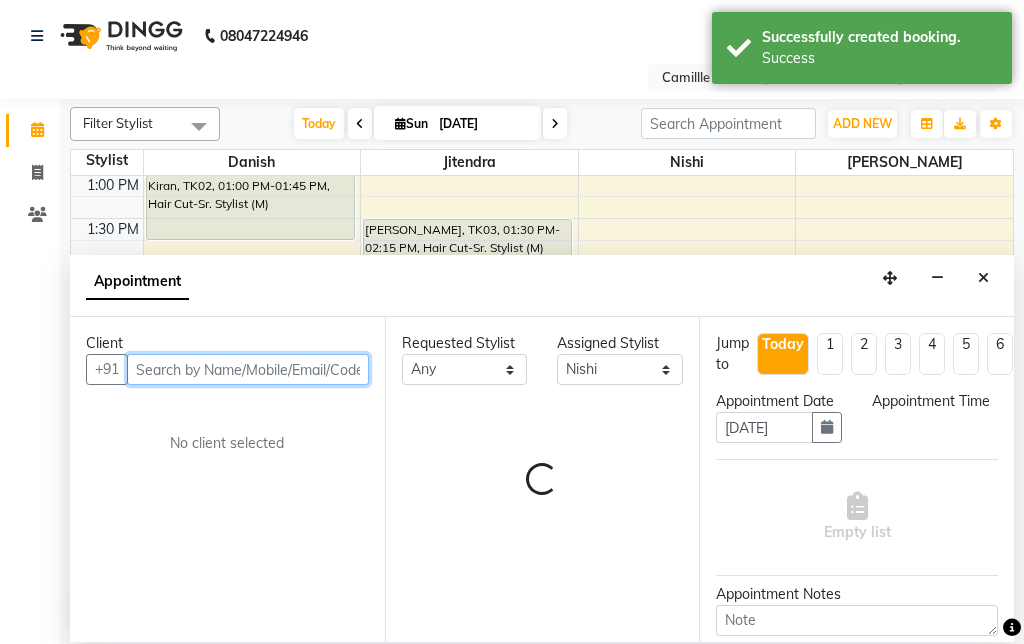 select on "870" 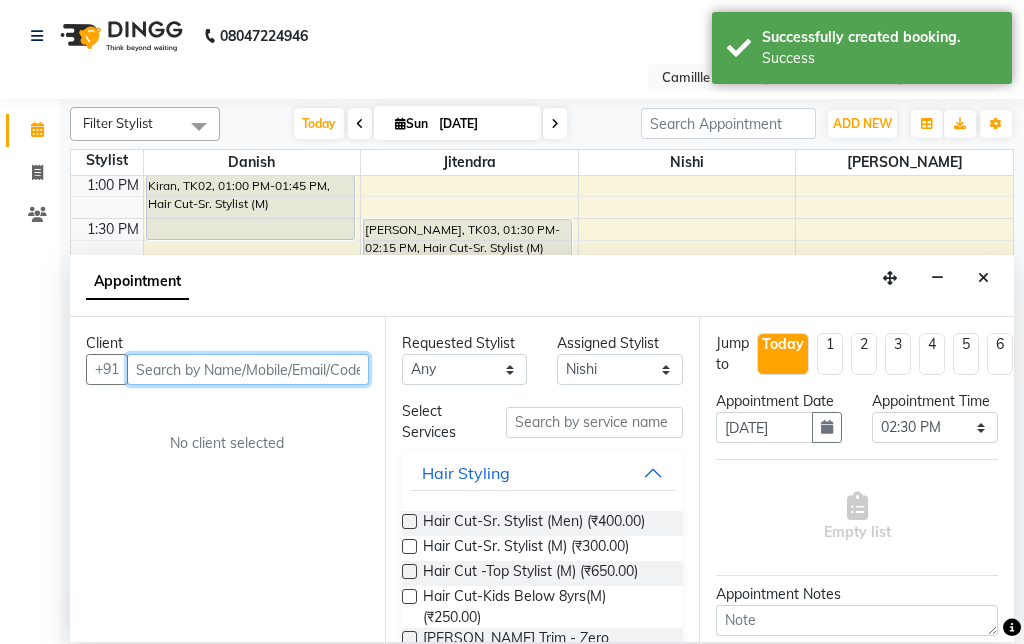 click at bounding box center [248, 369] 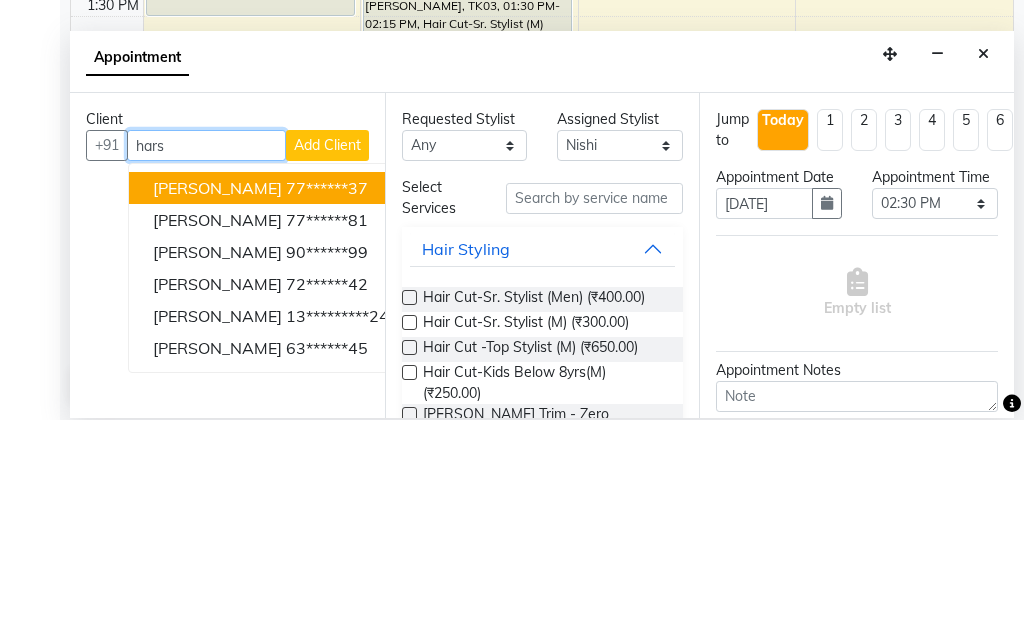 click on "77******81" at bounding box center [327, 444] 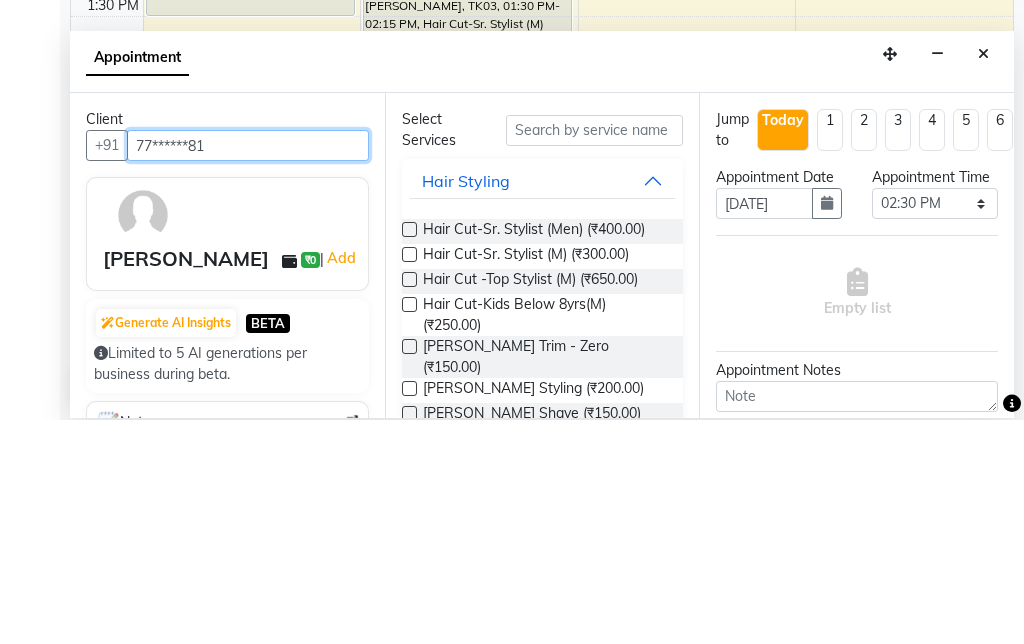 scroll, scrollTop: 69, scrollLeft: 0, axis: vertical 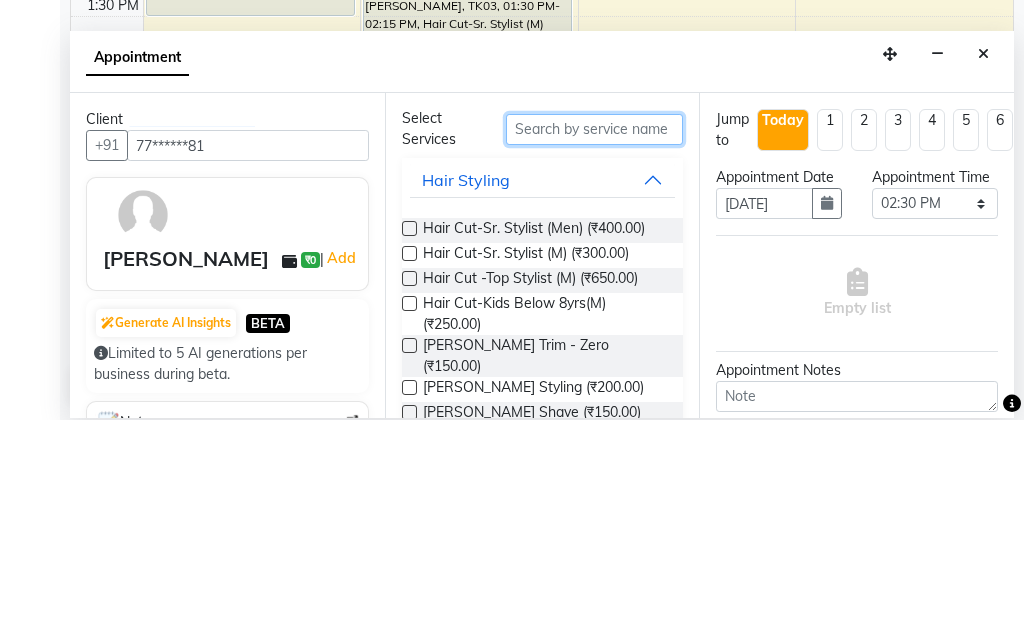 click at bounding box center [595, 353] 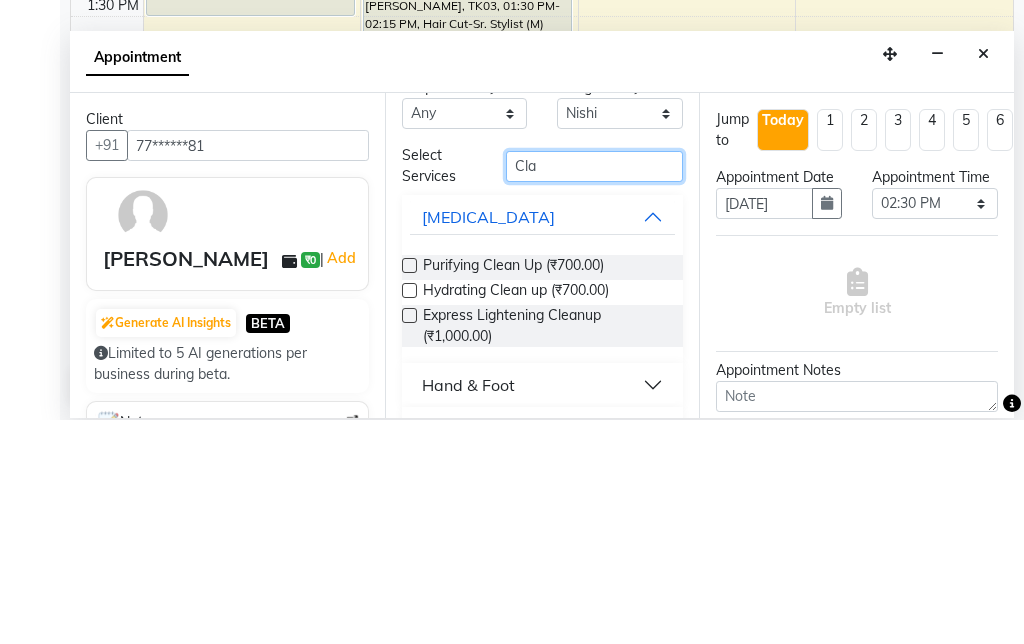 scroll, scrollTop: 0, scrollLeft: 0, axis: both 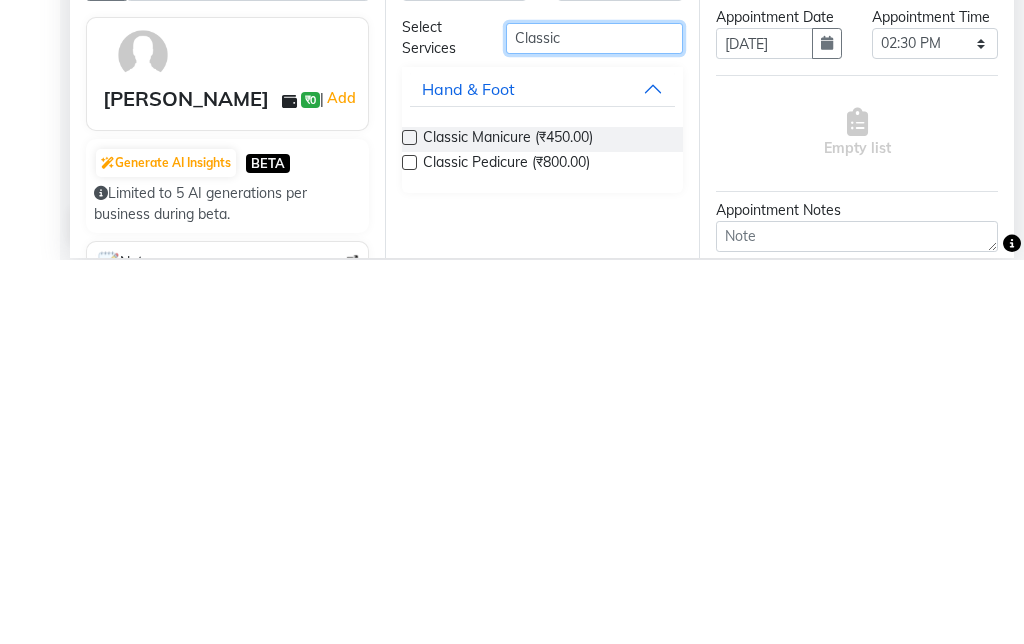 type on "Classic" 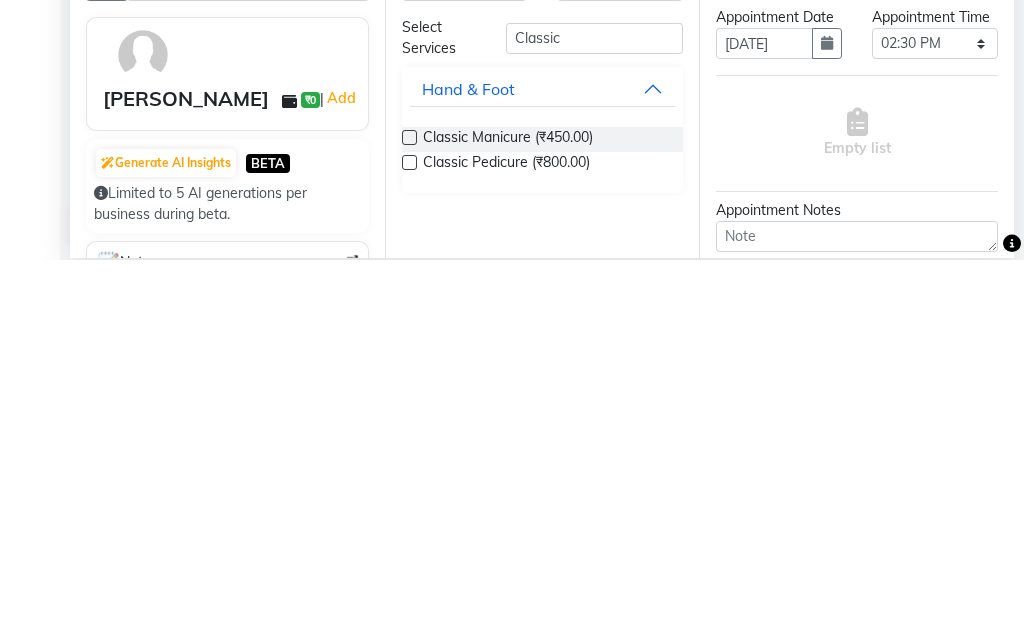 click at bounding box center [409, 546] 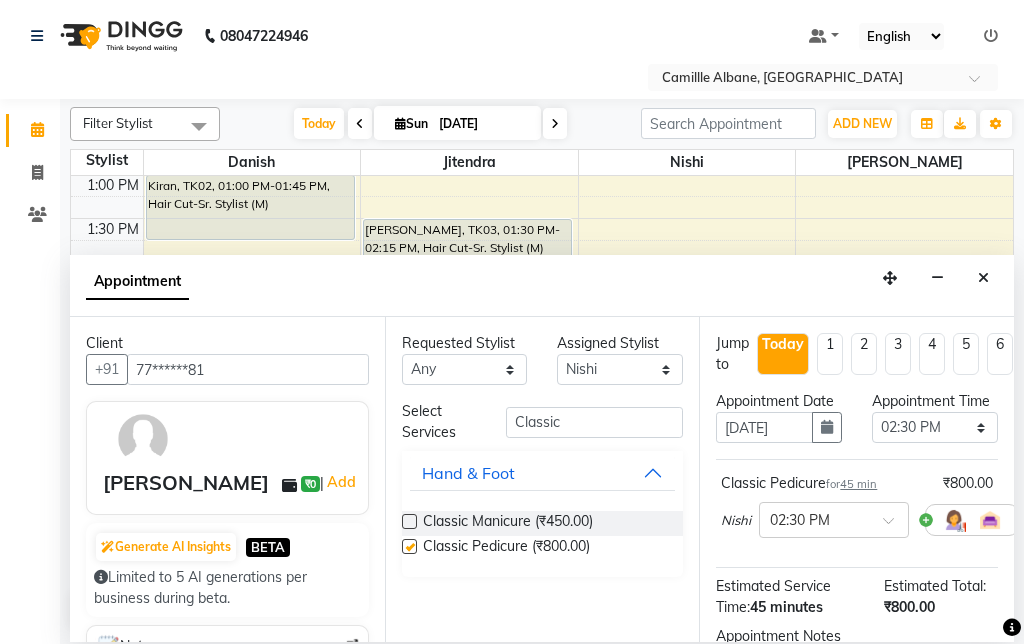 checkbox on "false" 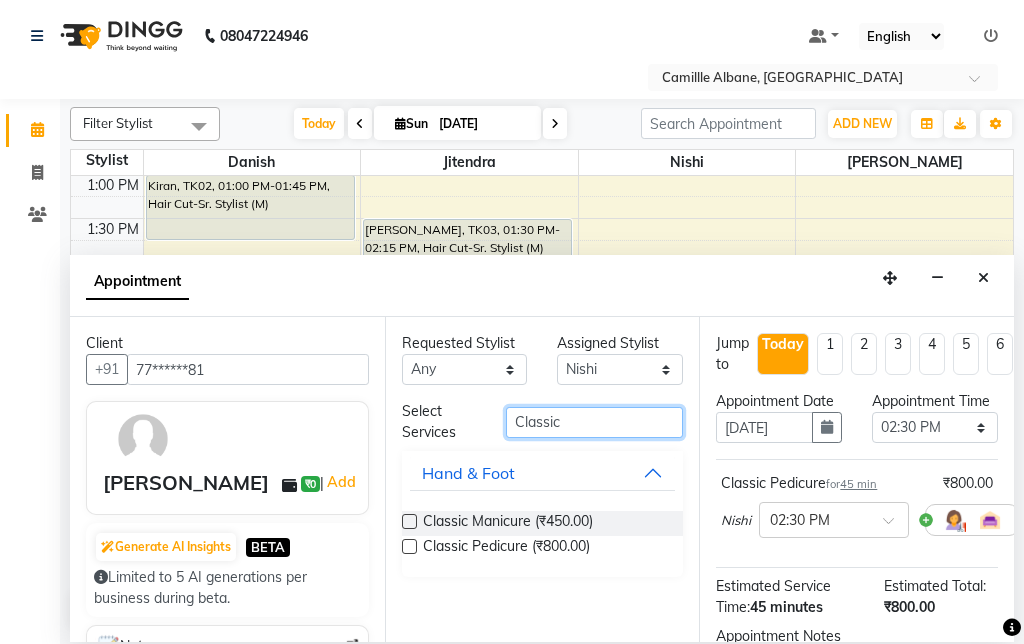 click on "Classic" at bounding box center [595, 422] 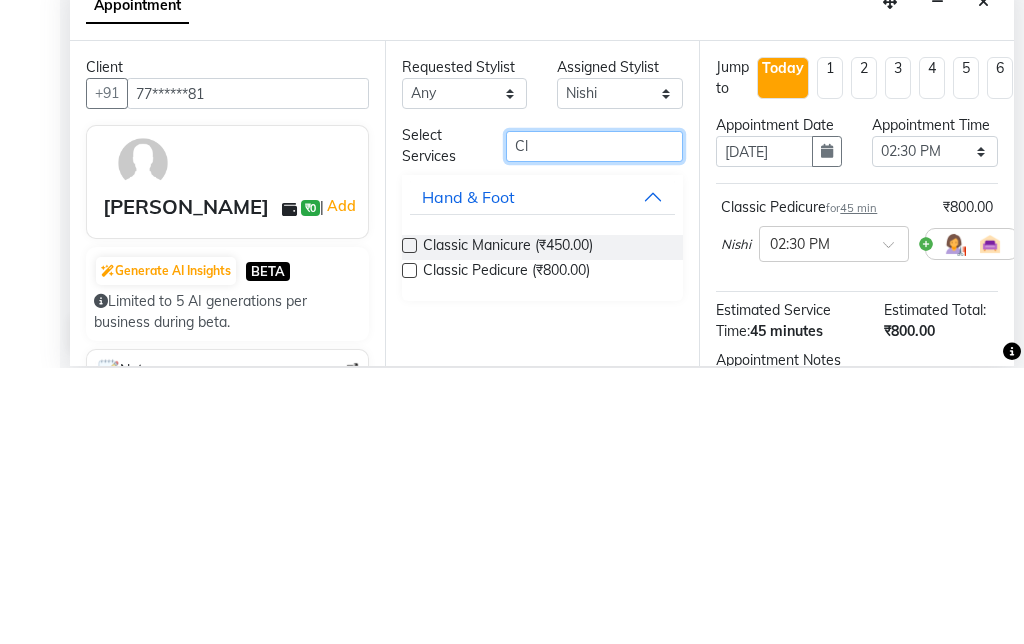 type on "C" 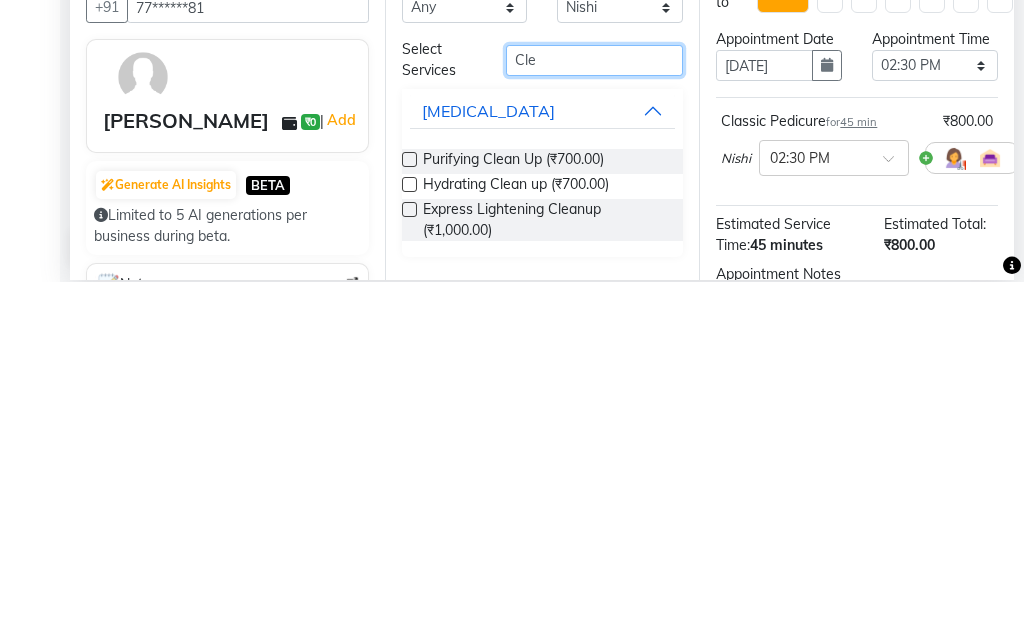 type on "Cle" 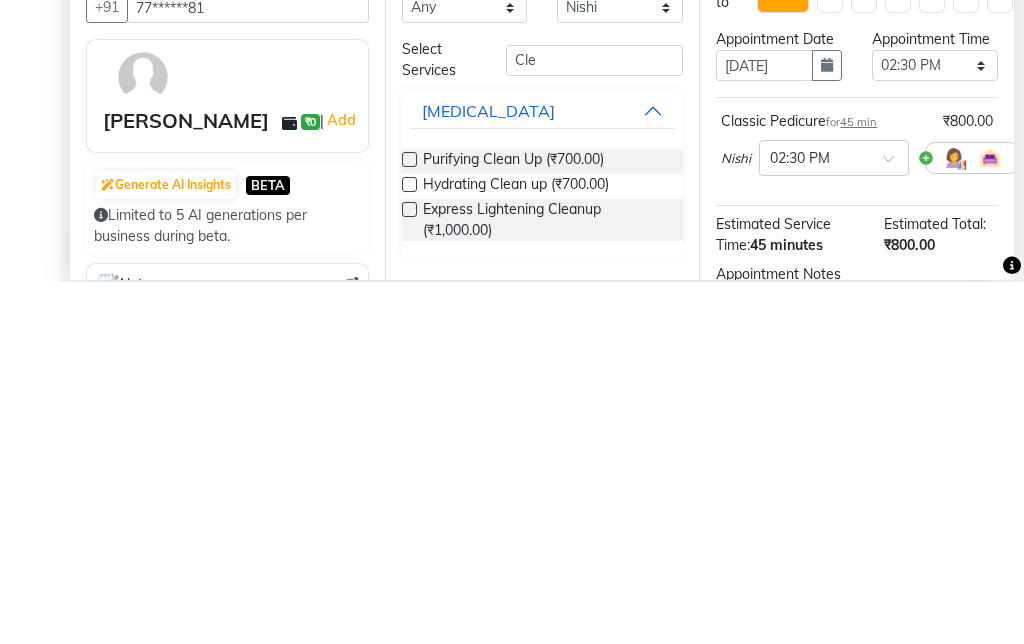 click on "Purifying Clean Up (₹700.00) Hydrating Clean up (₹700.00) Express Lightening Cleanup (₹1,000.00)" at bounding box center [543, 557] 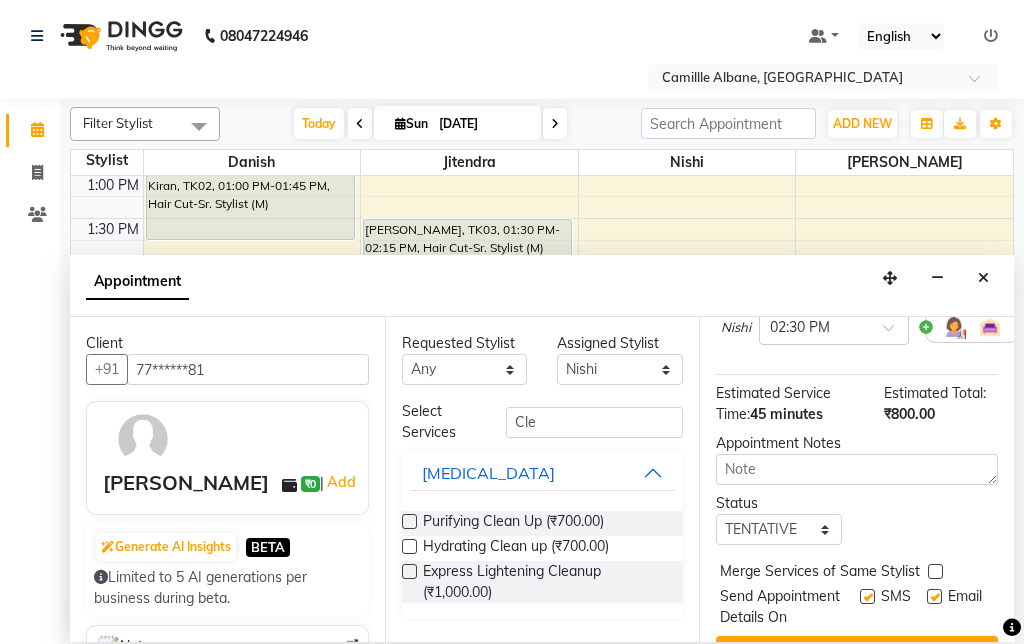scroll, scrollTop: 190, scrollLeft: 0, axis: vertical 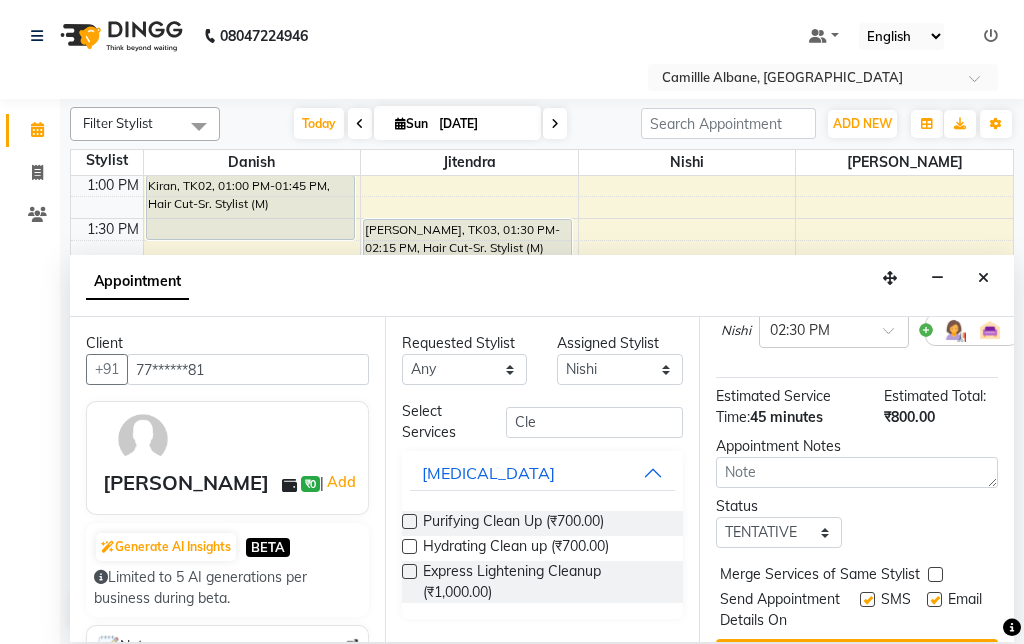 click on "Book" at bounding box center (857, 657) 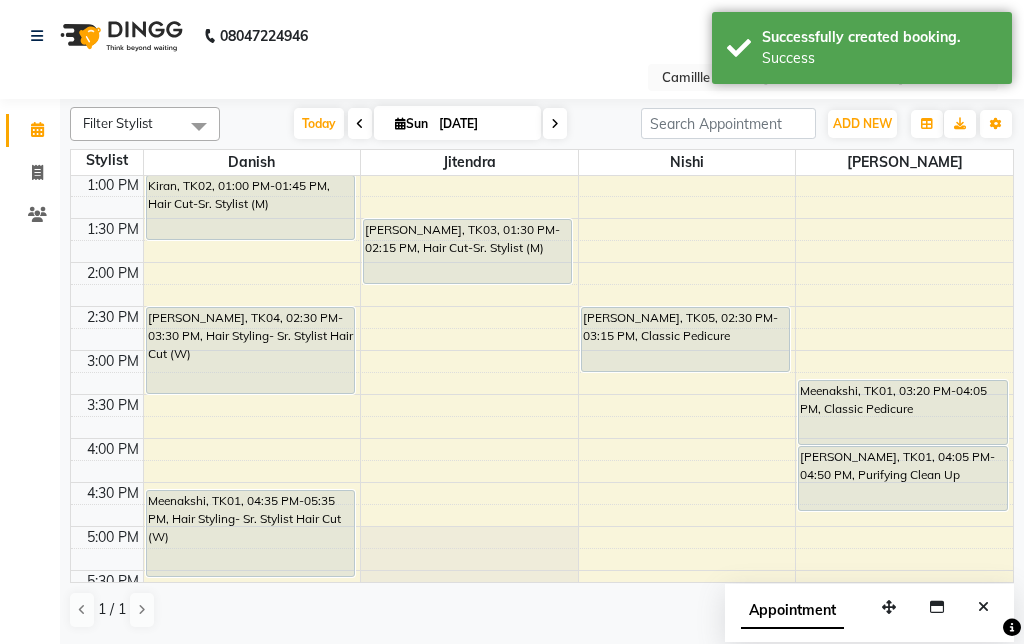 click on "[PERSON_NAME], TK05, 02:30 PM-03:15 PM, Classic Pedicure" at bounding box center [685, 339] 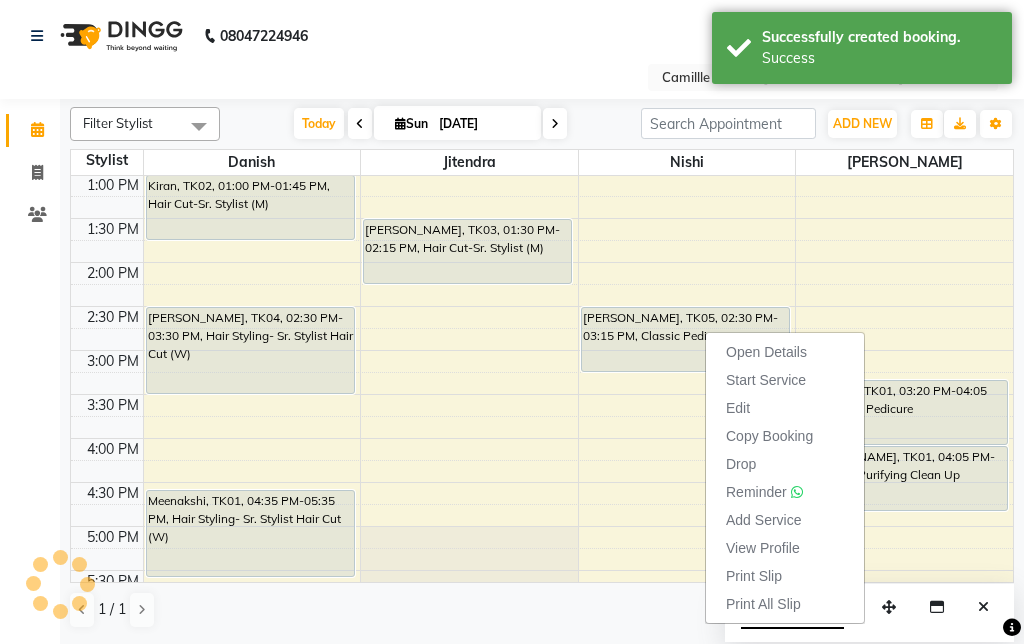 click on "Edit" at bounding box center (785, 408) 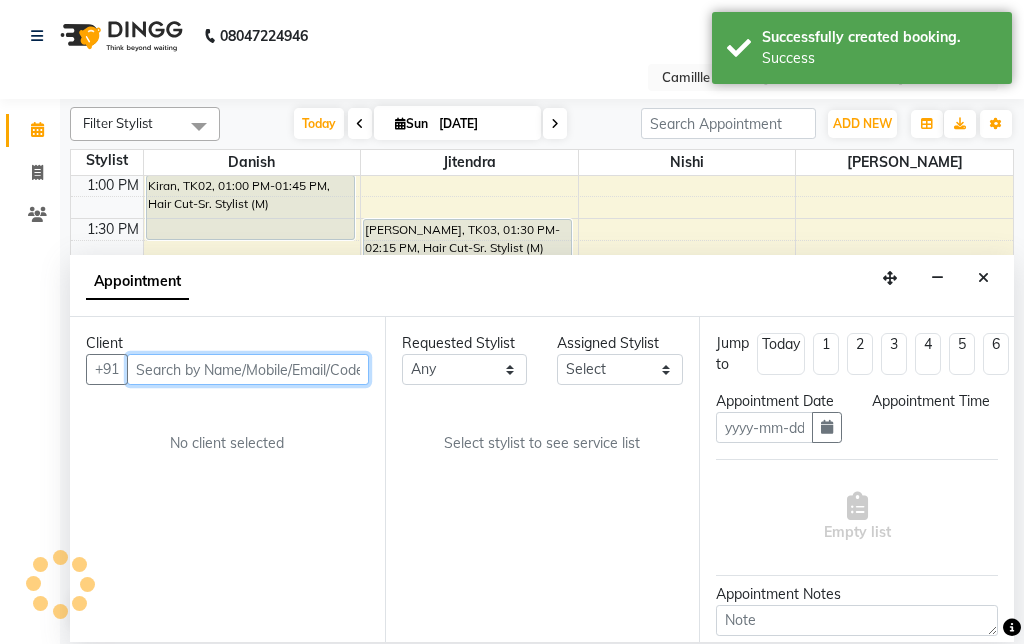 type on "[DATE]" 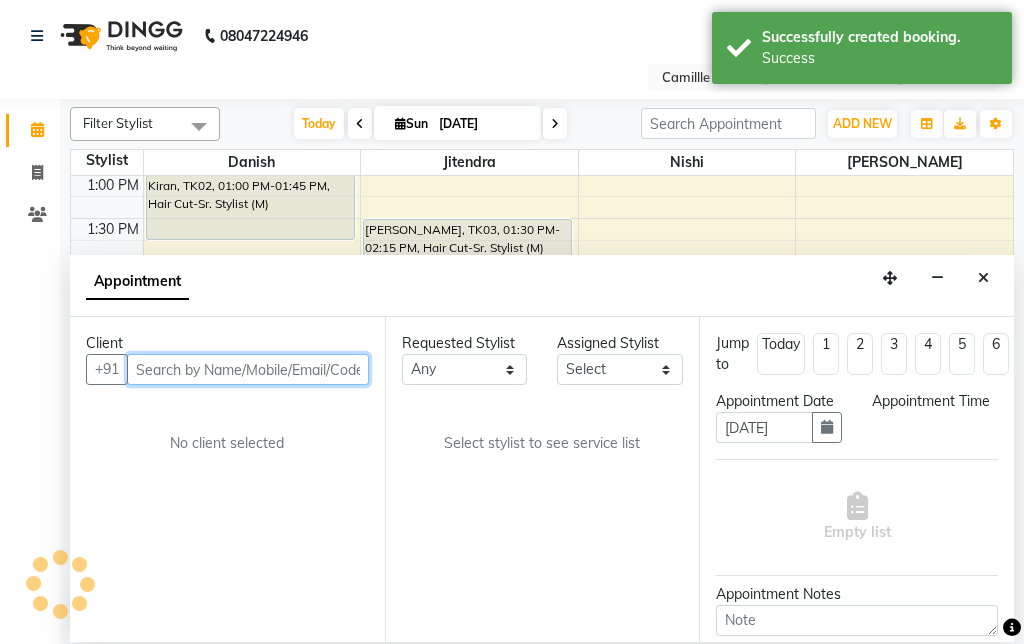 select on "870" 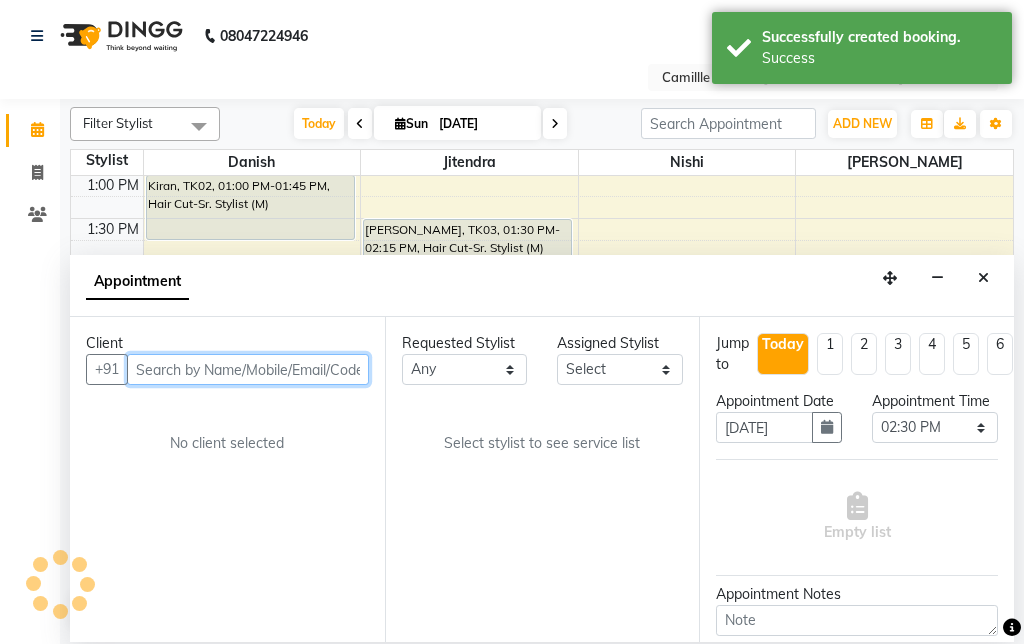scroll, scrollTop: 0, scrollLeft: 0, axis: both 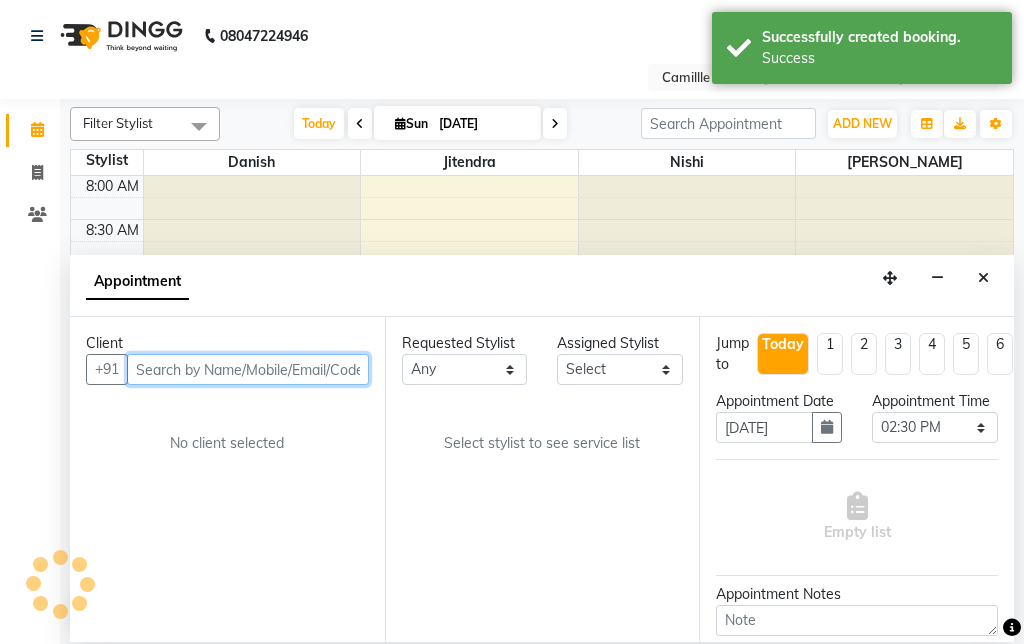 select on "57813" 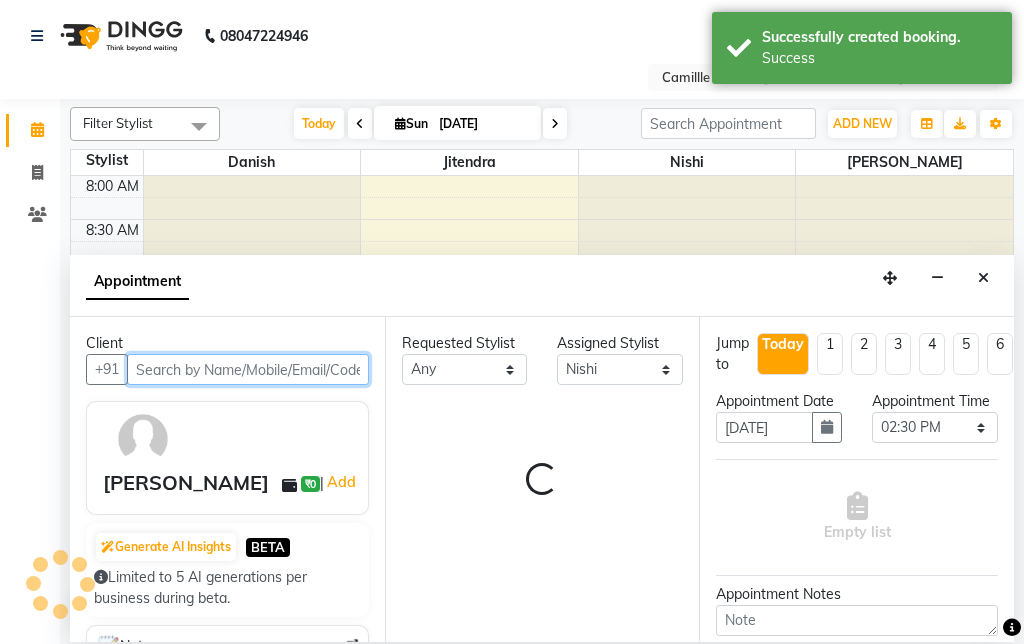 select on "3512" 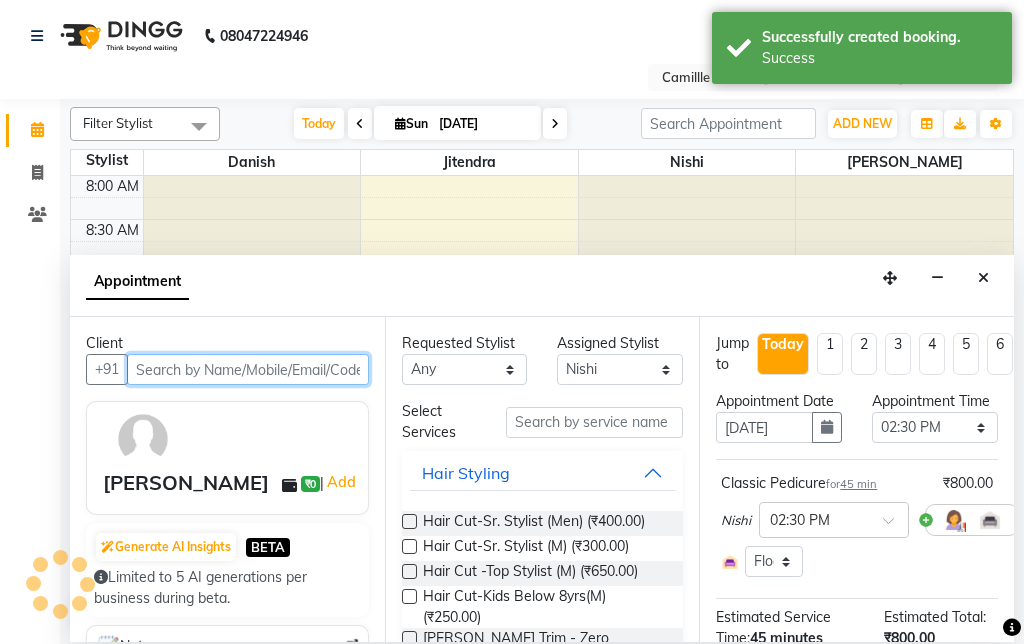 scroll, scrollTop: 353, scrollLeft: 0, axis: vertical 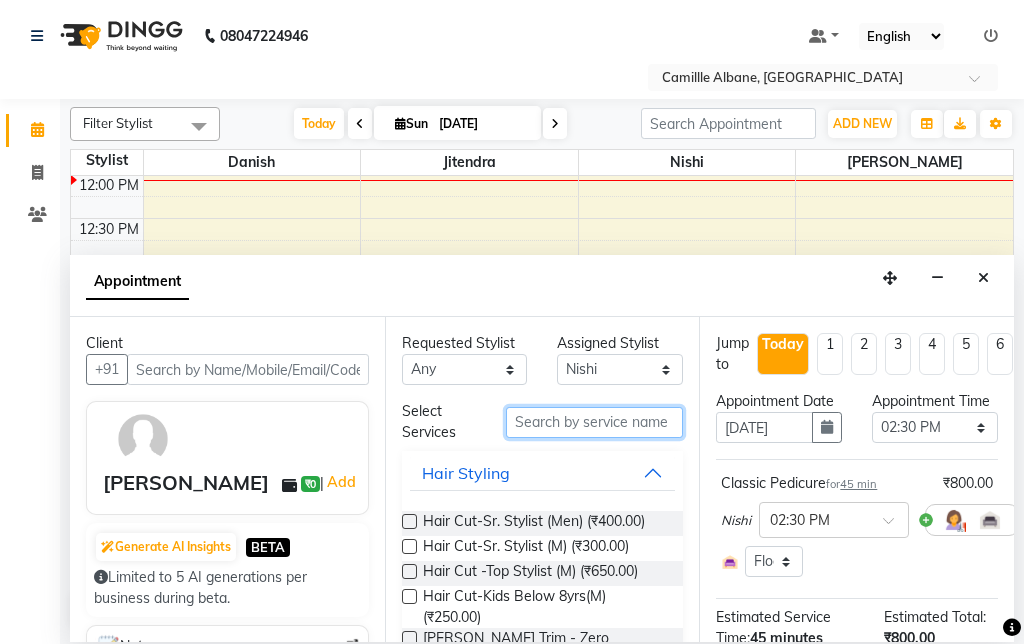 click at bounding box center (595, 422) 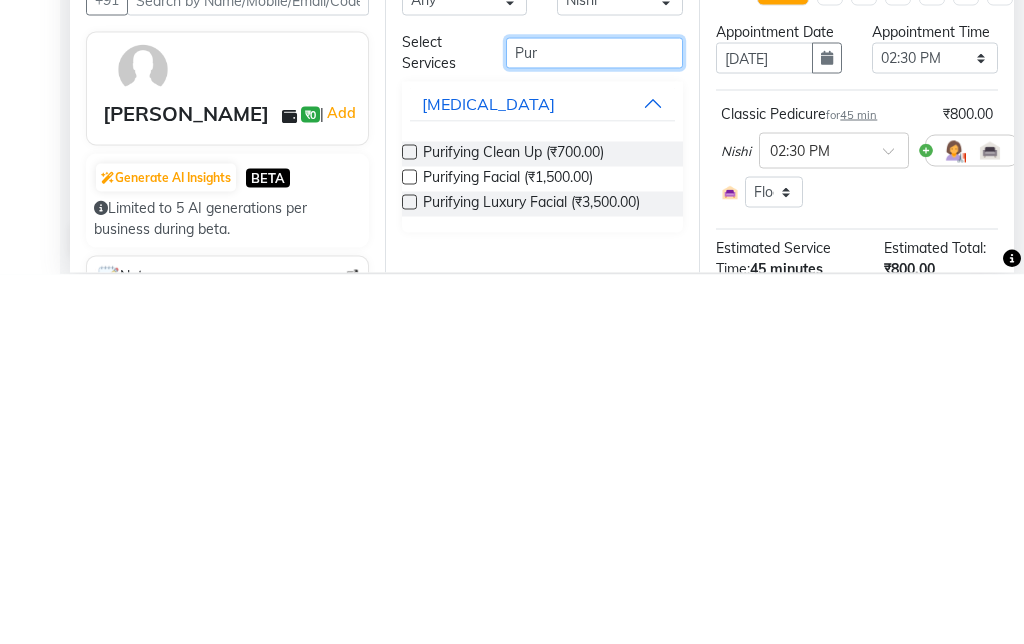 type on "Pur" 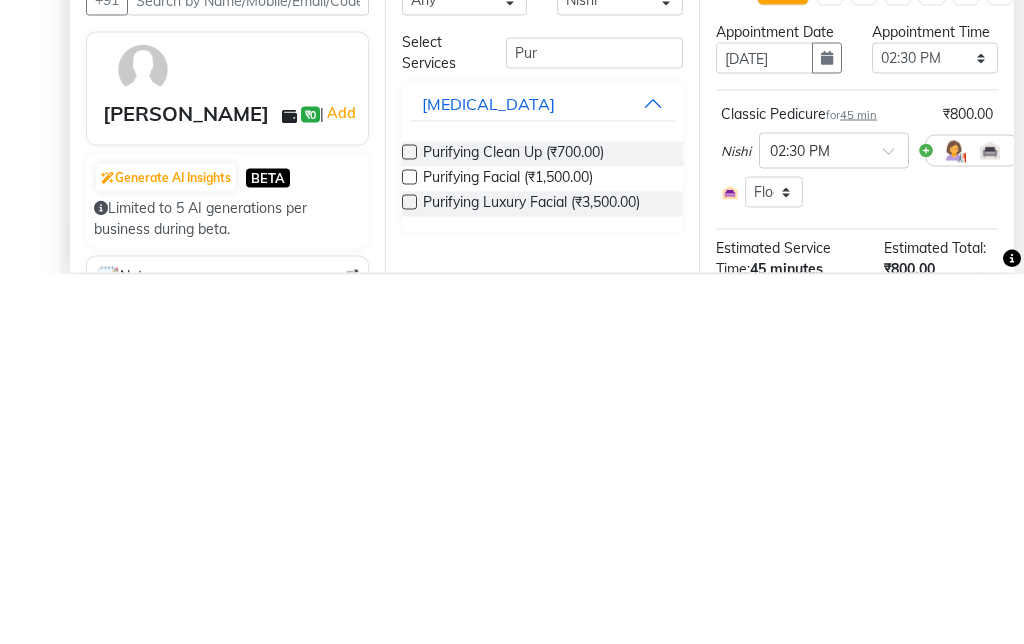 click at bounding box center [409, 521] 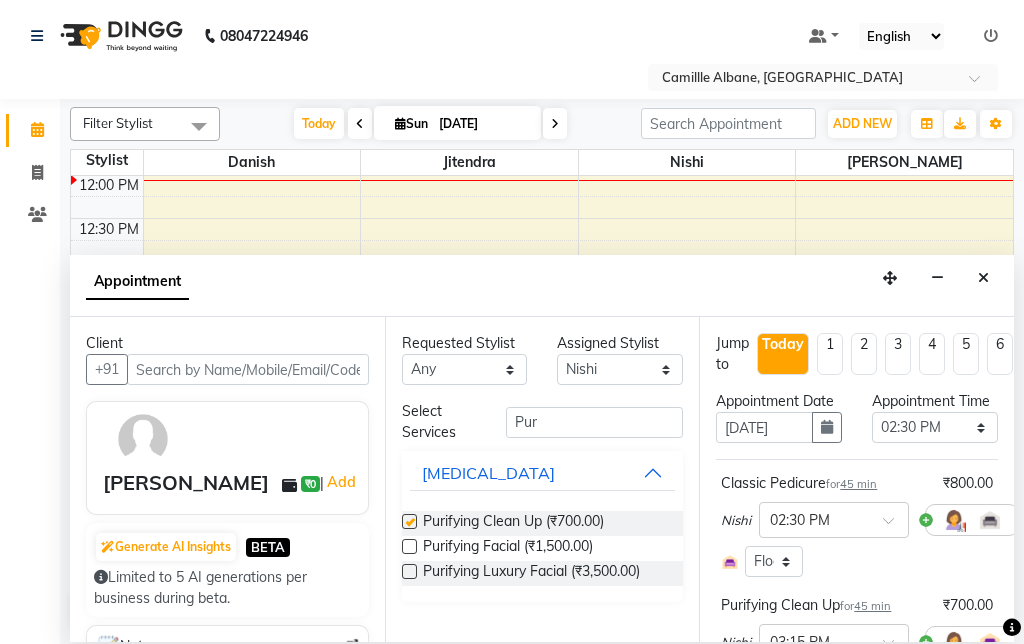 checkbox on "false" 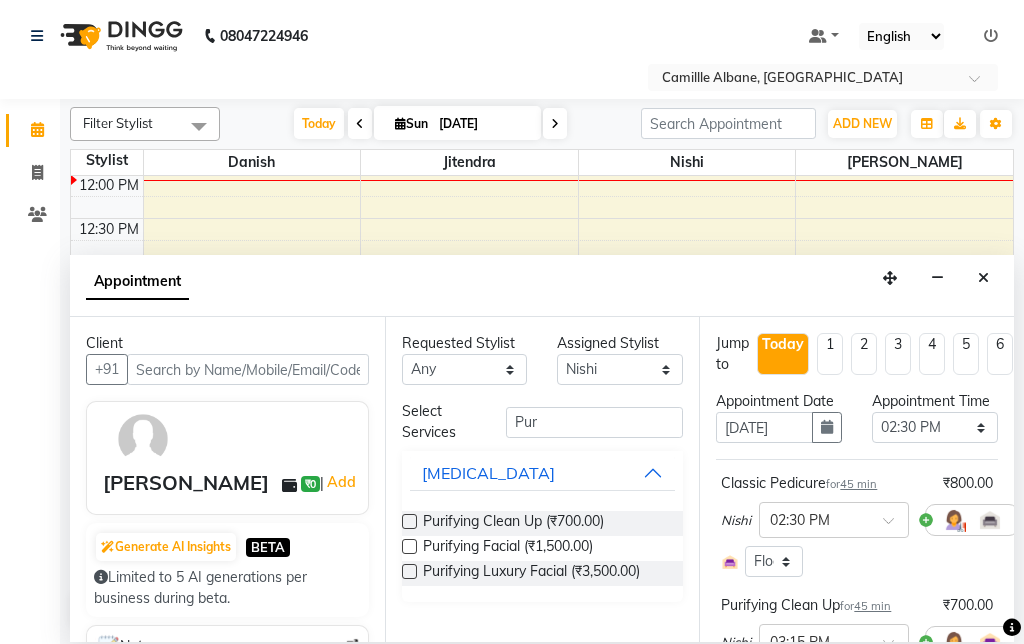 click on "Select Services Pur    [MEDICAL_DATA] Purifying Clean Up (₹700.00) Purifying Facial (₹1,500.00) Purifying  Luxury Facial (₹3,500.00)" at bounding box center (543, 501) 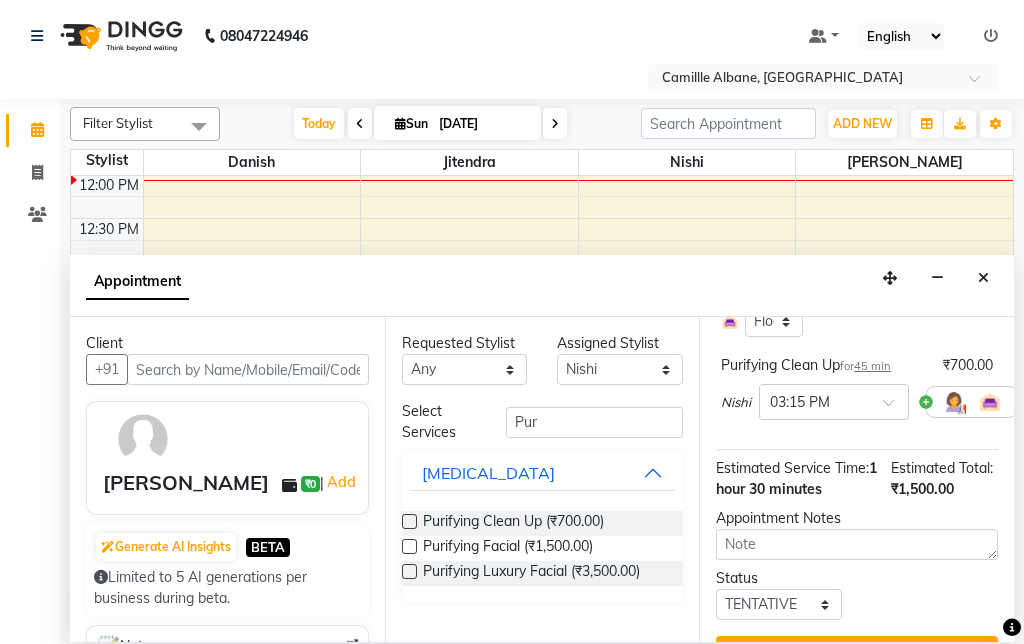 scroll, scrollTop: 239, scrollLeft: -2, axis: both 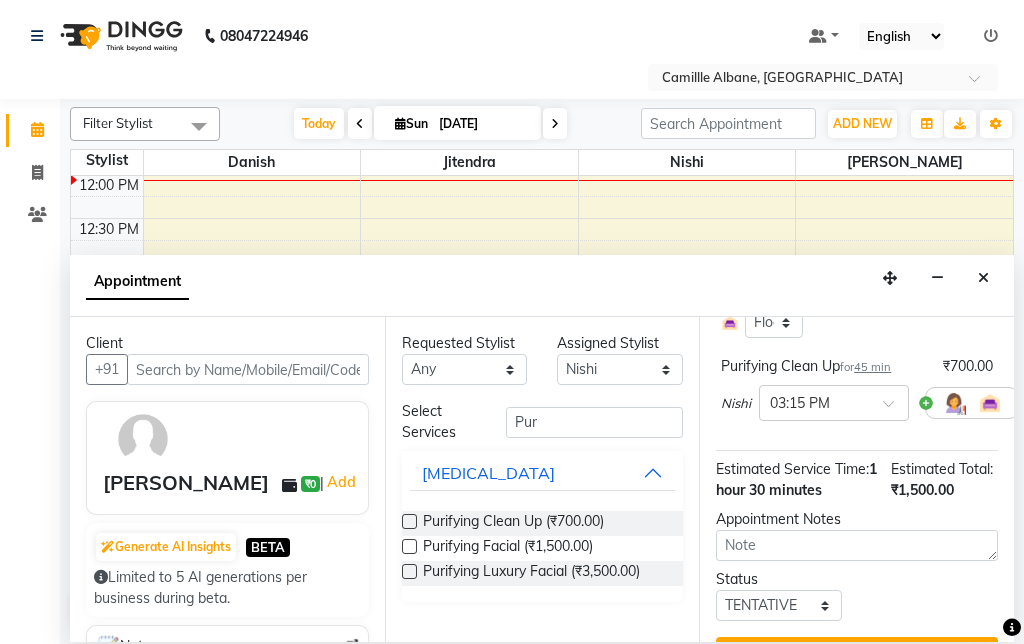 click on "Update" at bounding box center (857, 655) 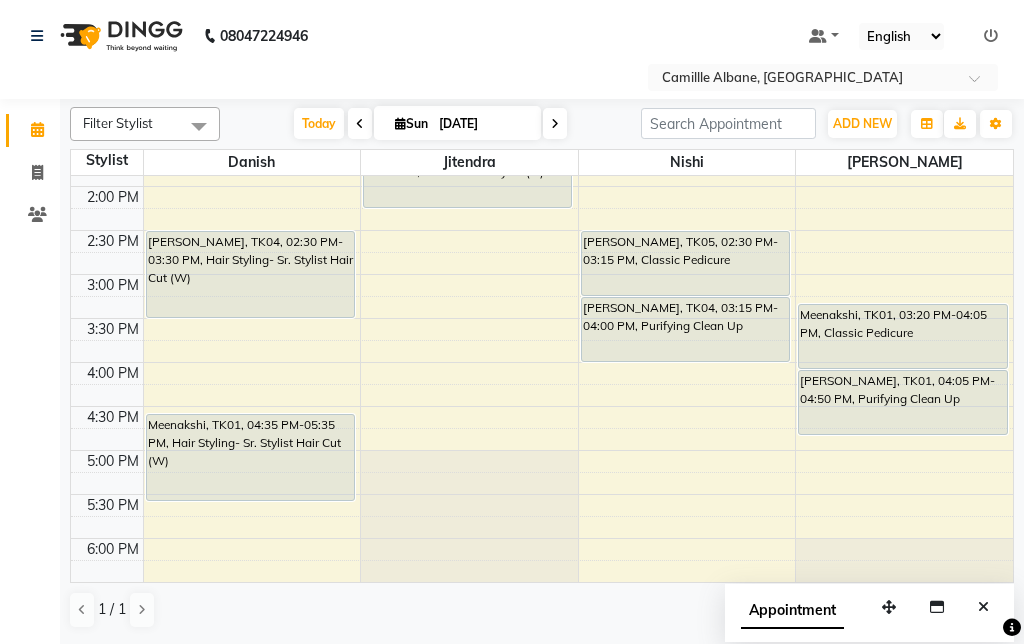 scroll, scrollTop: 514, scrollLeft: 0, axis: vertical 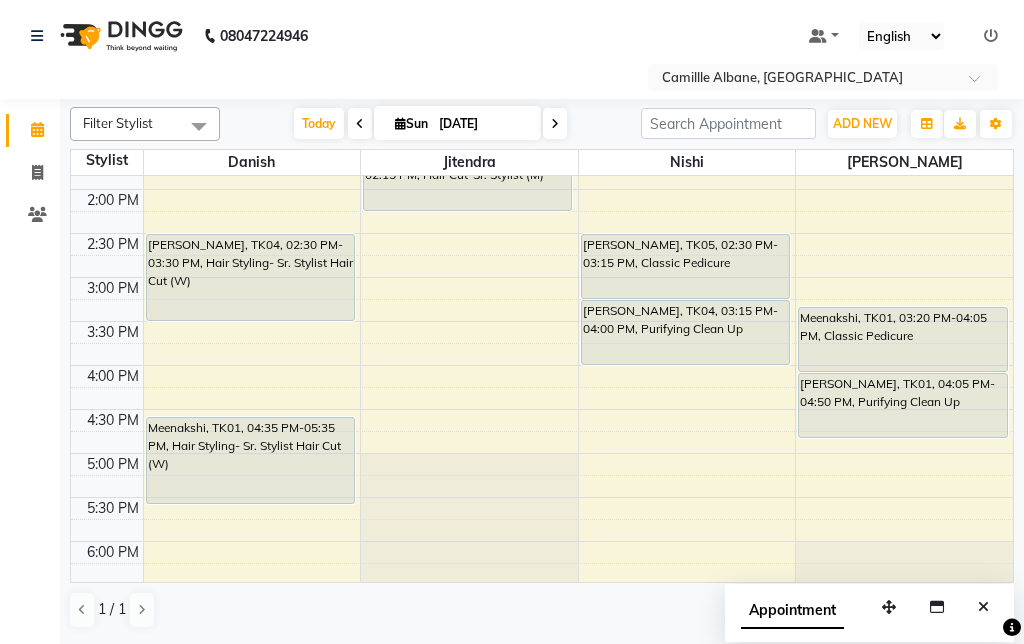 click at bounding box center [578, 200] 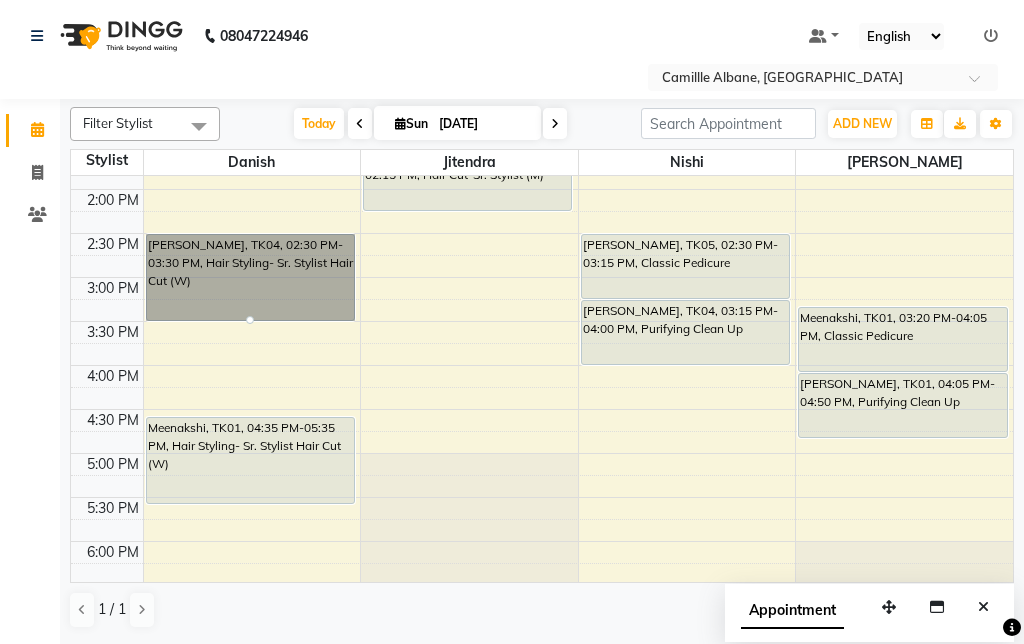 click at bounding box center (250, 320) 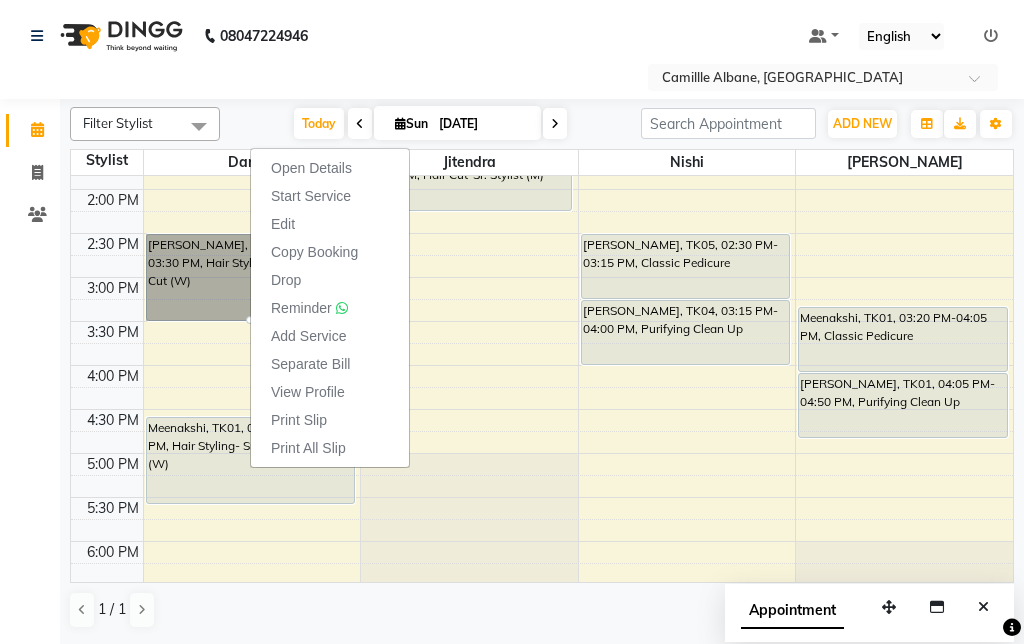 click at bounding box center [107, 354] 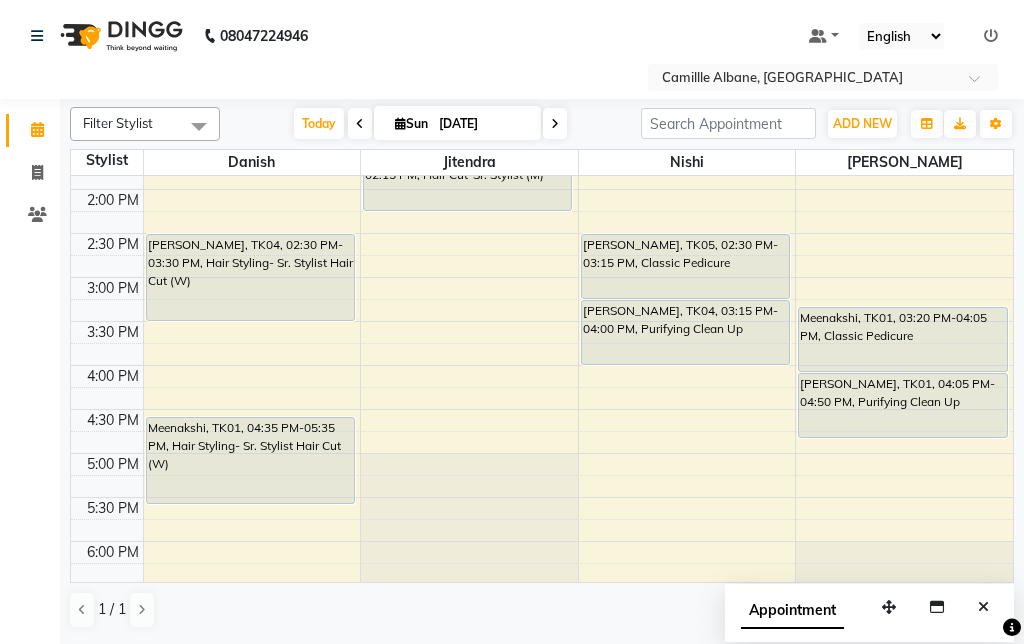 click at bounding box center [0, 0] 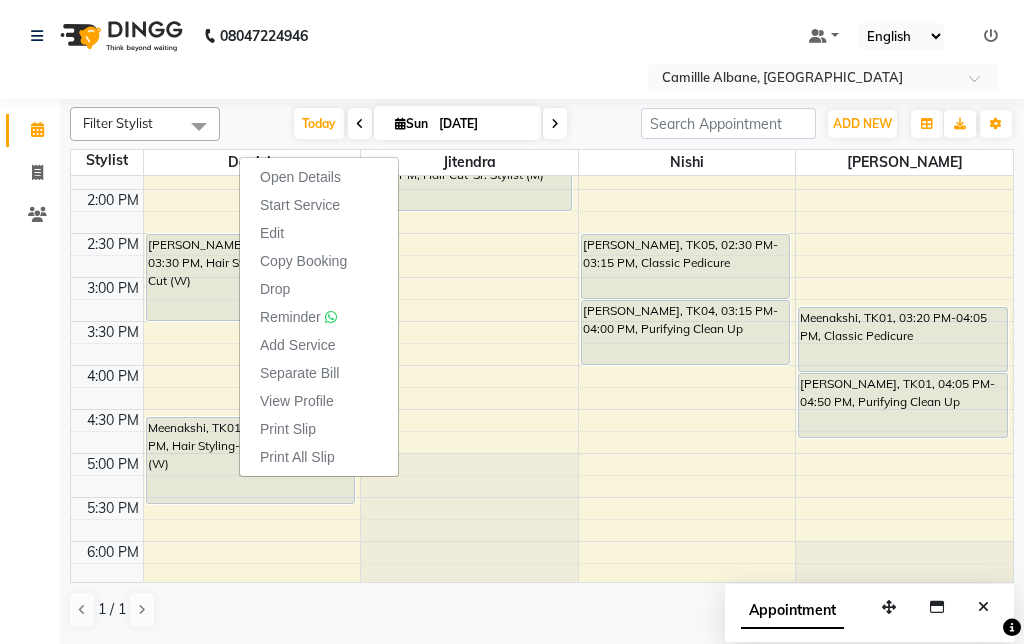 click at bounding box center [578, 376] 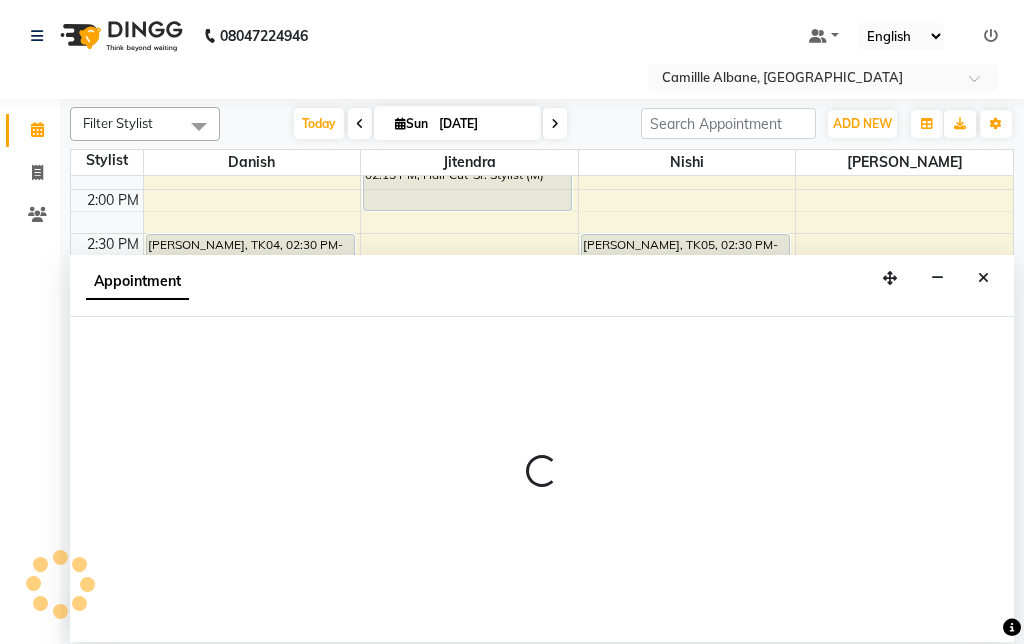 select on "57806" 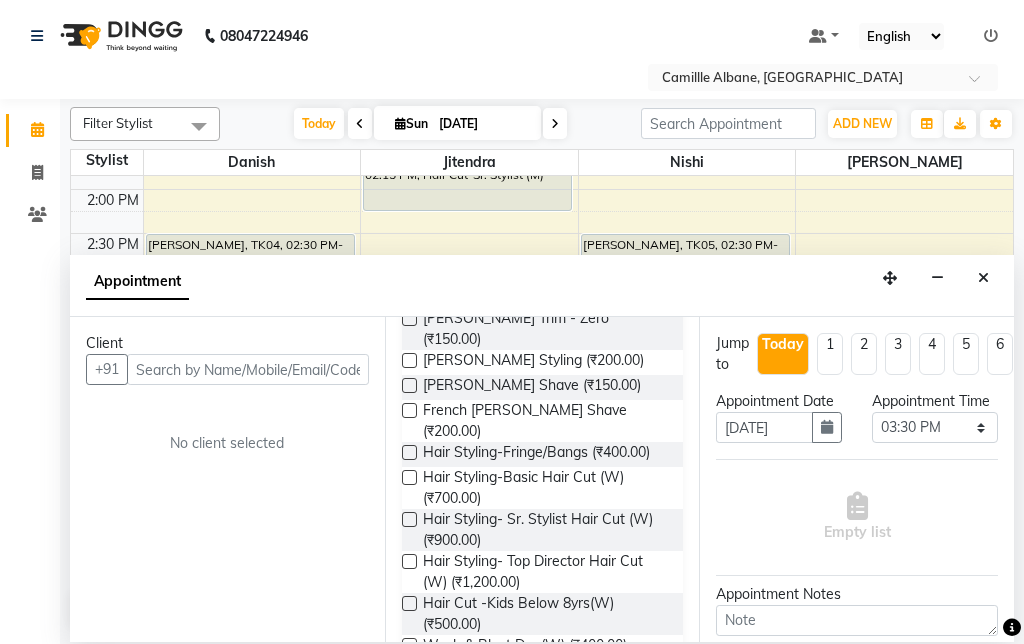 scroll, scrollTop: 328, scrollLeft: 0, axis: vertical 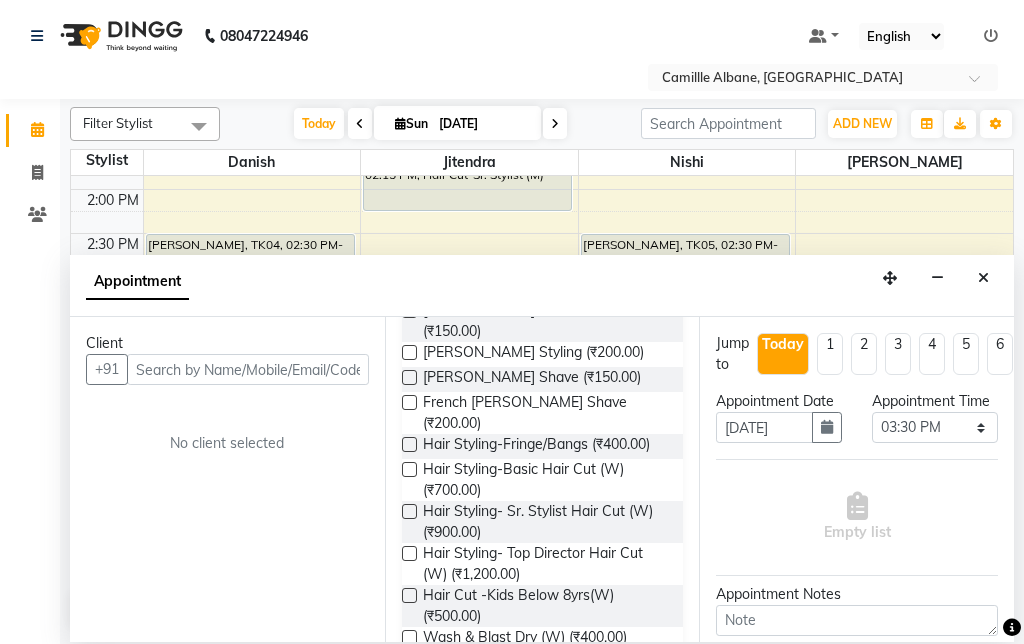 click at bounding box center (409, 511) 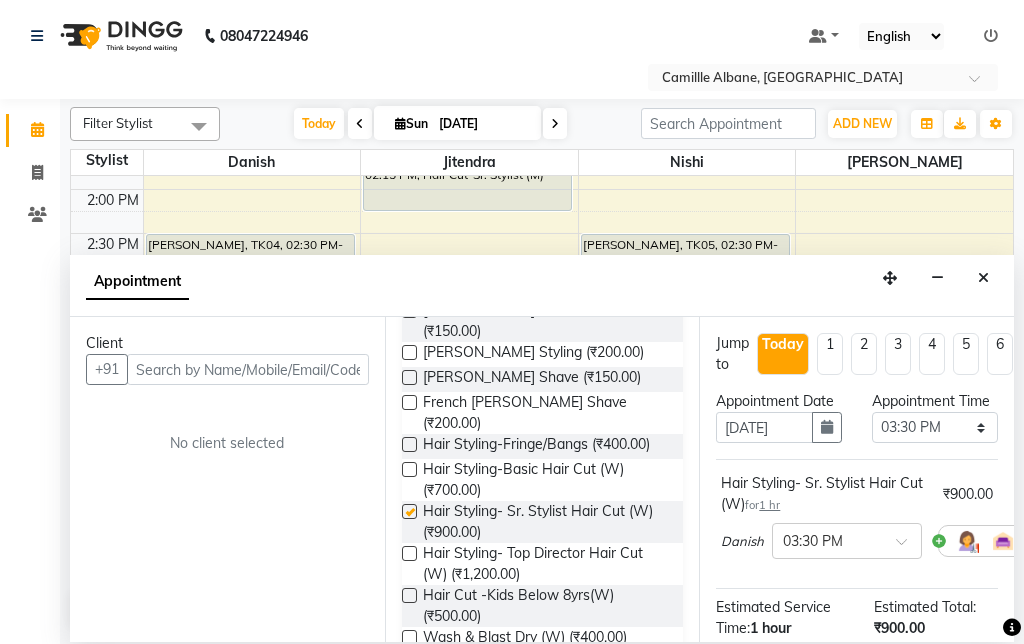 checkbox on "false" 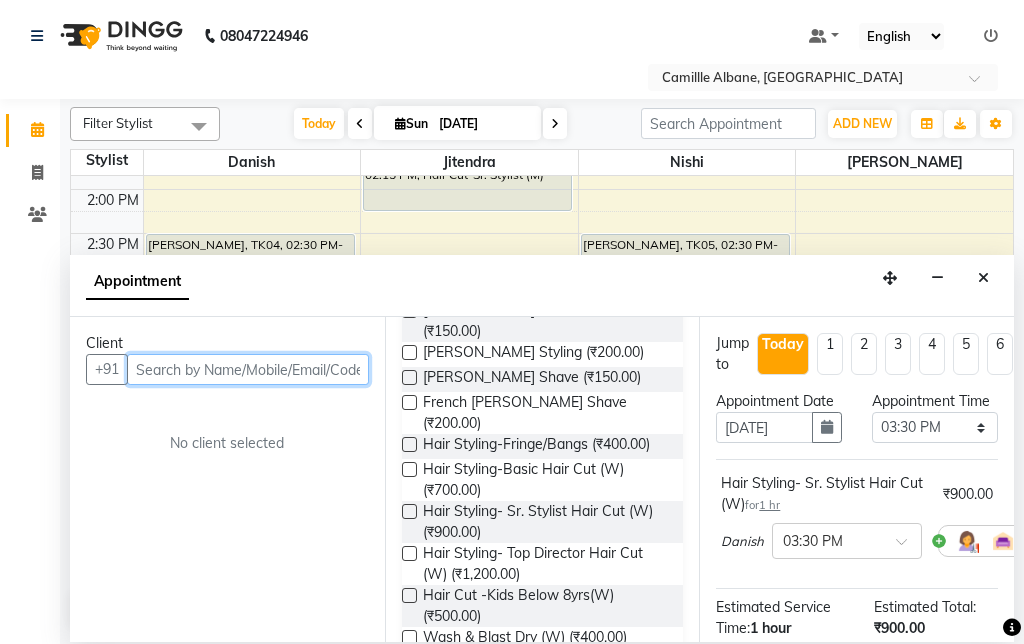 click at bounding box center [248, 369] 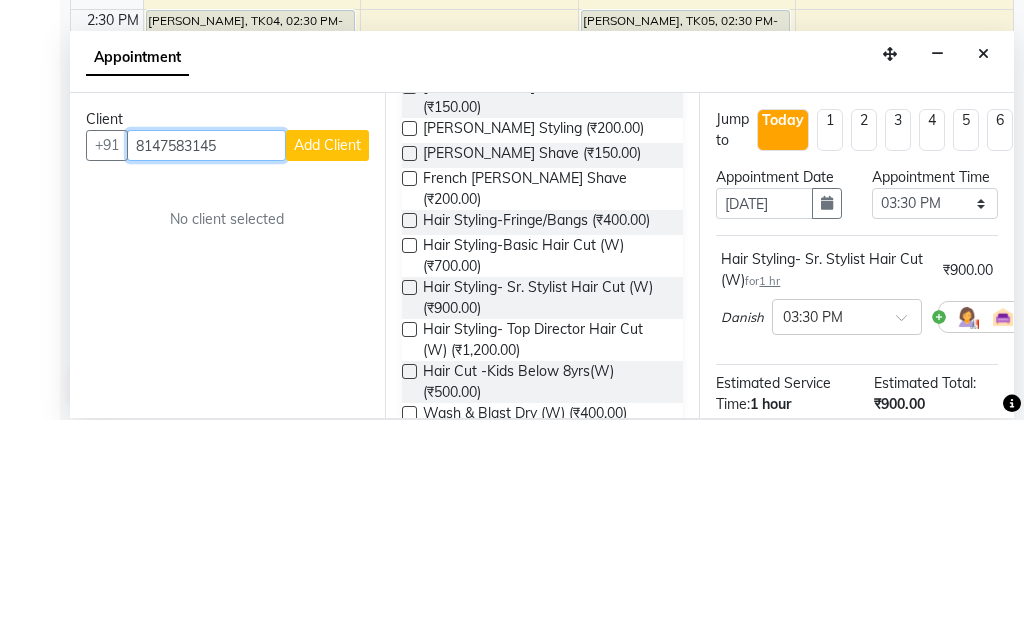 type on "8147583145" 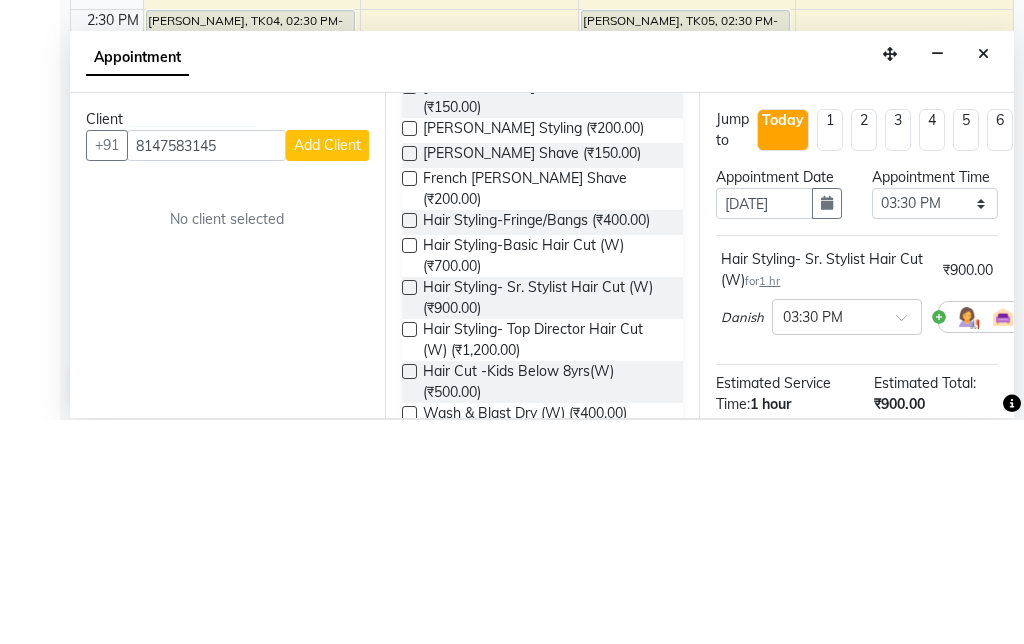 click on "Add Client" at bounding box center (327, 369) 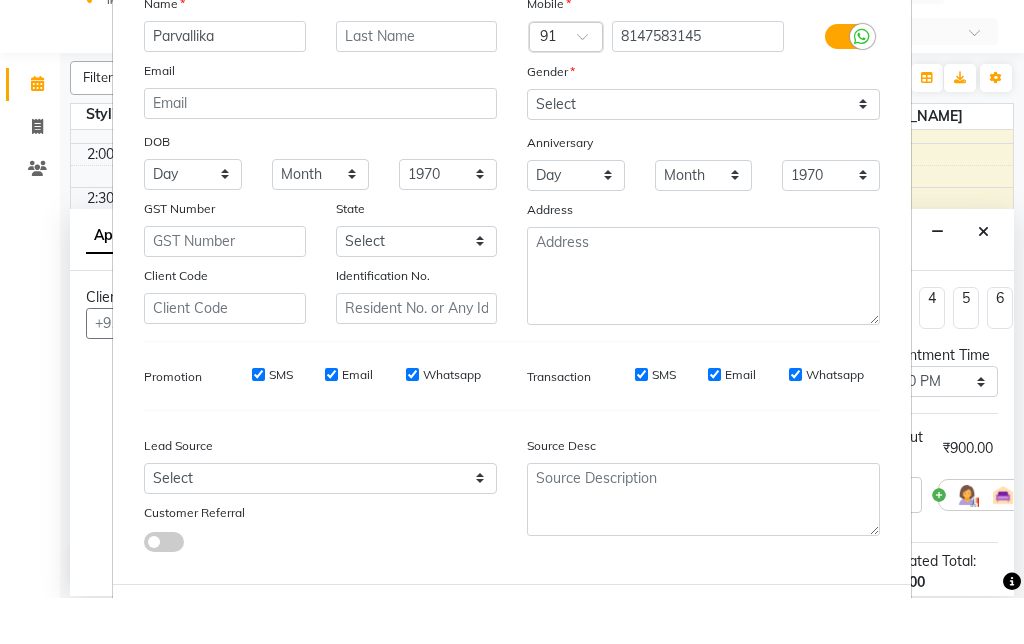 scroll, scrollTop: 126, scrollLeft: 0, axis: vertical 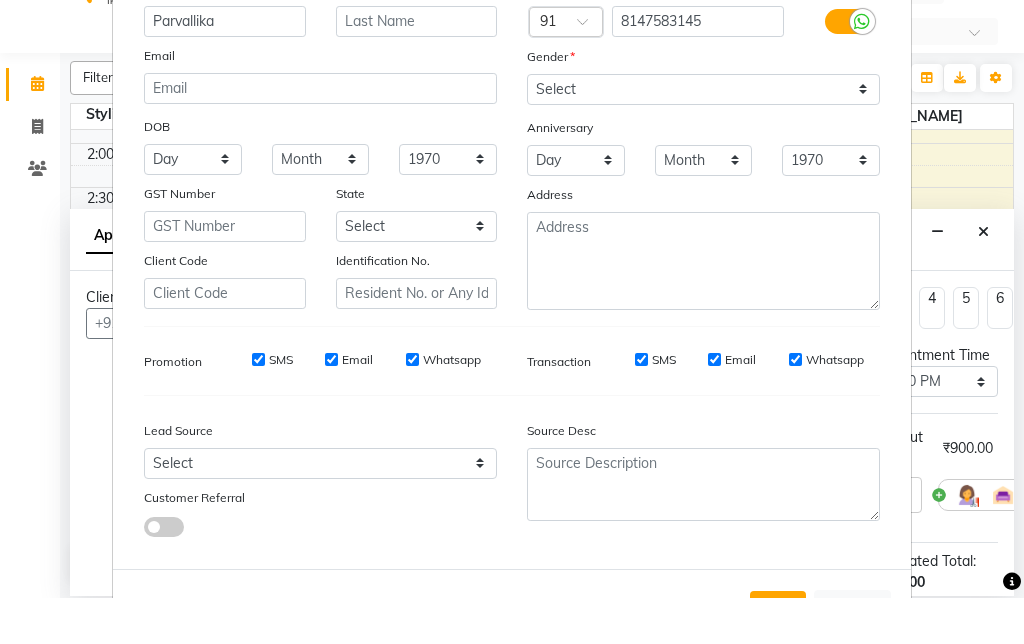 type on "Parvallika" 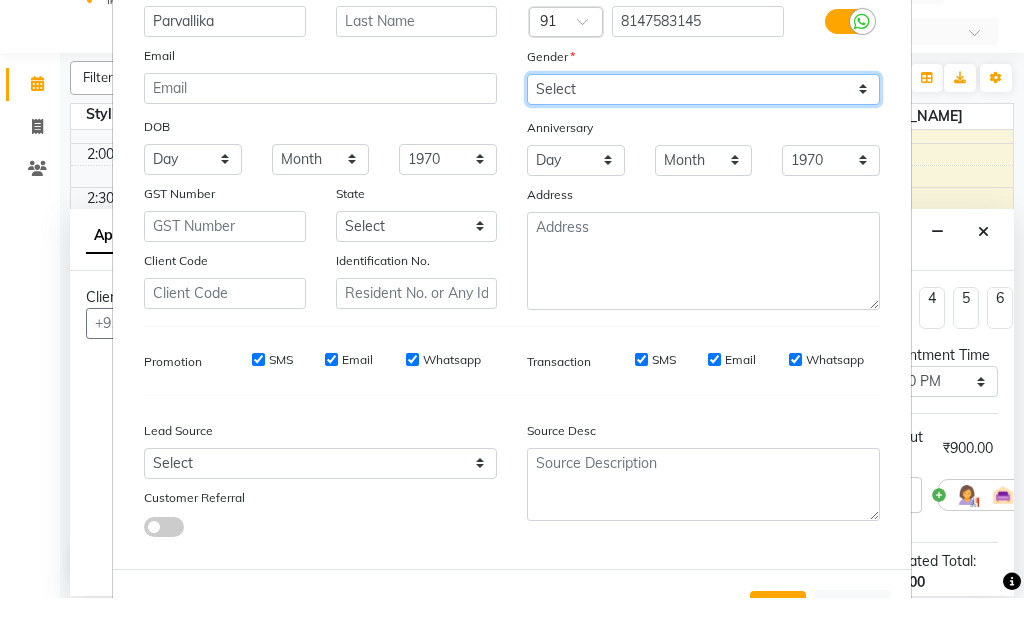 click on "Select [DEMOGRAPHIC_DATA] [DEMOGRAPHIC_DATA] Other Prefer Not To Say" at bounding box center (703, 135) 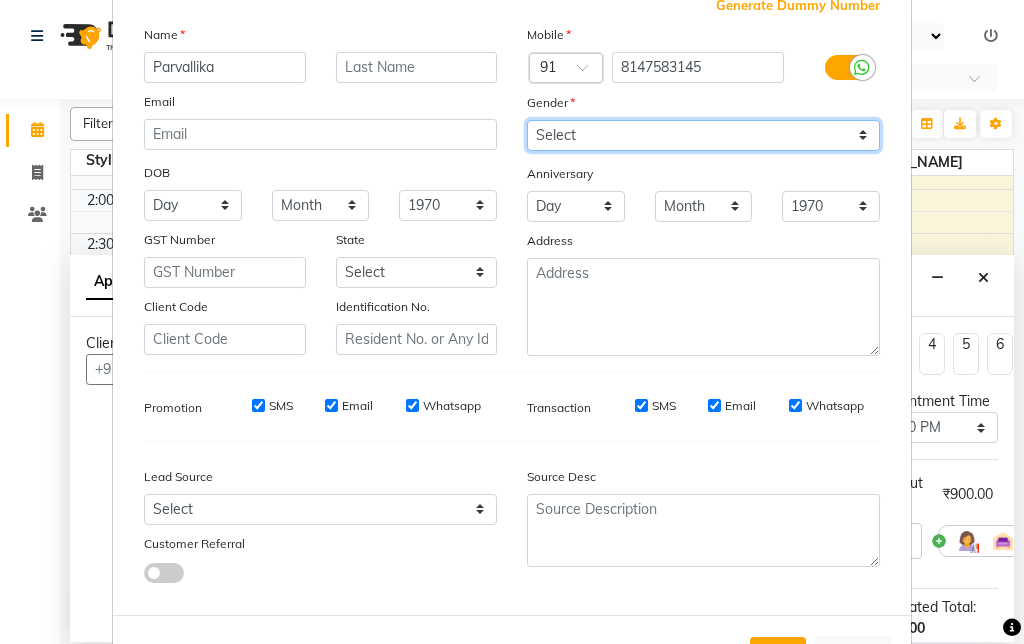 select on "[DEMOGRAPHIC_DATA]" 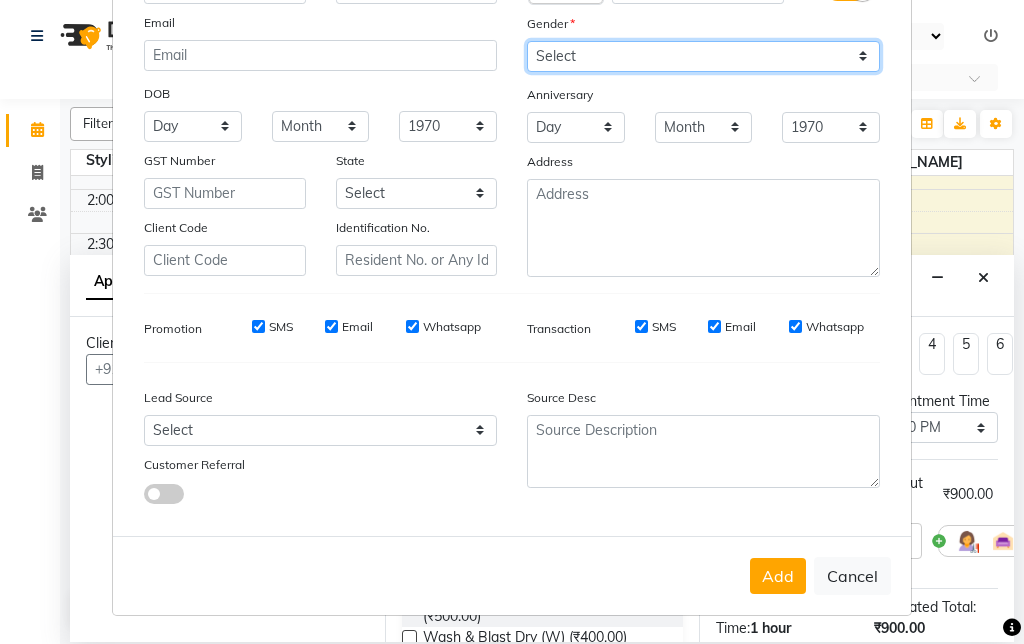 scroll, scrollTop: 204, scrollLeft: 0, axis: vertical 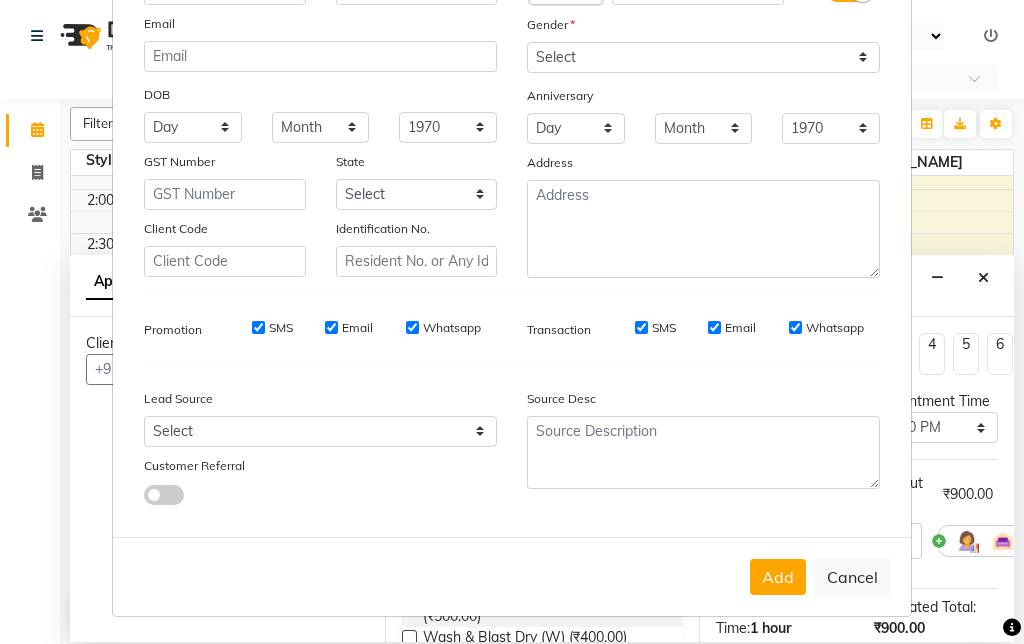 click on "Add" at bounding box center [778, 577] 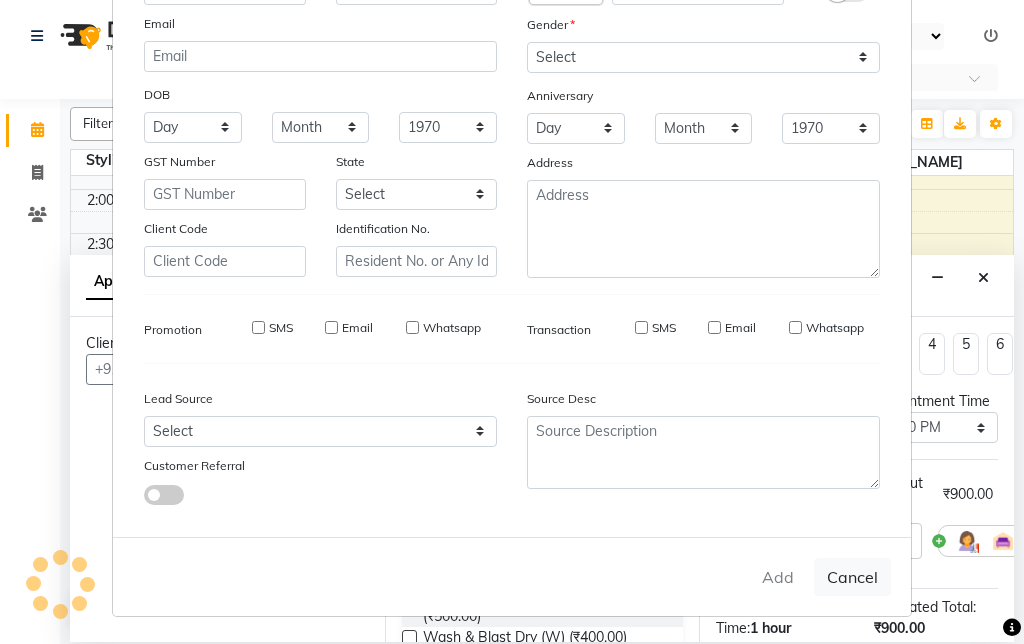 type on "81******45" 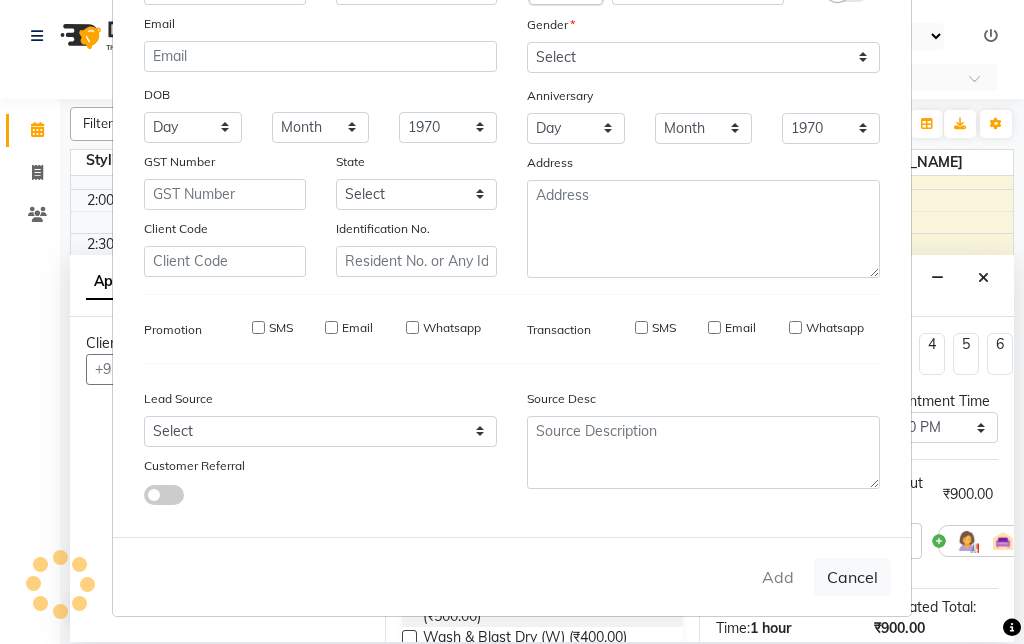 type 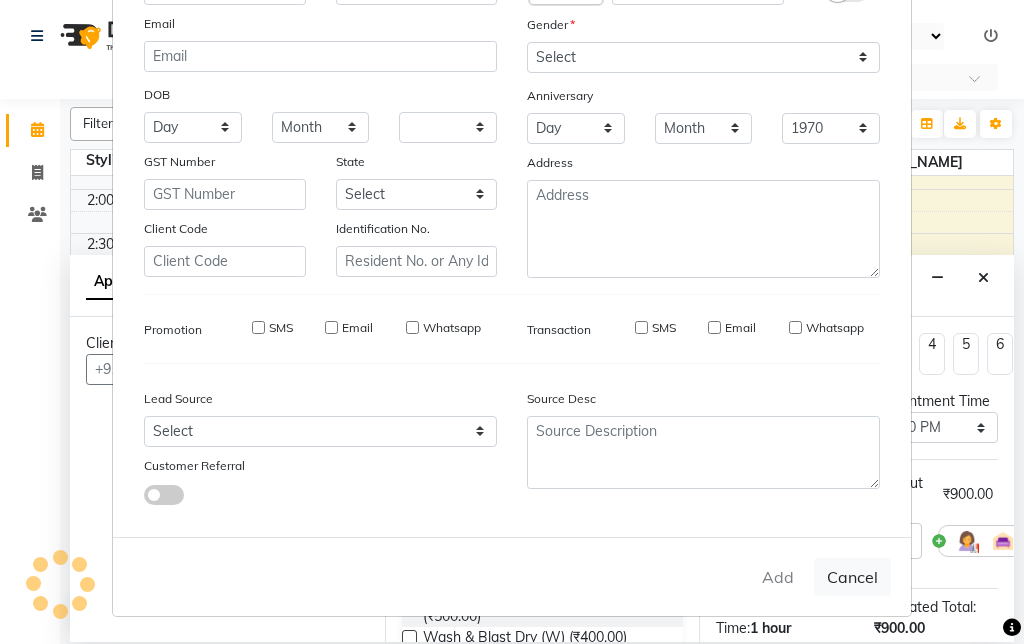 type 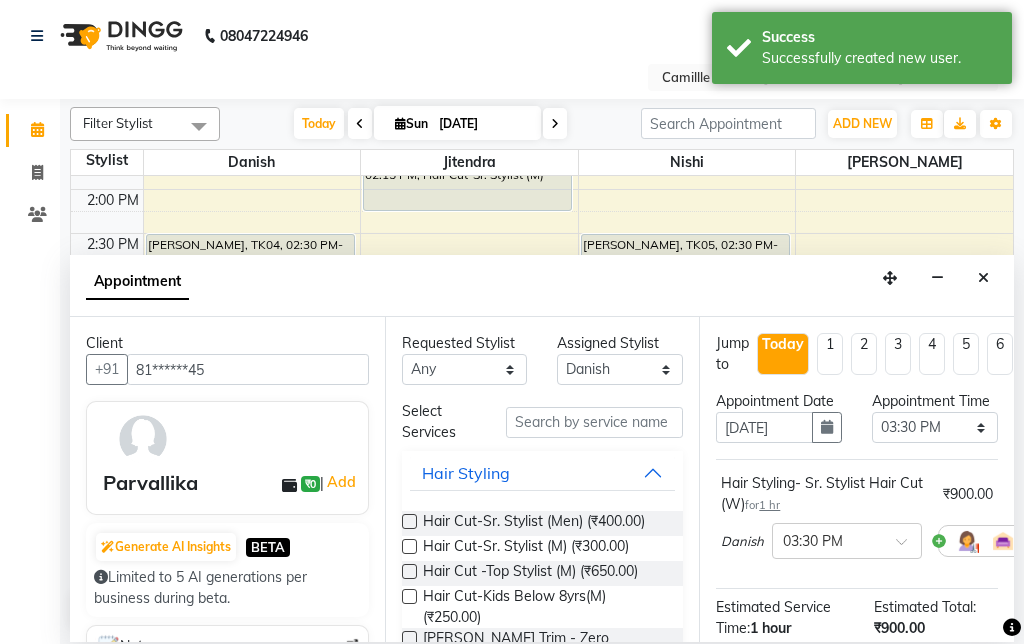 scroll, scrollTop: 0, scrollLeft: 0, axis: both 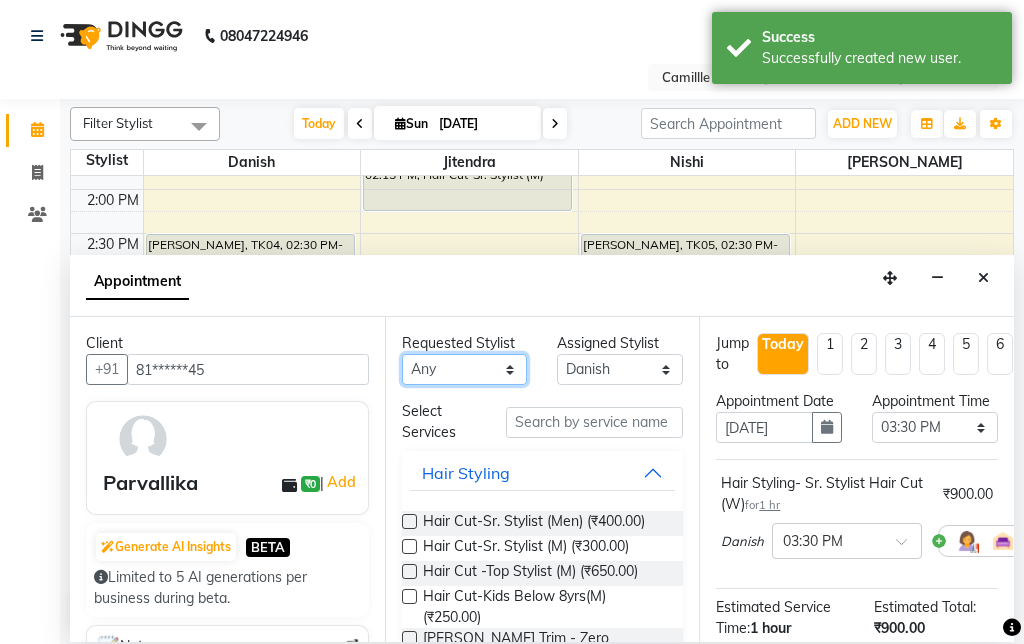 click on "Any Danish [PERSON_NAME] [PERSON_NAME]" at bounding box center [465, 369] 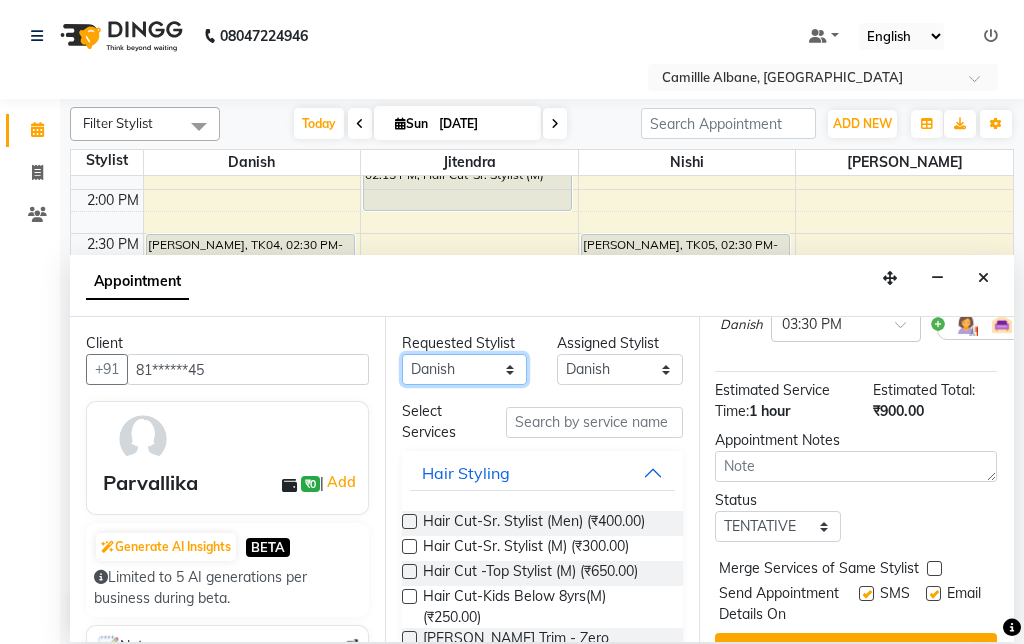 scroll, scrollTop: 216, scrollLeft: 1, axis: both 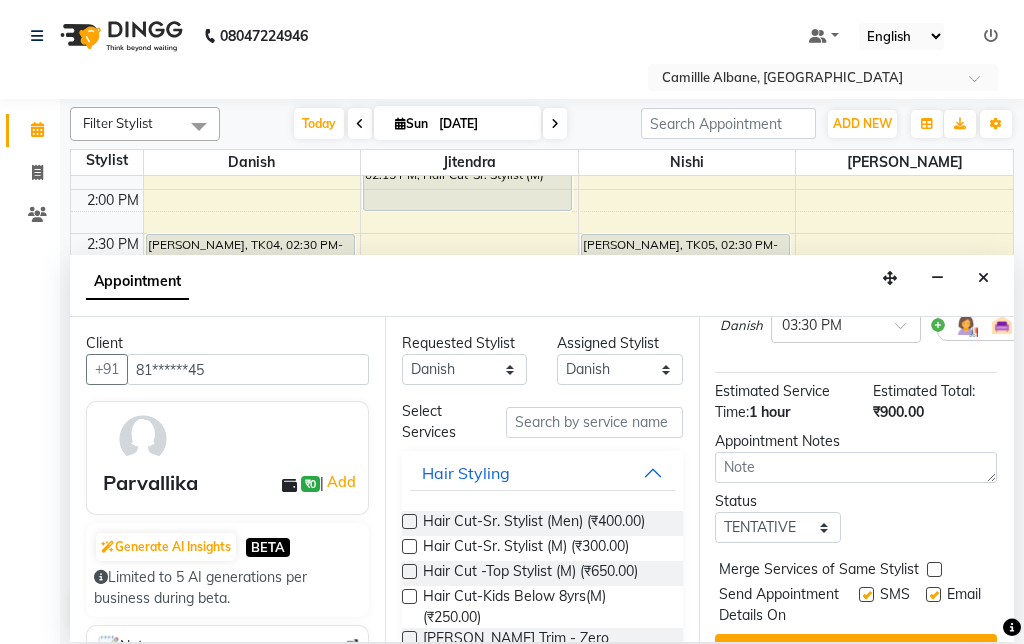 click on "Jump to [DATE] 1 2 3 4 5 6 7 8 Weeks Appointment Date [DATE] Appointment Time Select 09:00 AM 09:15 AM 09:30 AM 09:45 AM 10:00 AM 10:15 AM 10:30 AM 10:45 AM 11:00 AM 11:15 AM 11:30 AM 11:45 AM 12:00 PM 12:15 PM 12:30 PM 12:45 PM 01:00 PM 01:15 PM 01:30 PM 01:45 PM 02:00 PM 02:15 PM 02:30 PM 02:45 PM 03:00 PM 03:15 PM 03:30 PM 03:45 PM 04:00 PM 04:15 PM 04:30 PM 04:45 PM 05:00 PM 05:15 PM 05:30 PM 05:45 PM 06:00 PM 06:15 PM 06:30 PM 06:45 PM 07:00 PM 07:15 PM 07:30 PM 07:45 PM 08:00 PM 08:15 PM 08:30 PM 08:45 PM 09:00 PM 09:15 PM 09:30 PM Hair Styling- Sr. Stylist Hair Cut (W)   for  1 hr ₹900.00 Danish × 03:30 PM Estimated Service Time:  1 hour Estimated Total:  ₹900.00 Appointment Notes Status Select TENTATIVE CONFIRM CHECK-IN UPCOMING Merge Services of Same Stylist Send Appointment Details On SMS Email  Book" at bounding box center [856, 479] 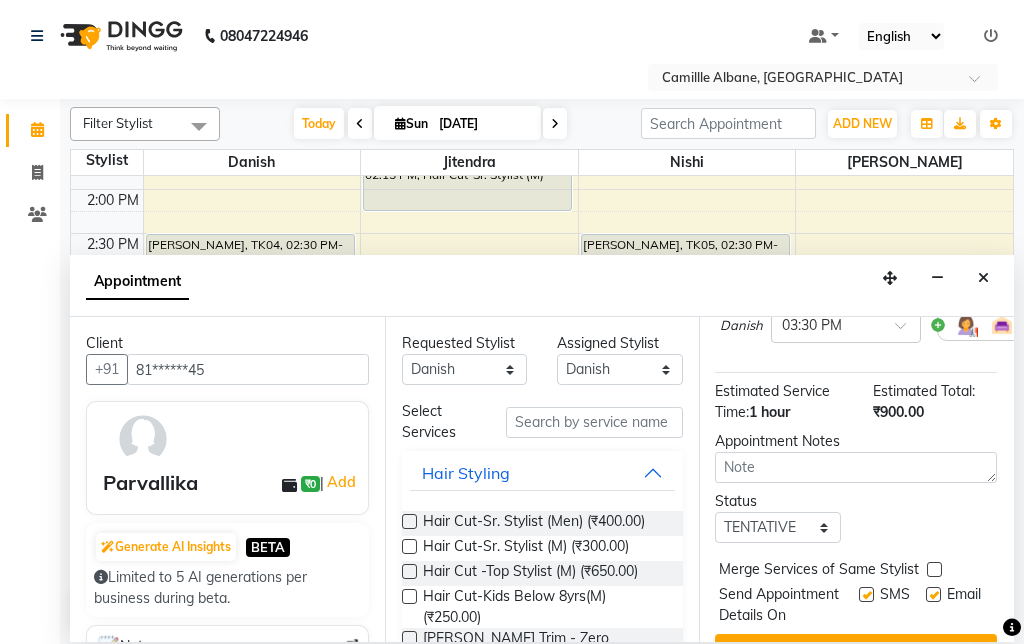 click on "Book" at bounding box center (856, 652) 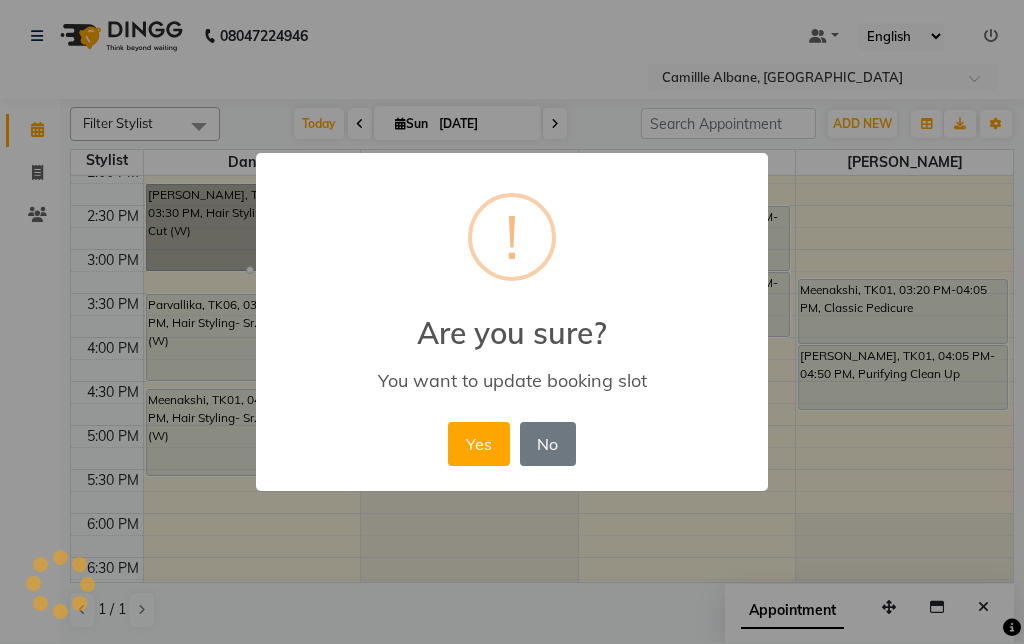 scroll, scrollTop: 543, scrollLeft: 0, axis: vertical 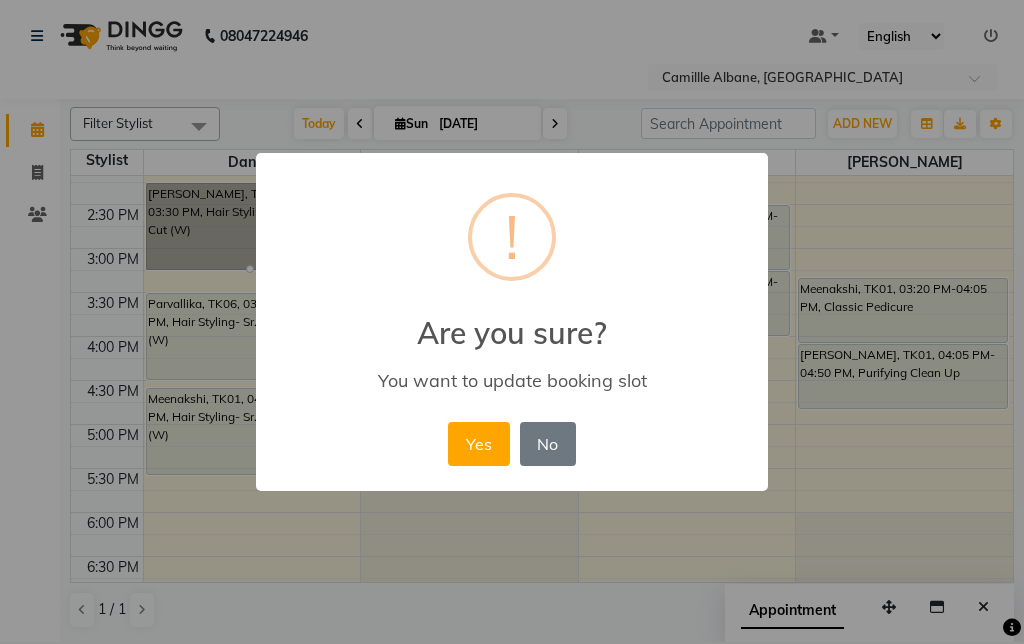 click on "Yes" at bounding box center [478, 444] 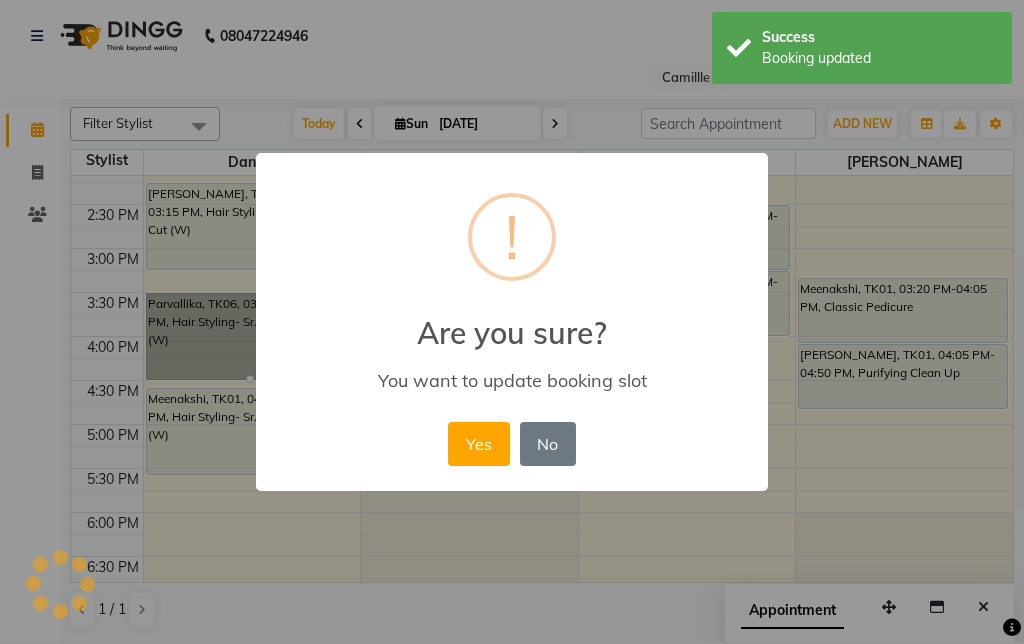 click on "Yes" at bounding box center (478, 444) 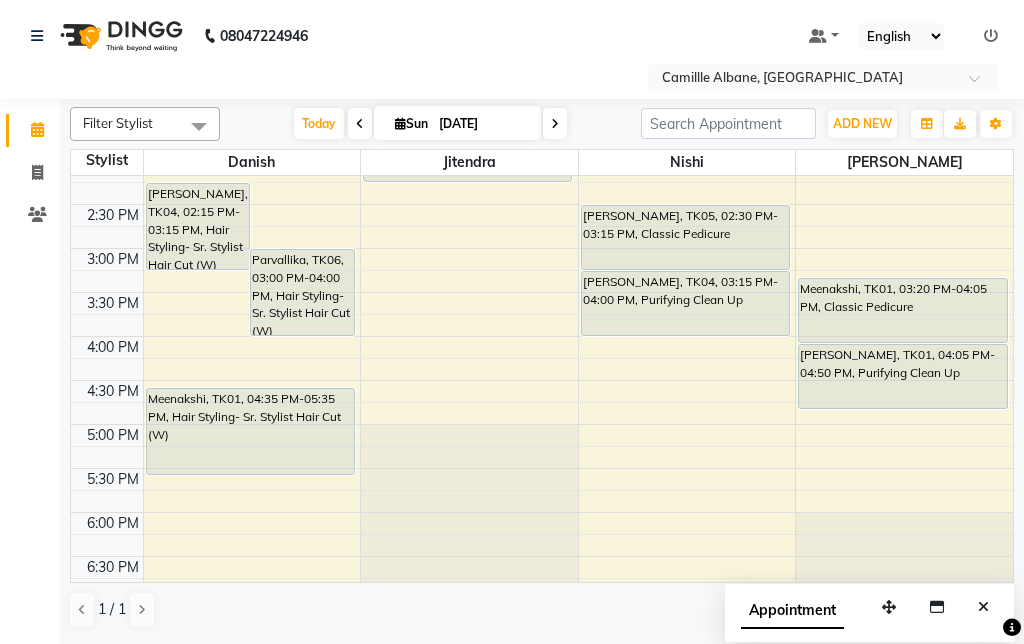 click on "Invoice" 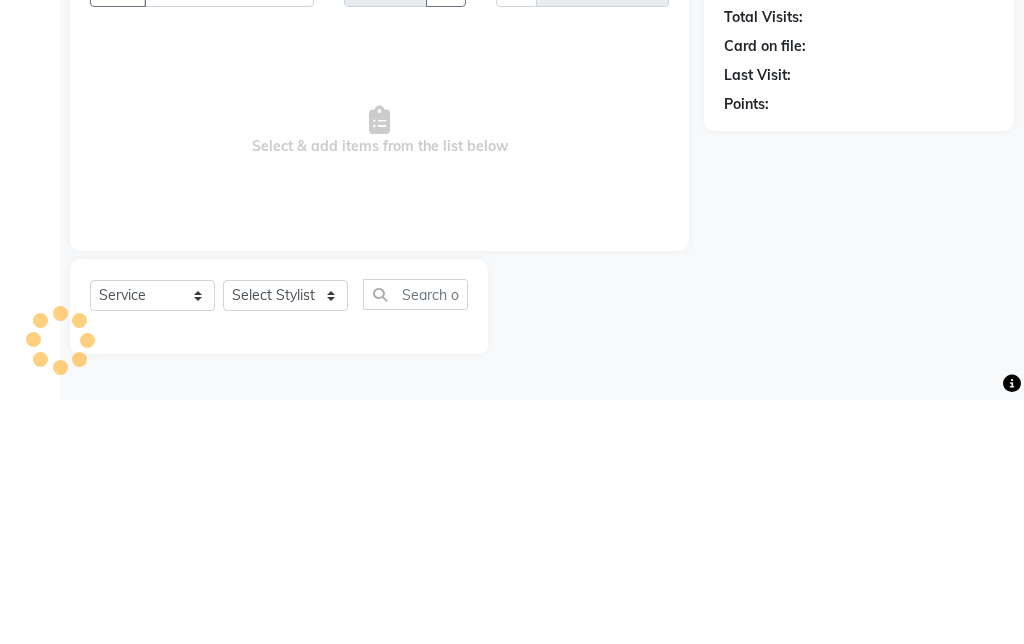 type on "0742" 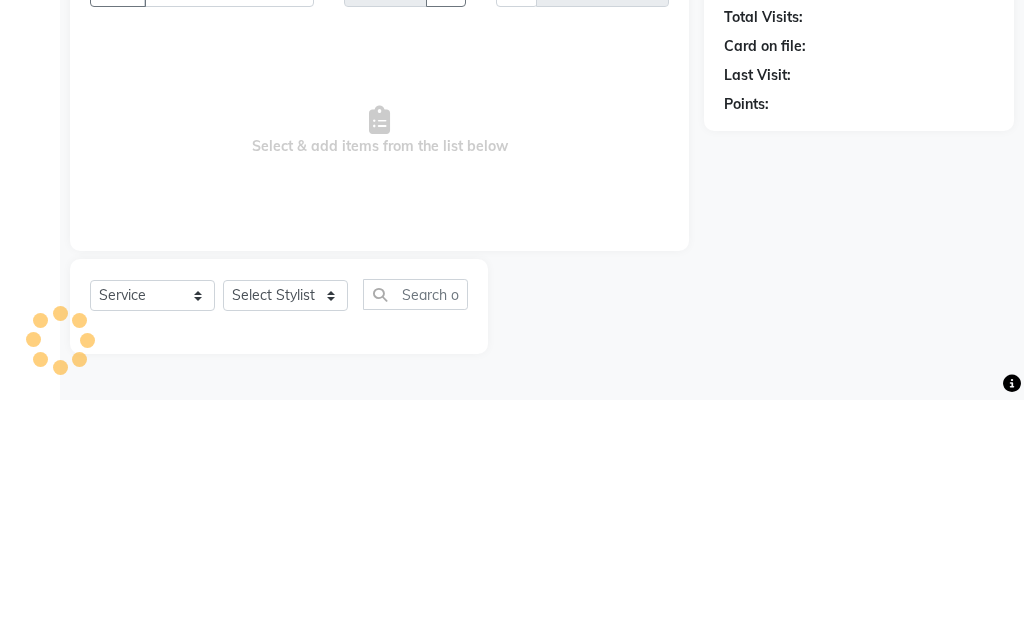 select on "7025" 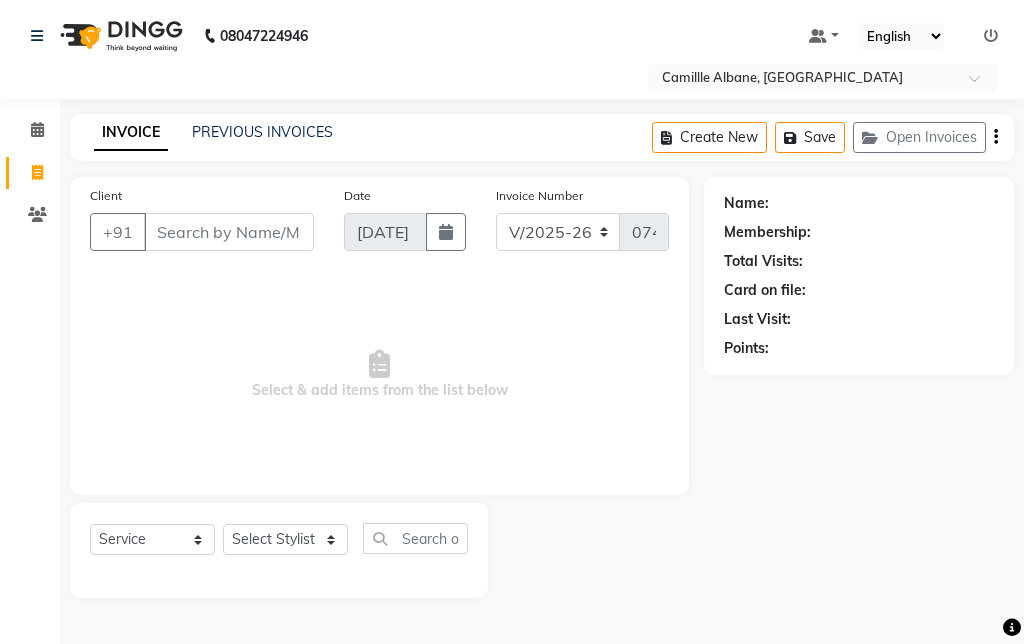 click on "PREVIOUS INVOICES" 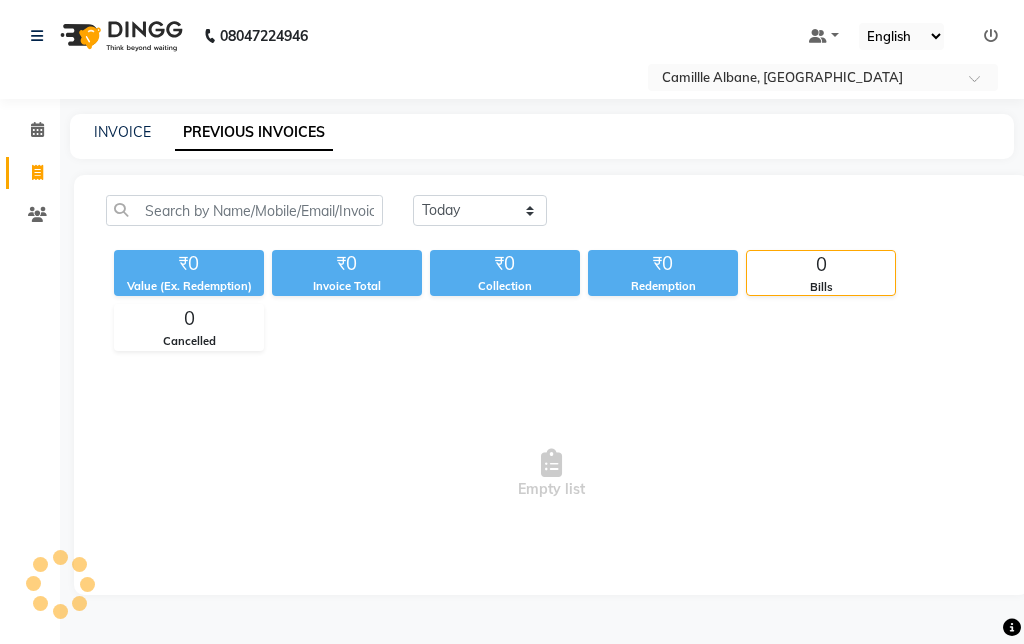 click on "PREVIOUS INVOICES" 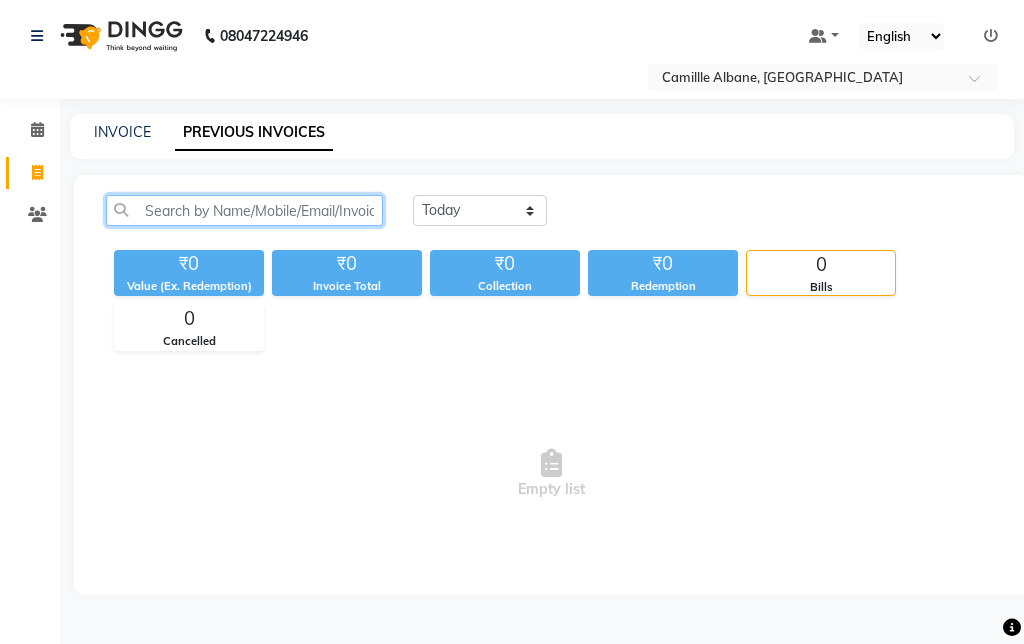 click 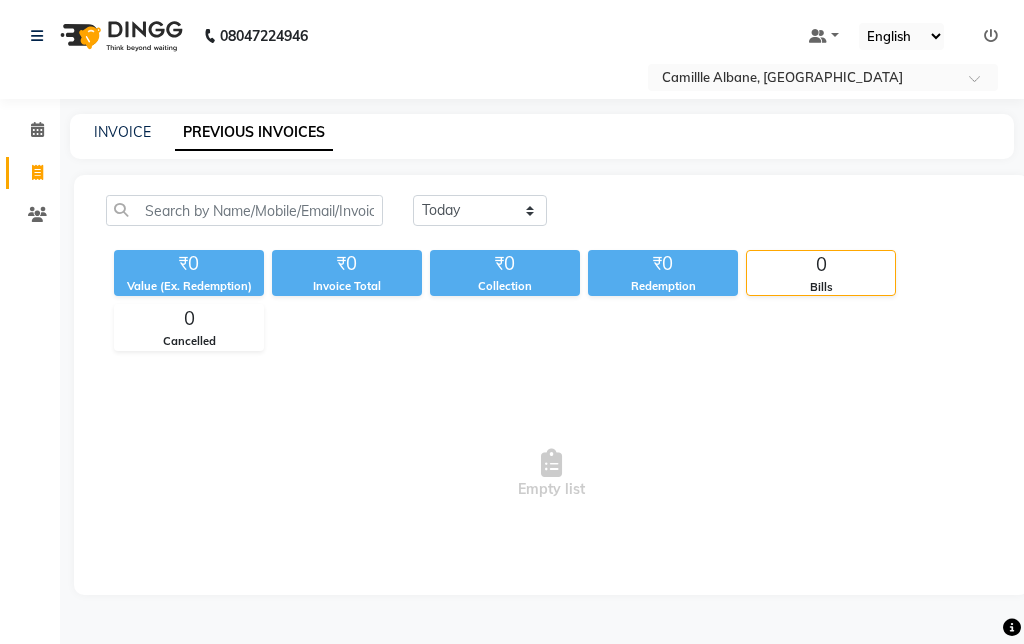 click on "INVOICE" 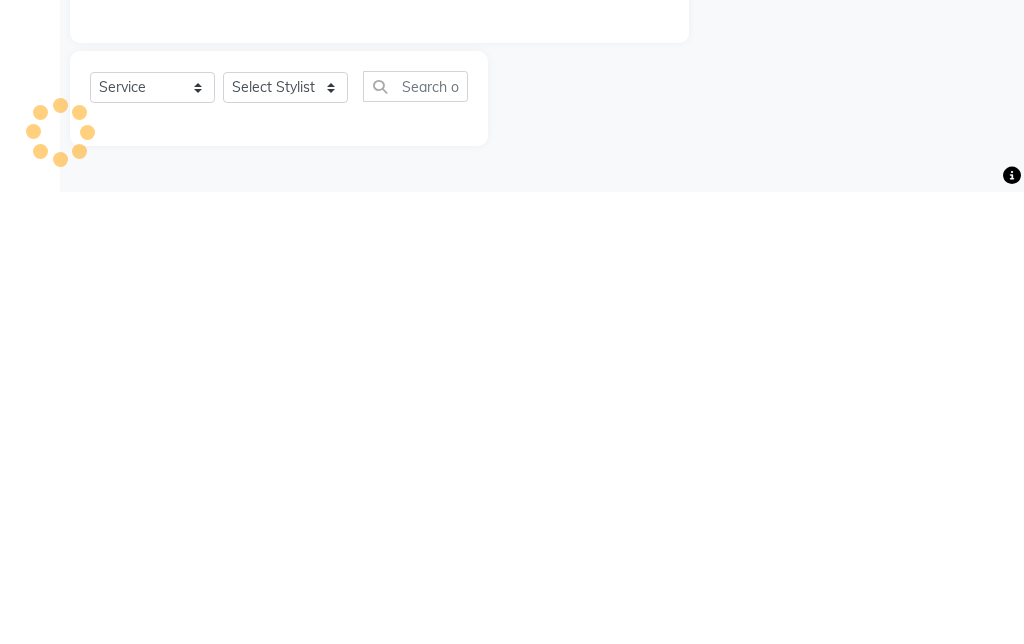type on "0742" 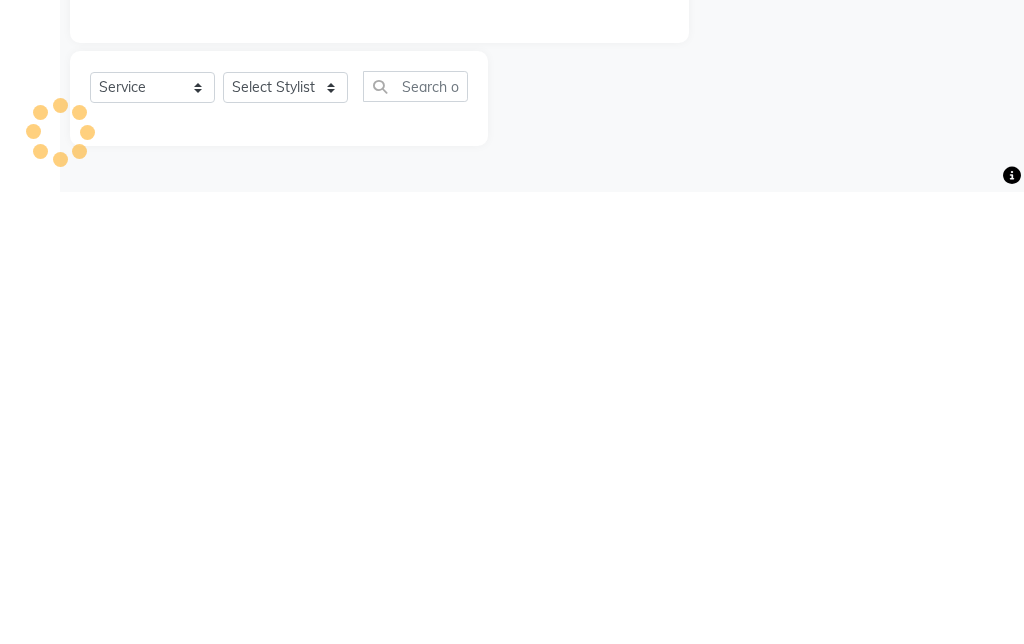 select on "7025" 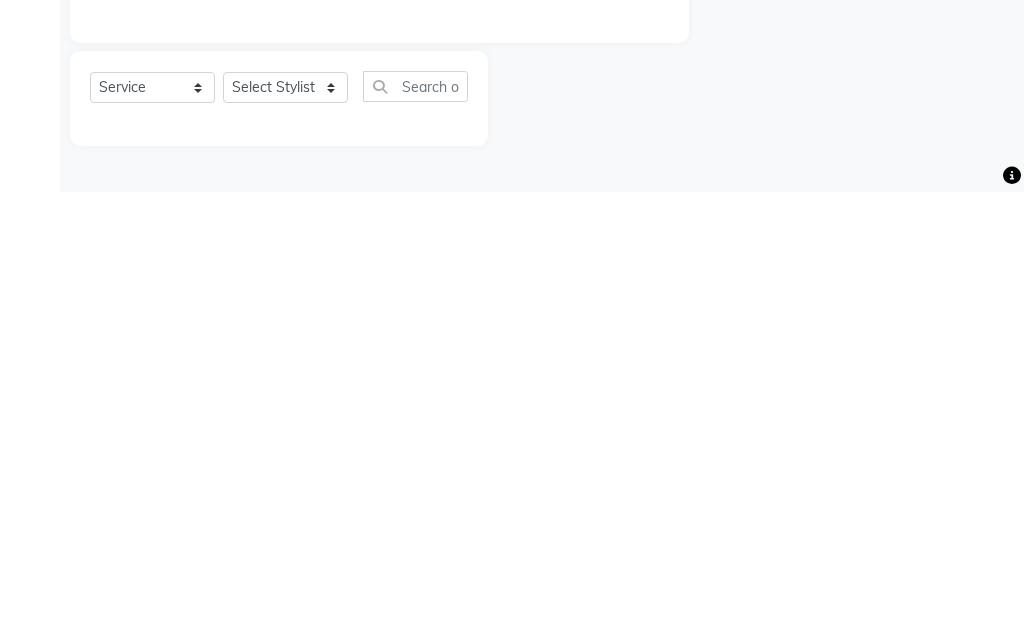 click on "Name: Membership: Total Visits: Card on file: Last Visit:  Points:" 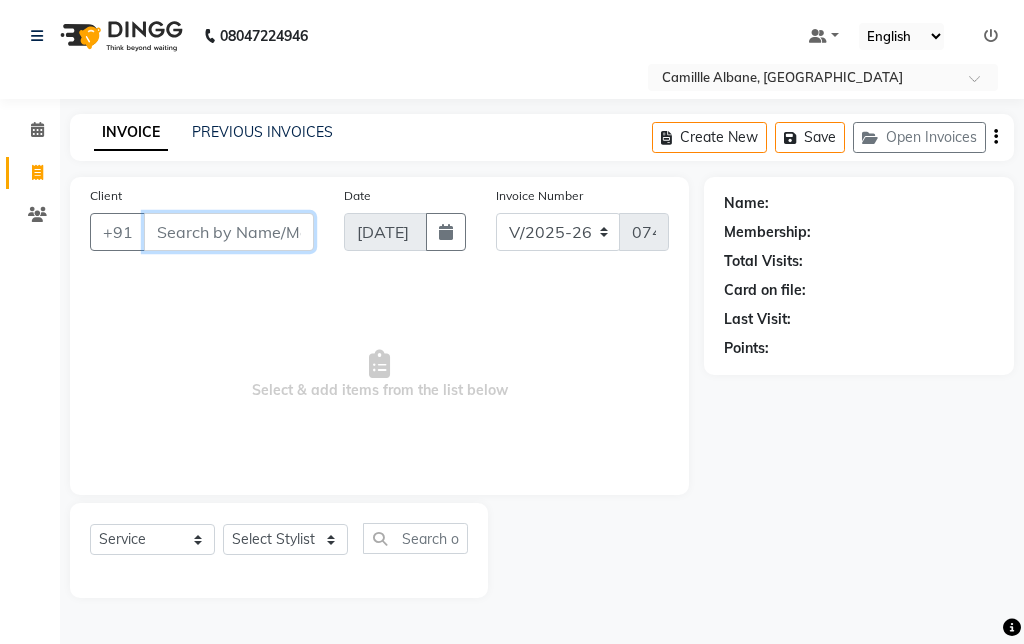 click on "Client" at bounding box center [229, 232] 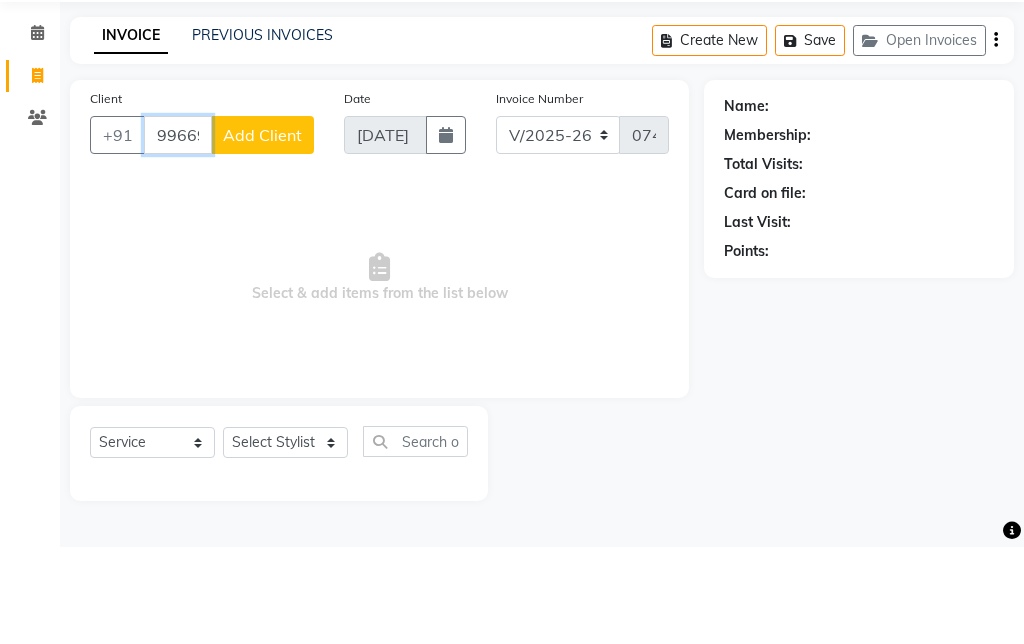 type on "9966997970" 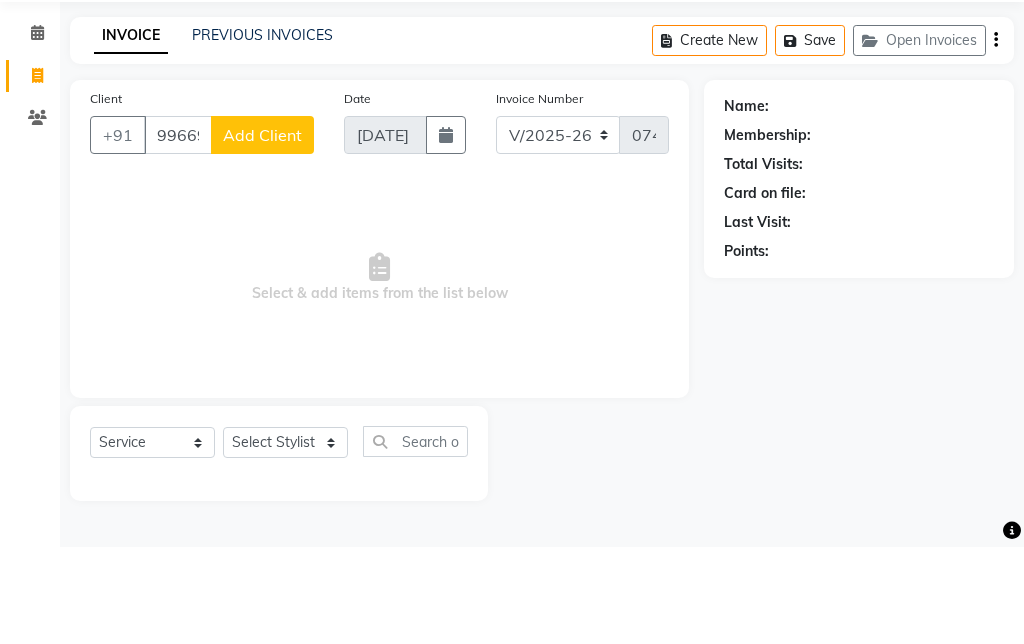 click on "Add Client" 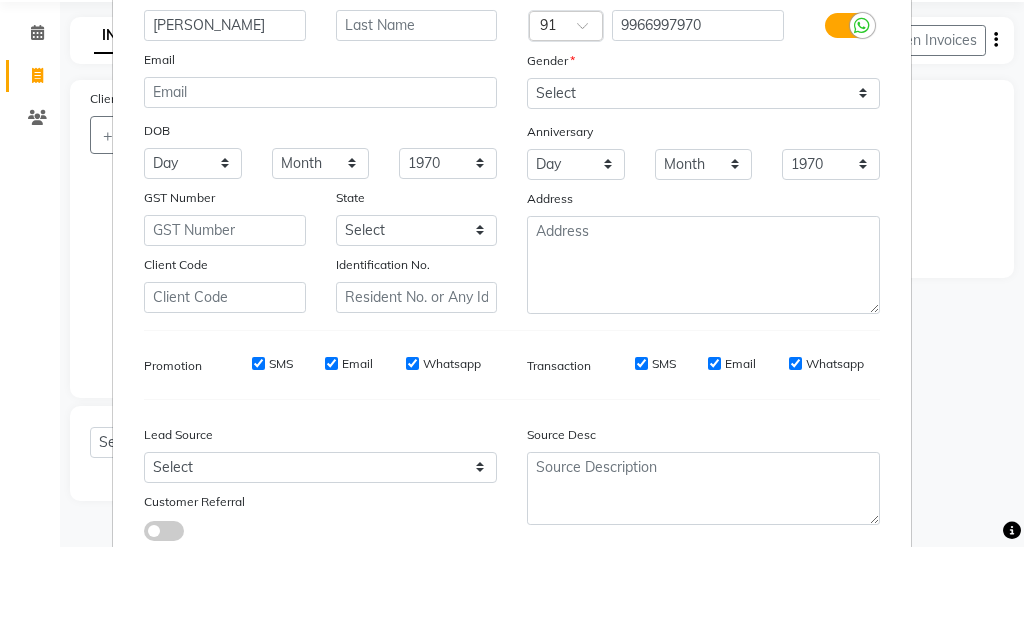 scroll, scrollTop: 74, scrollLeft: 0, axis: vertical 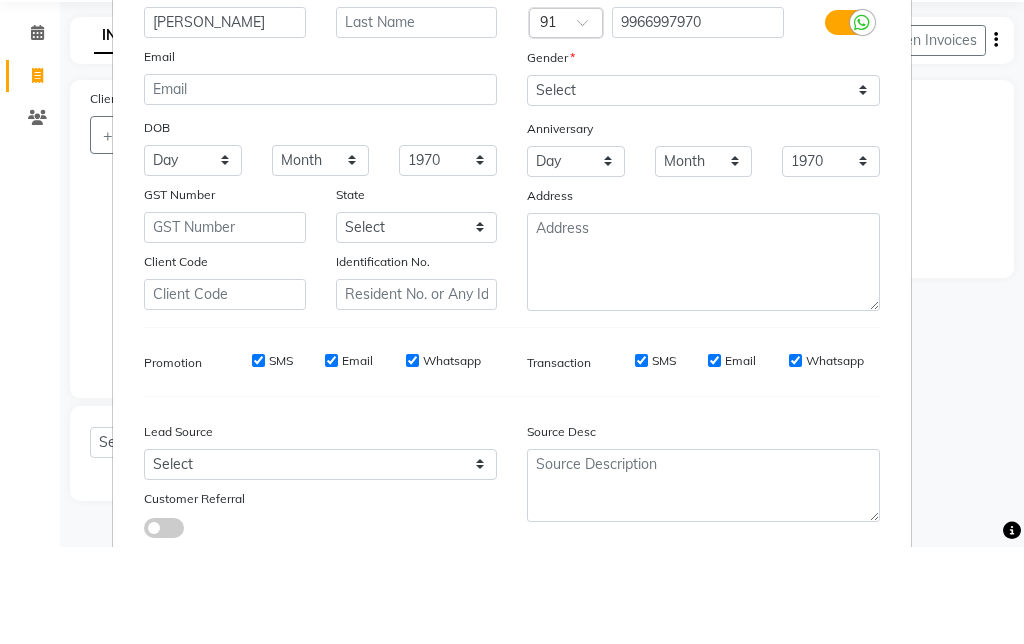 type on "[PERSON_NAME]" 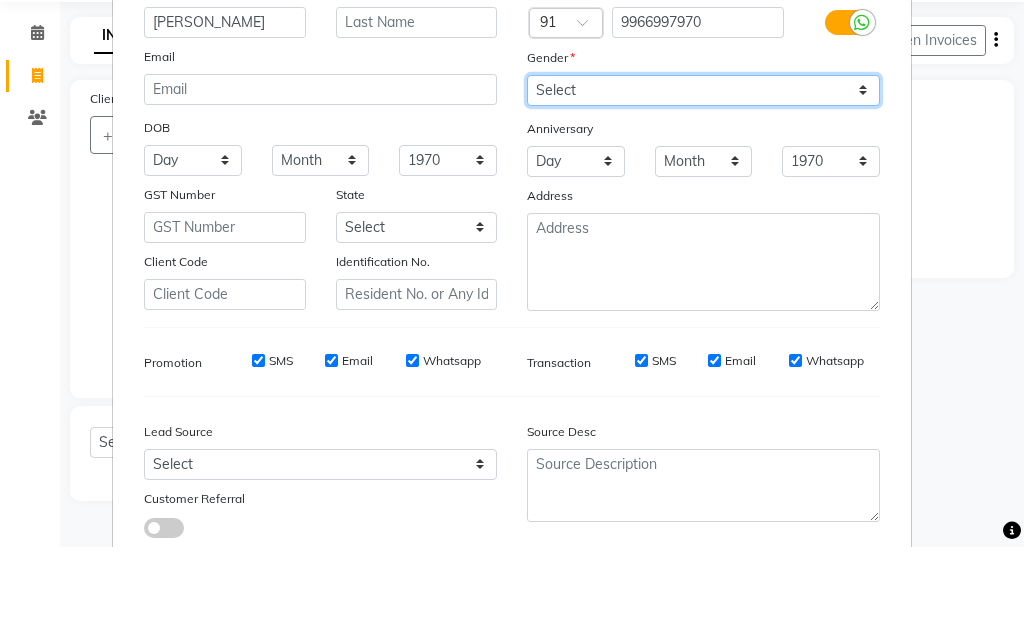 click on "Select [DEMOGRAPHIC_DATA] [DEMOGRAPHIC_DATA] Other Prefer Not To Say" at bounding box center [703, 187] 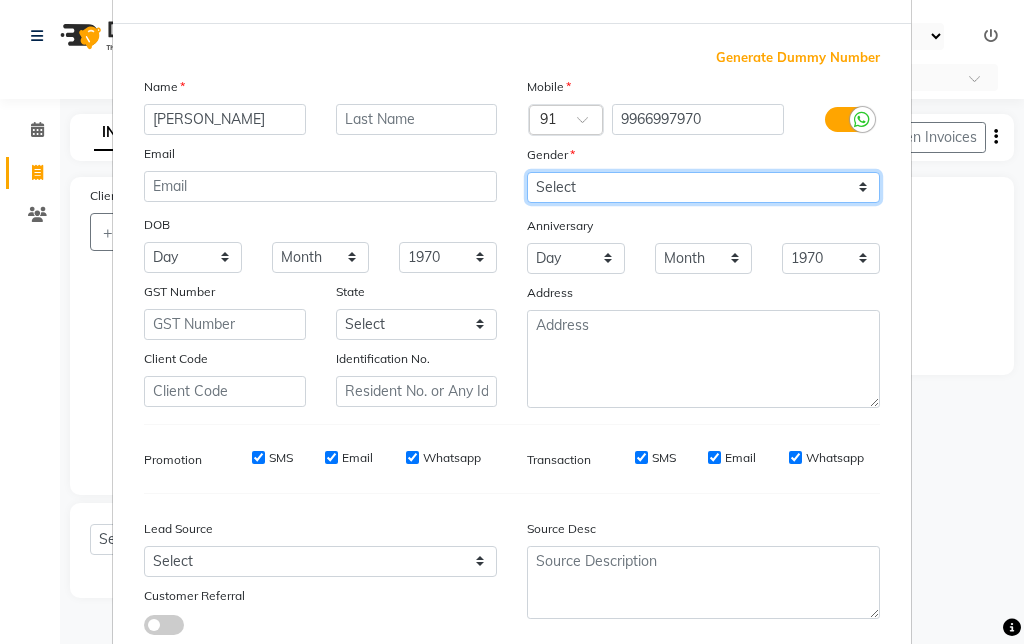 select on "[DEMOGRAPHIC_DATA]" 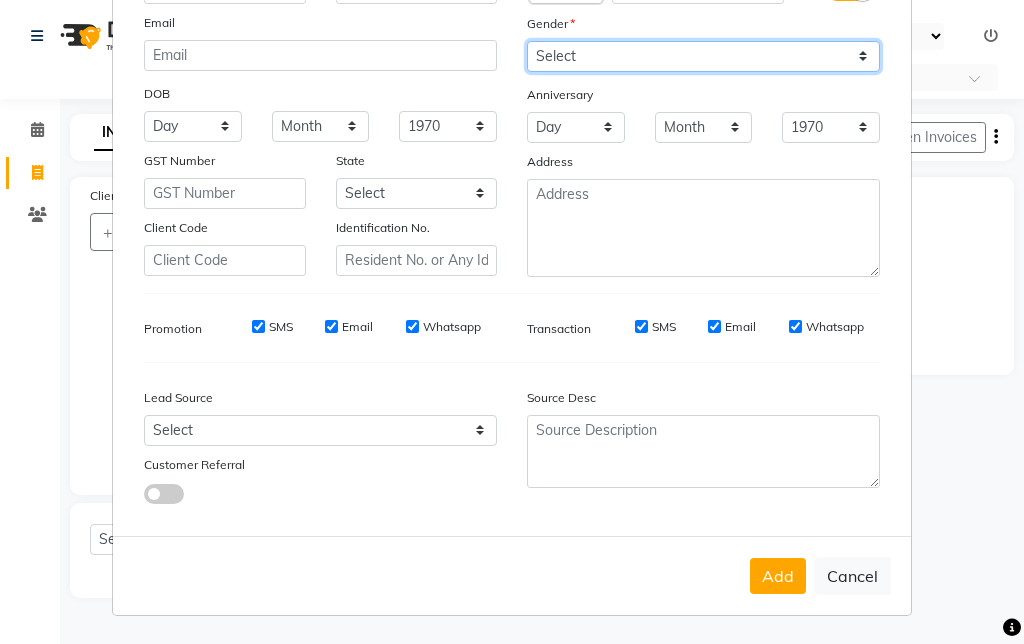 scroll, scrollTop: 204, scrollLeft: 0, axis: vertical 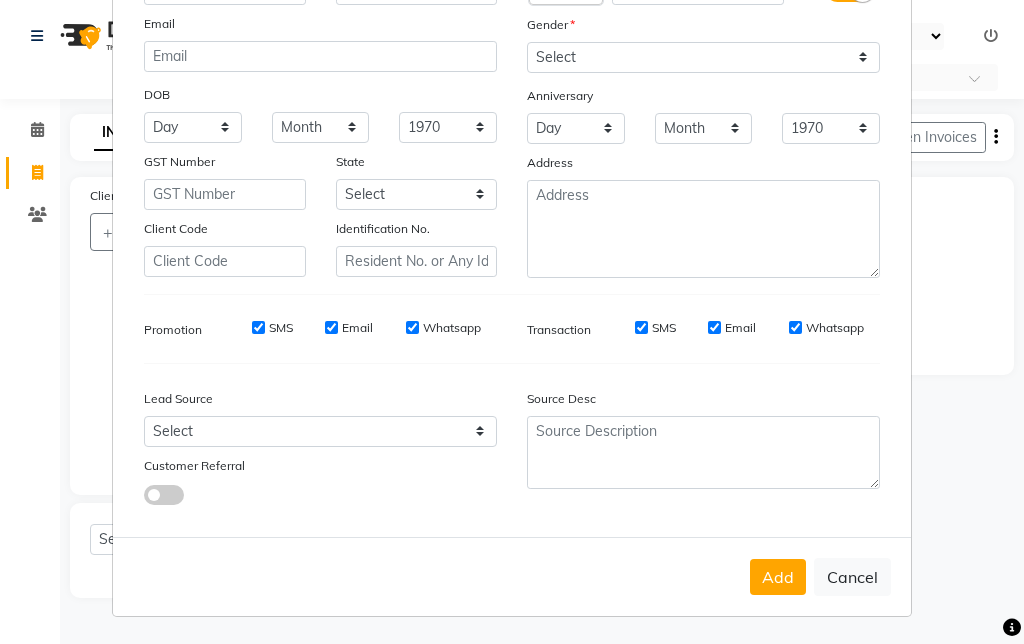 click on "Add" at bounding box center [778, 577] 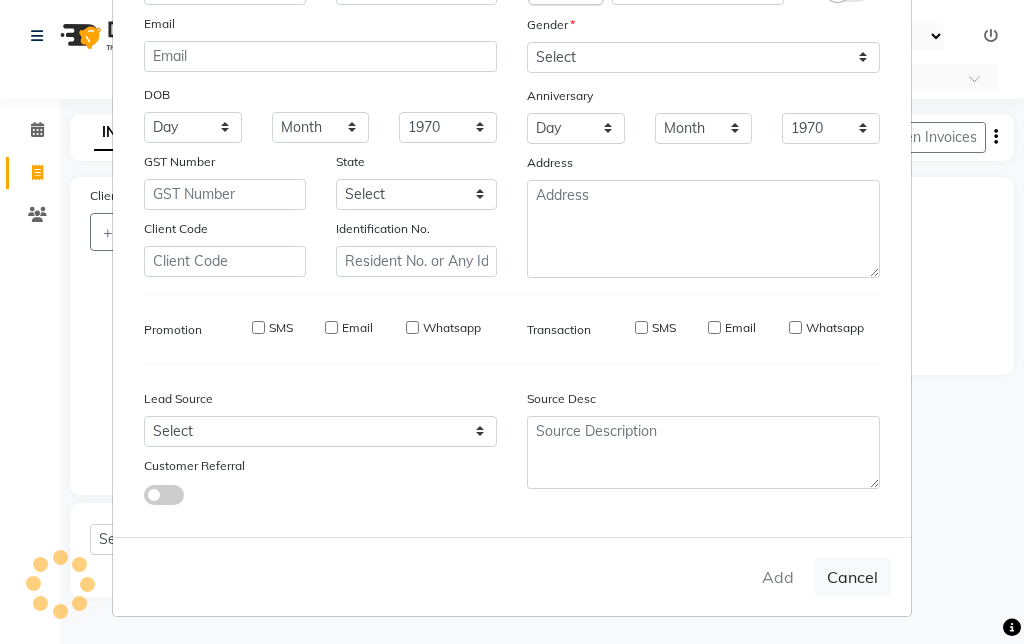 type on "99******70" 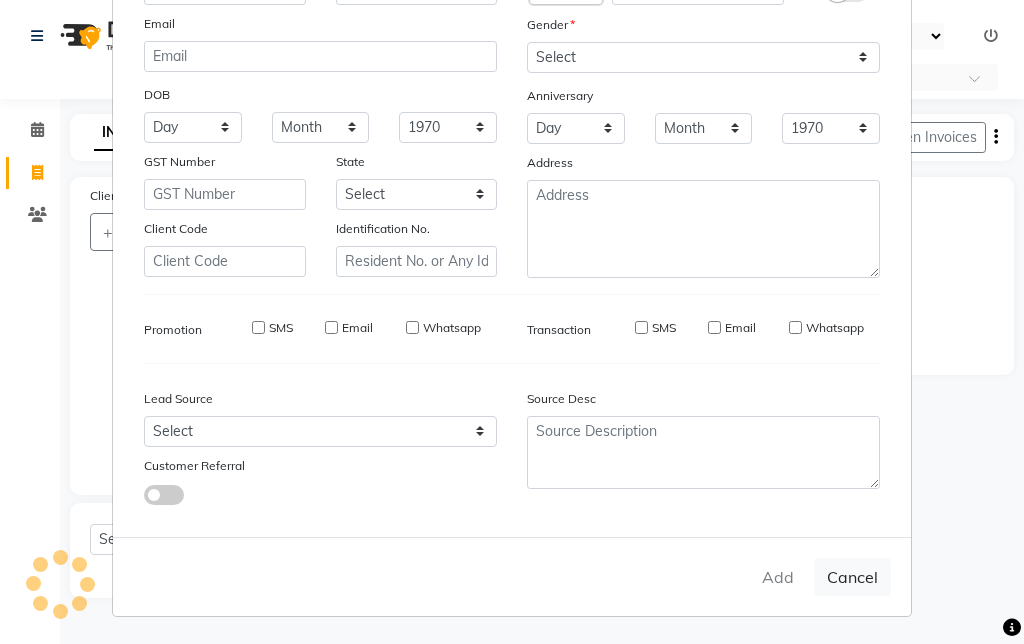 select 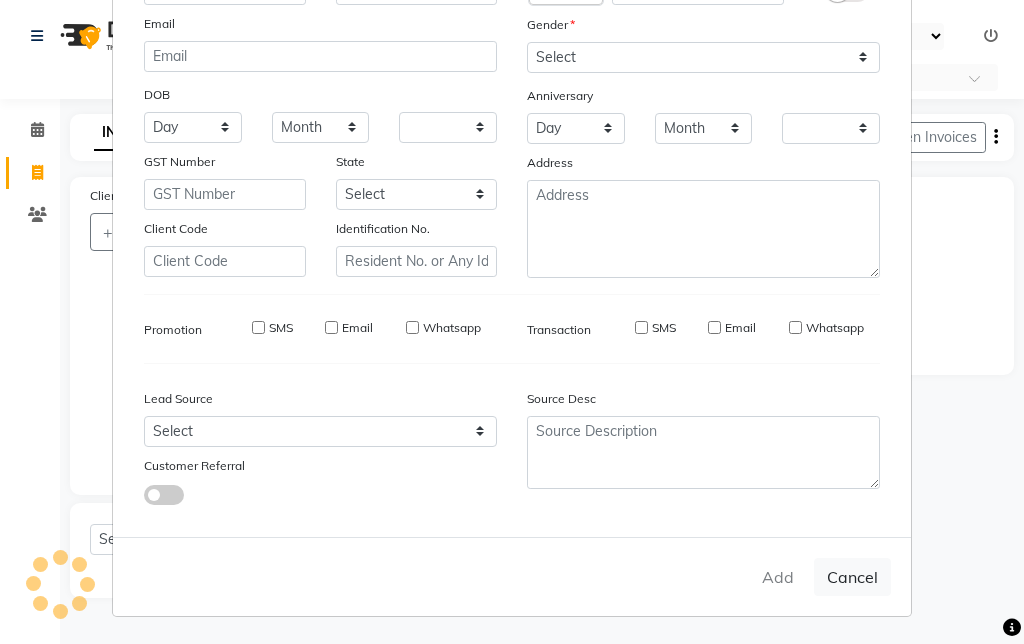 checkbox on "false" 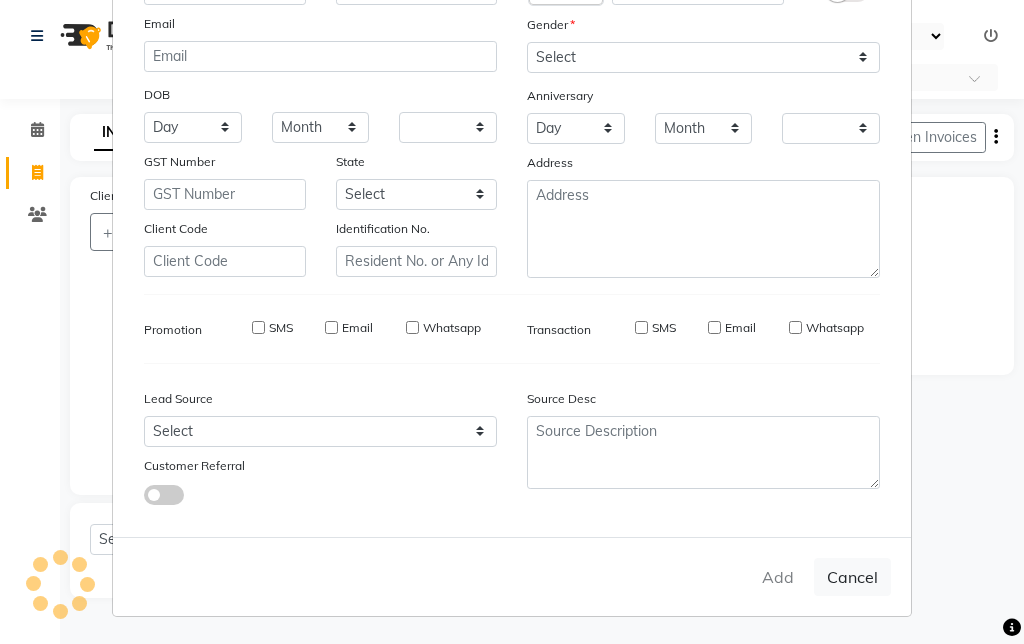 checkbox on "false" 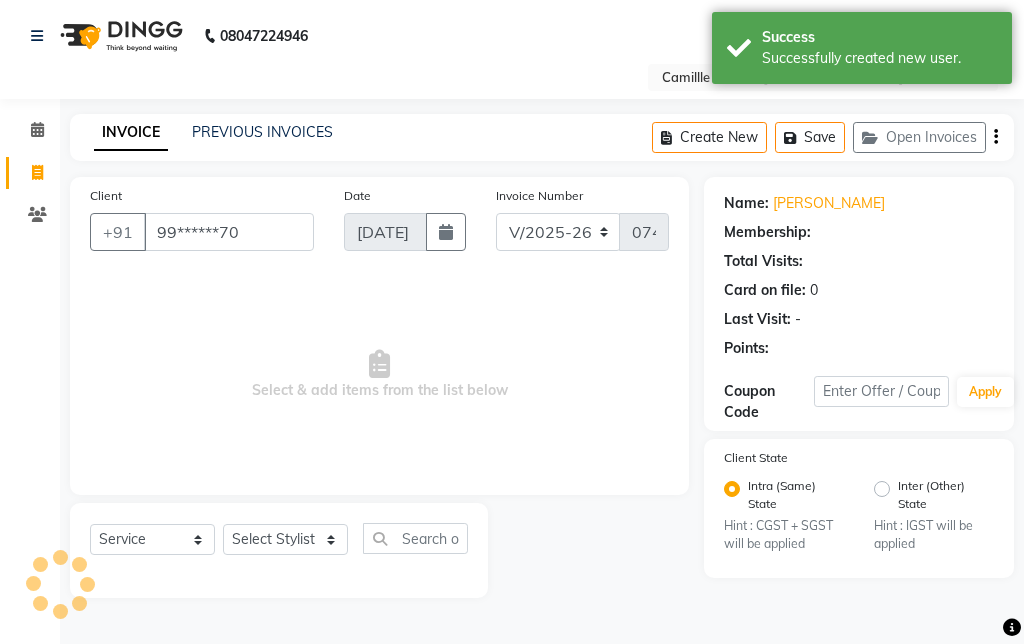 select on "1: Object" 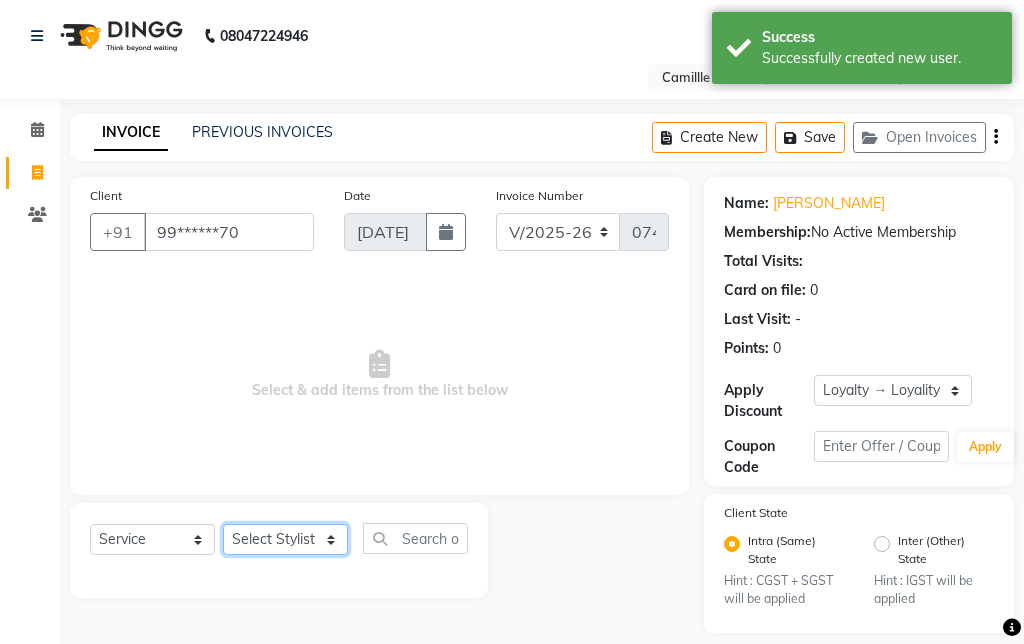 click on "Select Stylist Admin Amit Danish Dr, [PERSON_NAME] [PERSON_NAME] [PERSON_NAME] [PERSON_NAME] [PERSON_NAME]" 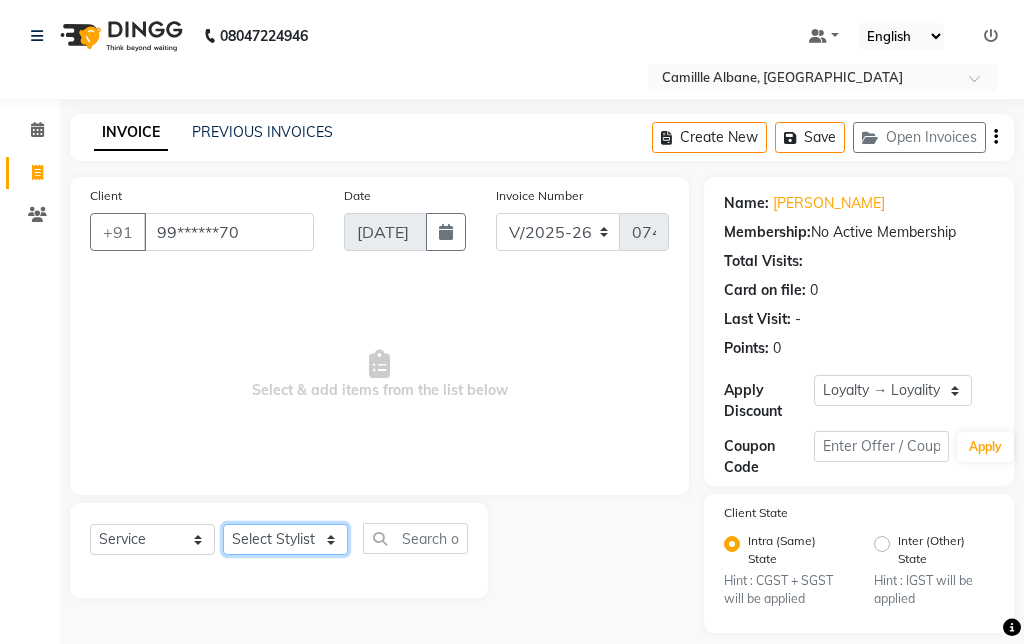 select on "63238" 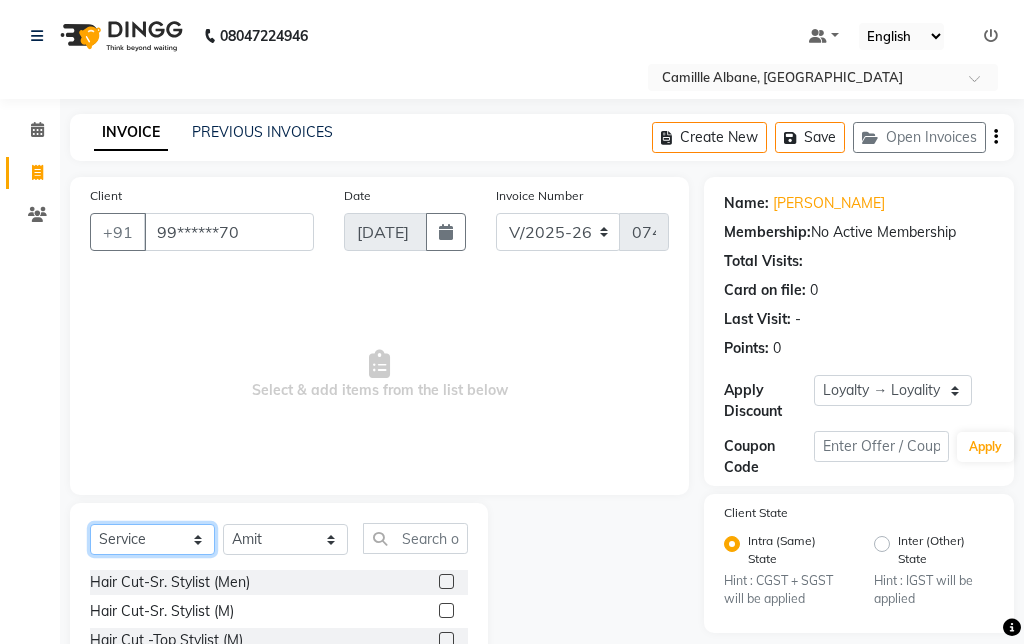 click on "Select  Service  Product  Membership  Package Voucher Prepaid Gift Card" 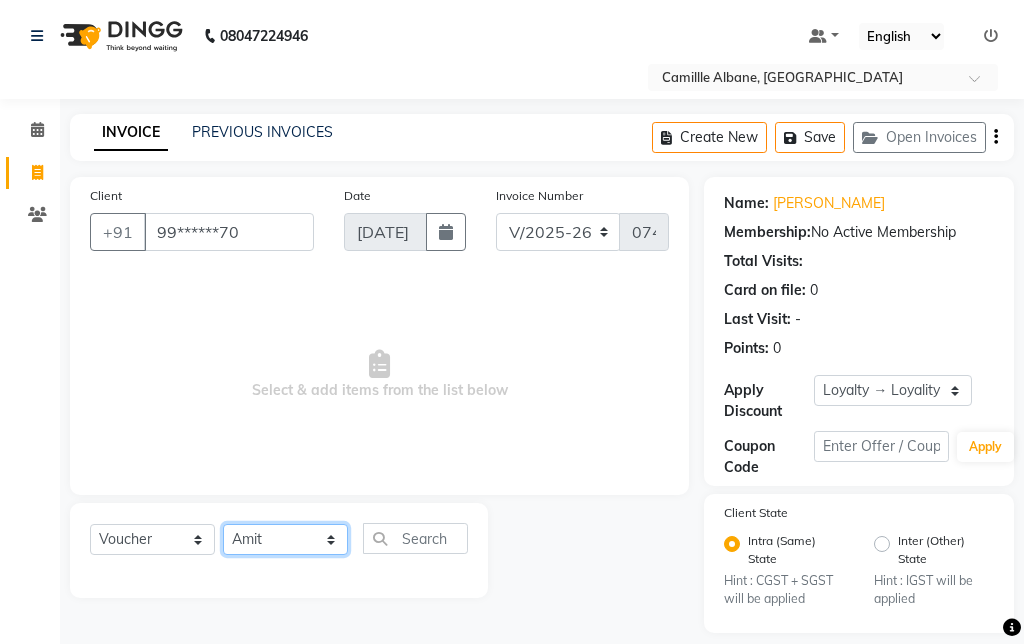 click on "Select Stylist Admin Amit Danish Dr, [PERSON_NAME] [PERSON_NAME] [PERSON_NAME] [PERSON_NAME] [PERSON_NAME]" 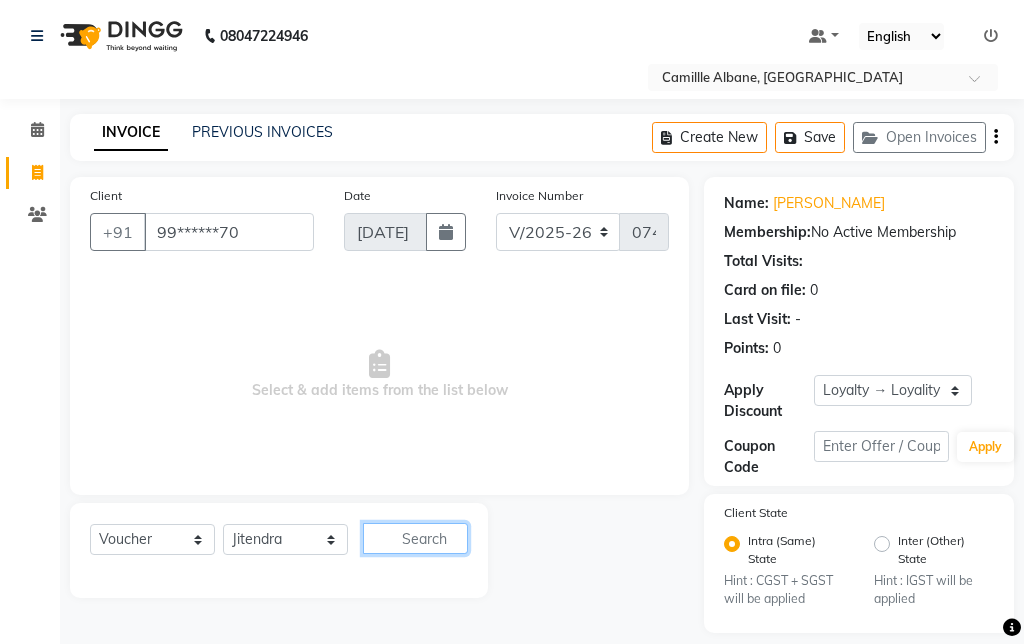click 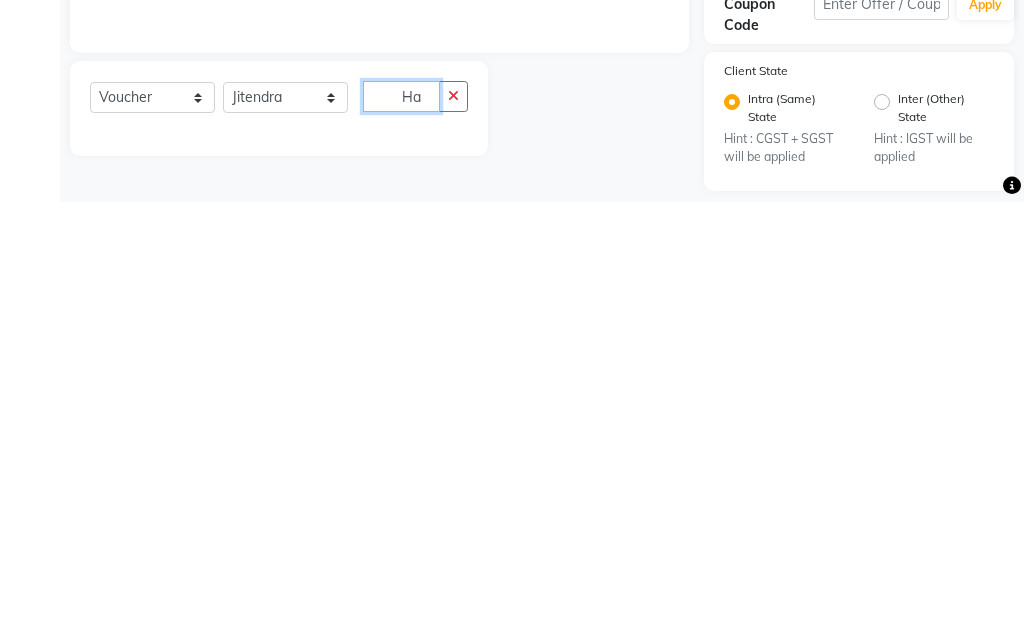 type on "H" 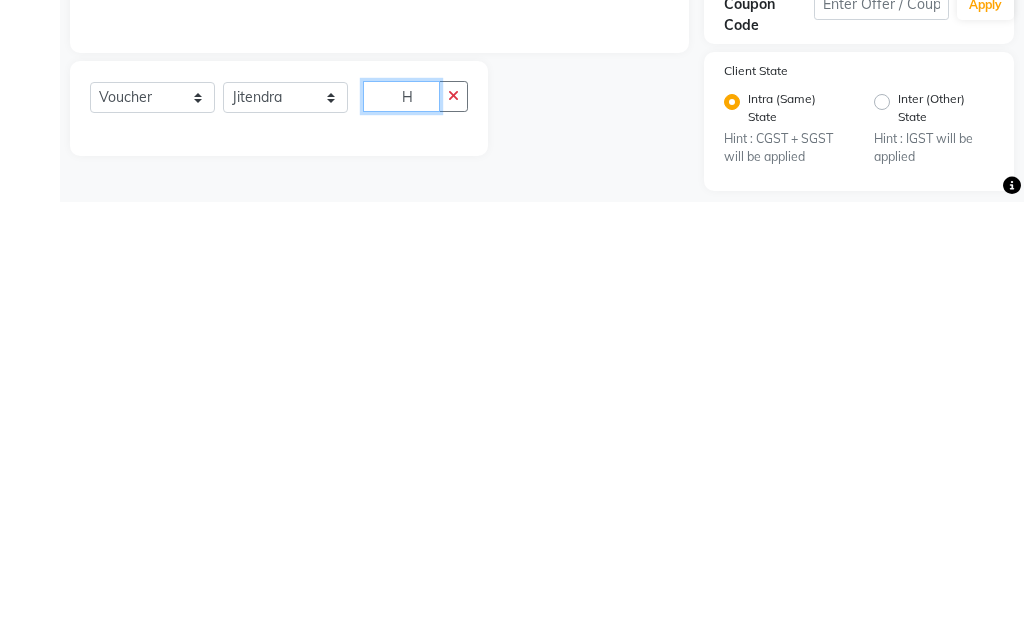 type 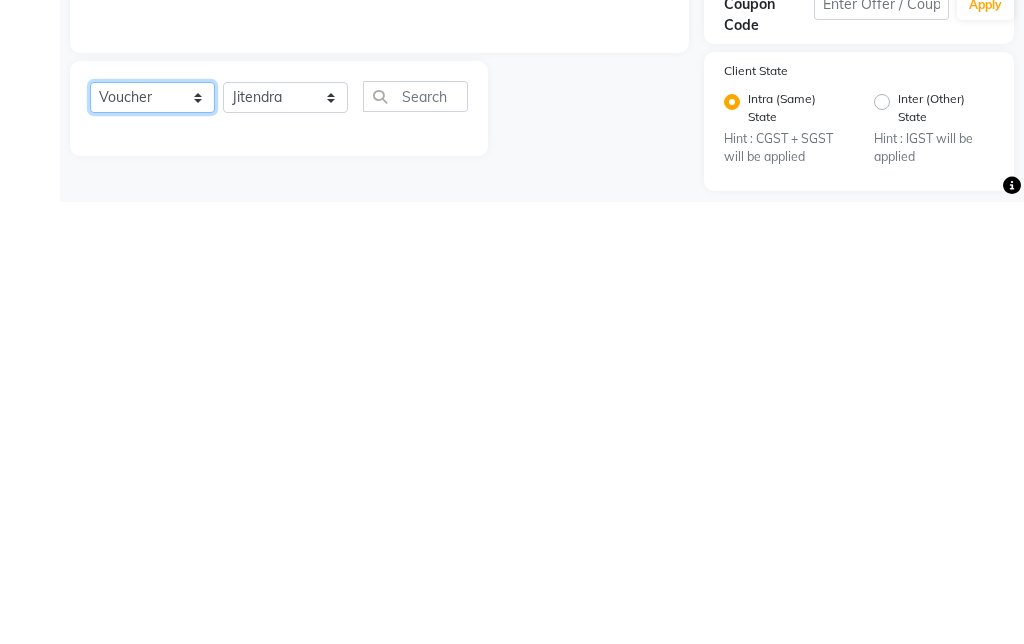 click on "Select  Service  Product  Membership  Package Voucher Prepaid Gift Card" 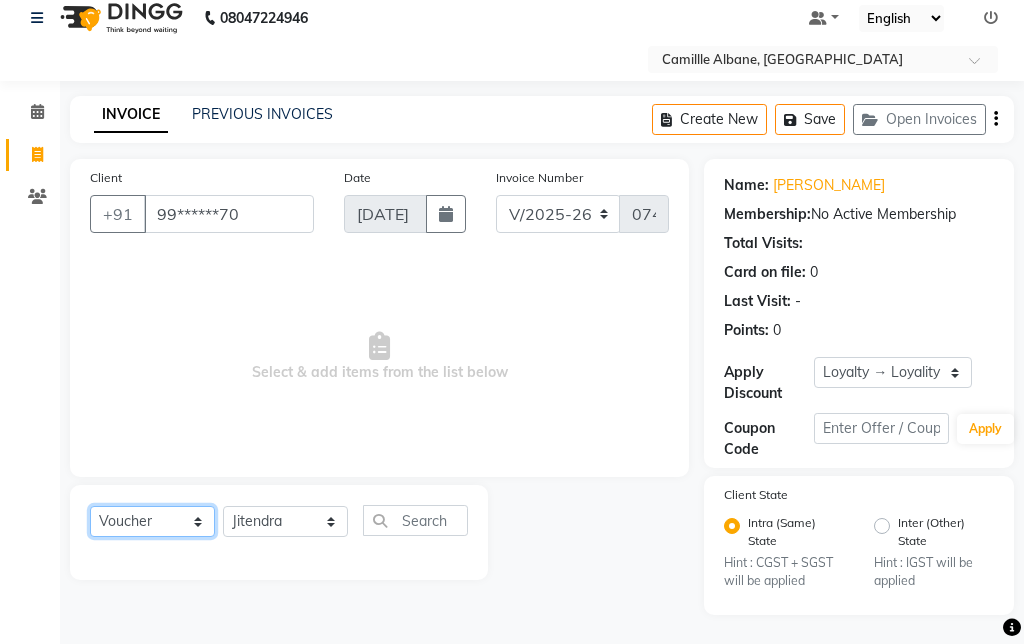 select on "service" 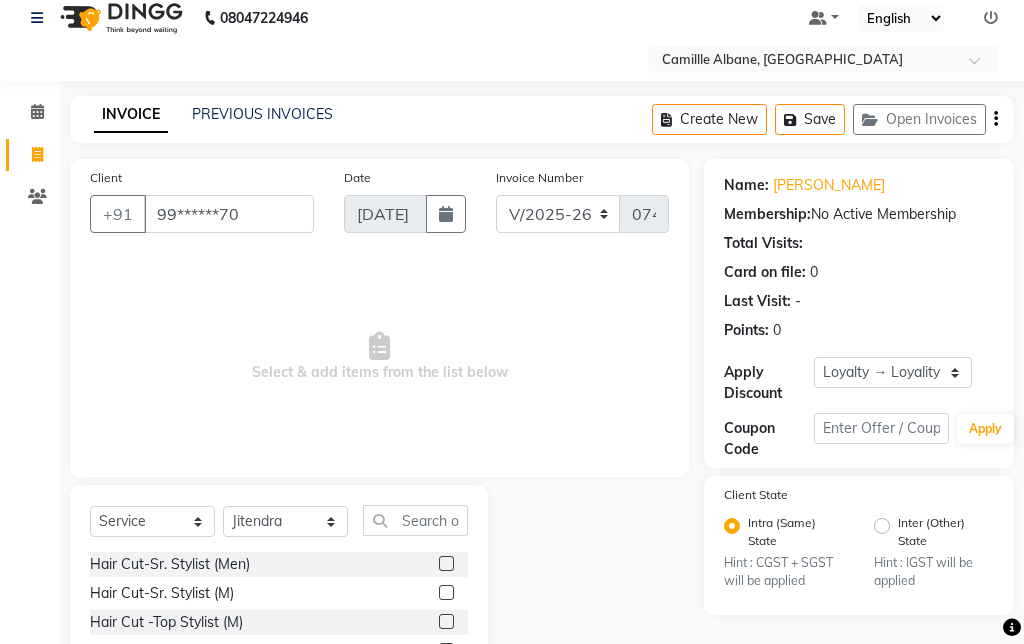 click 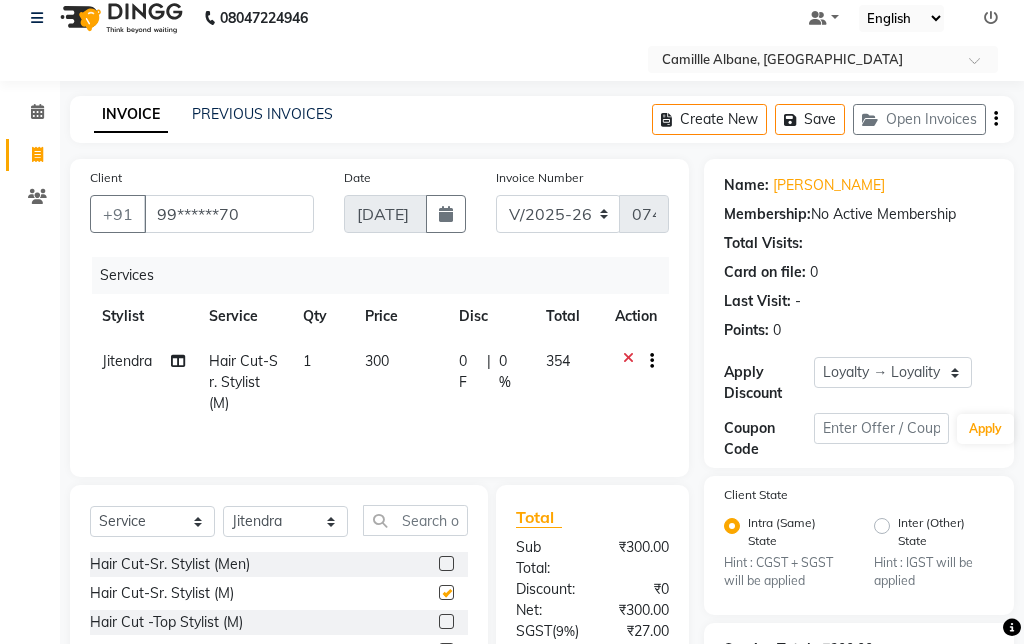 checkbox on "false" 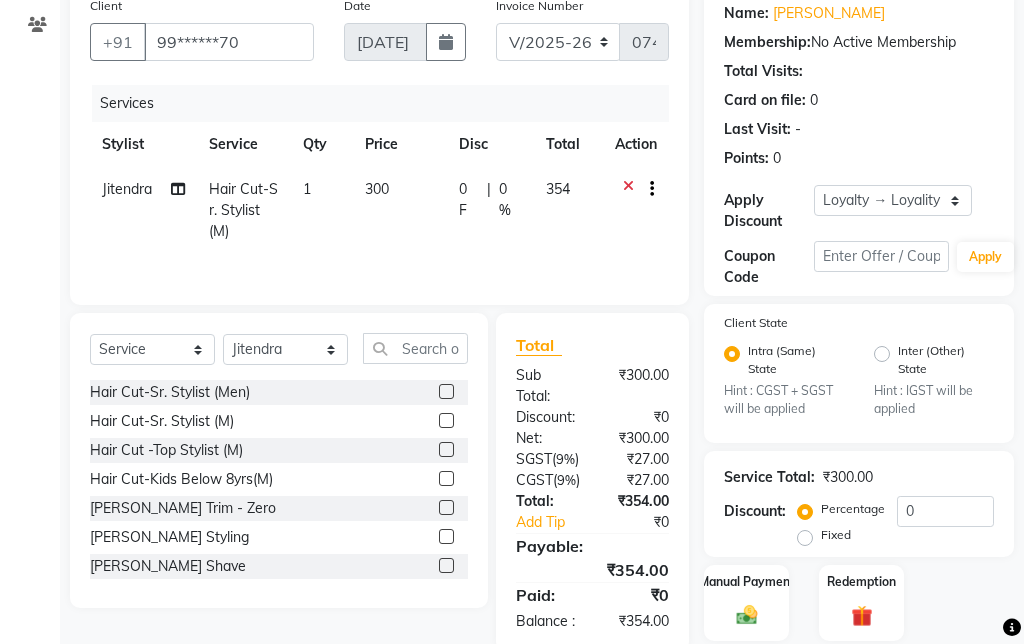 scroll, scrollTop: 209, scrollLeft: 0, axis: vertical 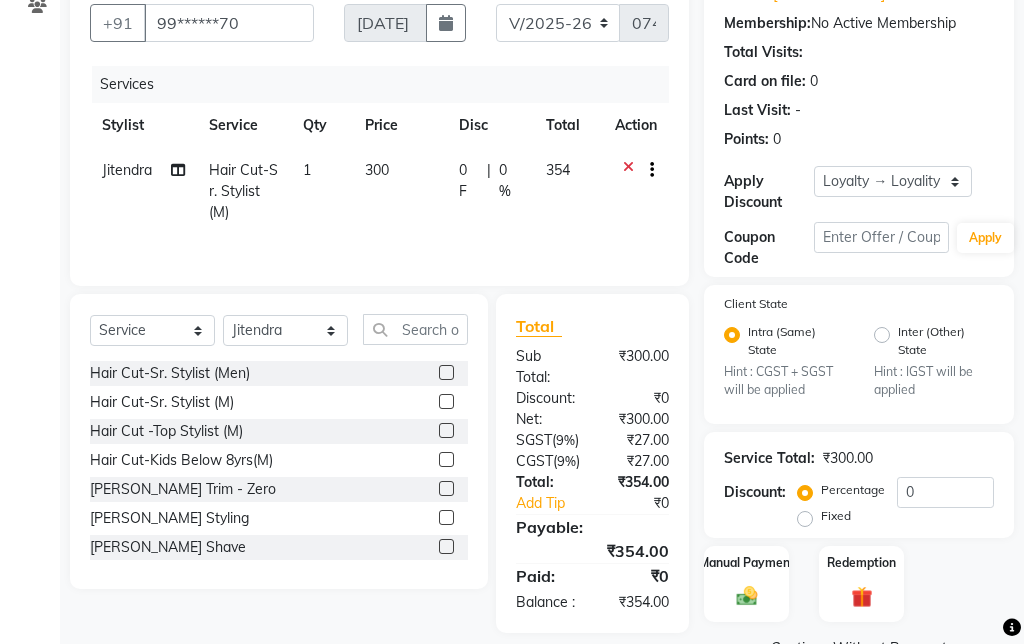 click 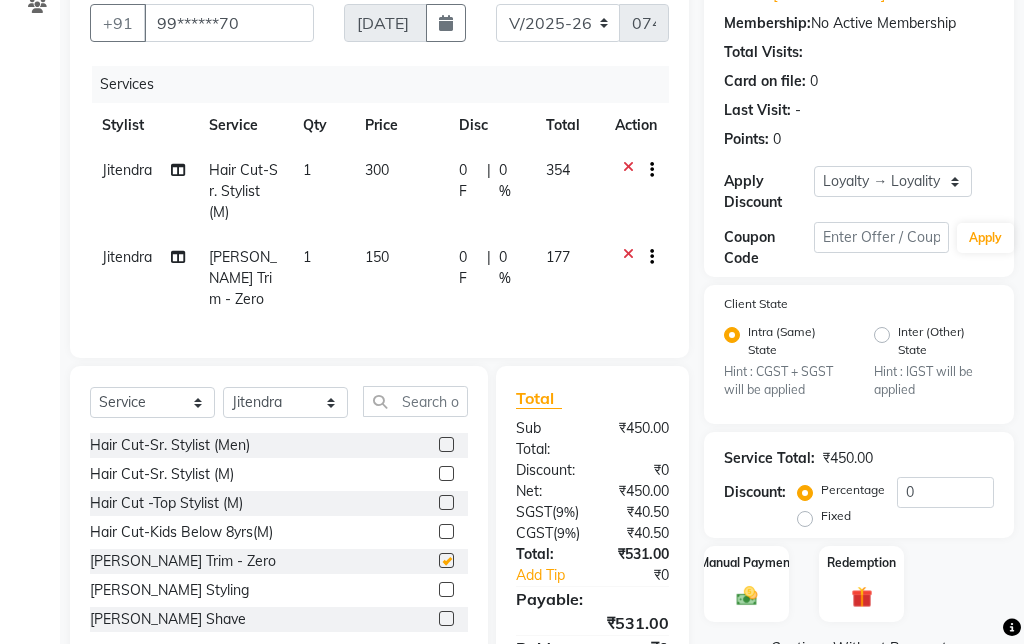 checkbox on "false" 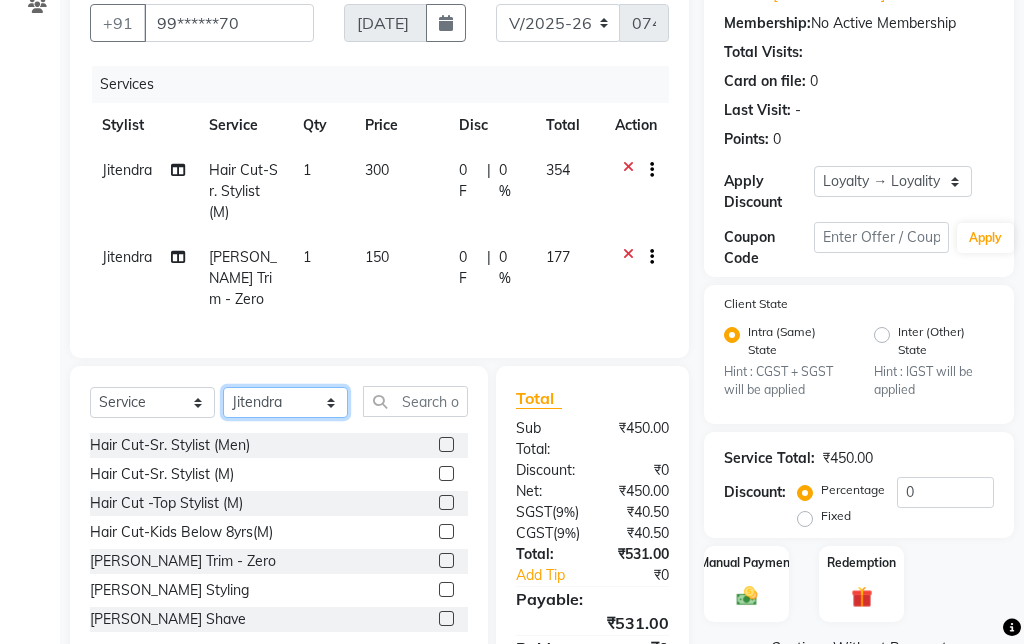 click on "Select Stylist Admin Amit Danish Dr, [PERSON_NAME] [PERSON_NAME] [PERSON_NAME] [PERSON_NAME] [PERSON_NAME]" 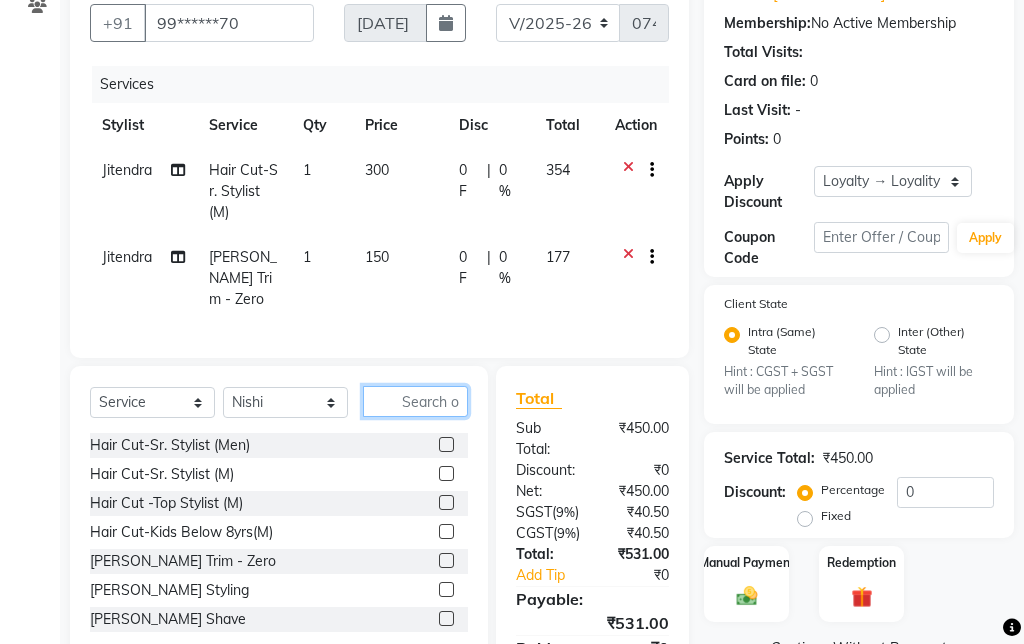 click 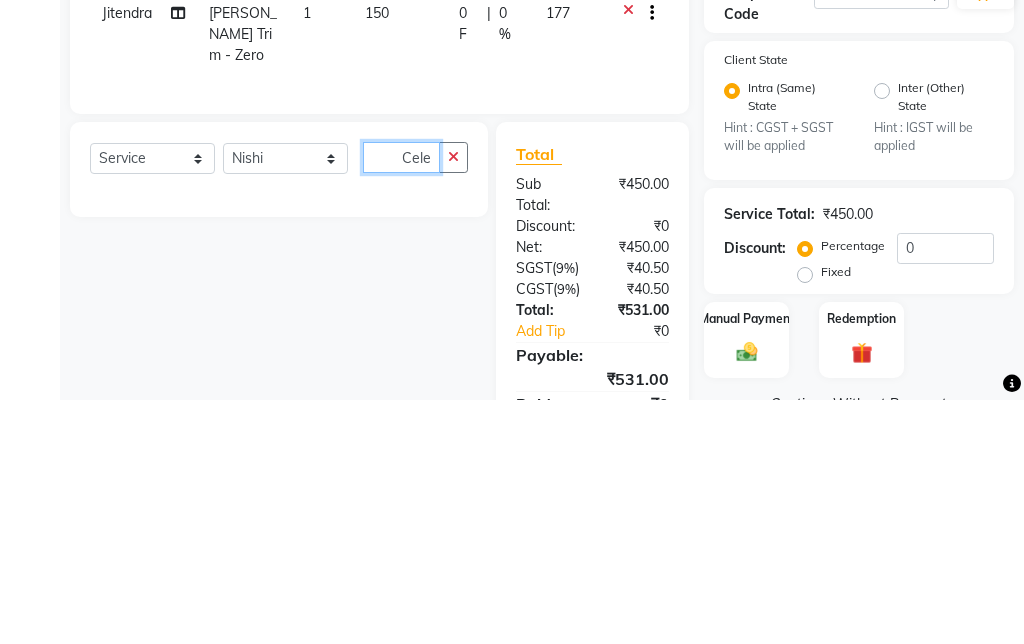 type on "Celenup" 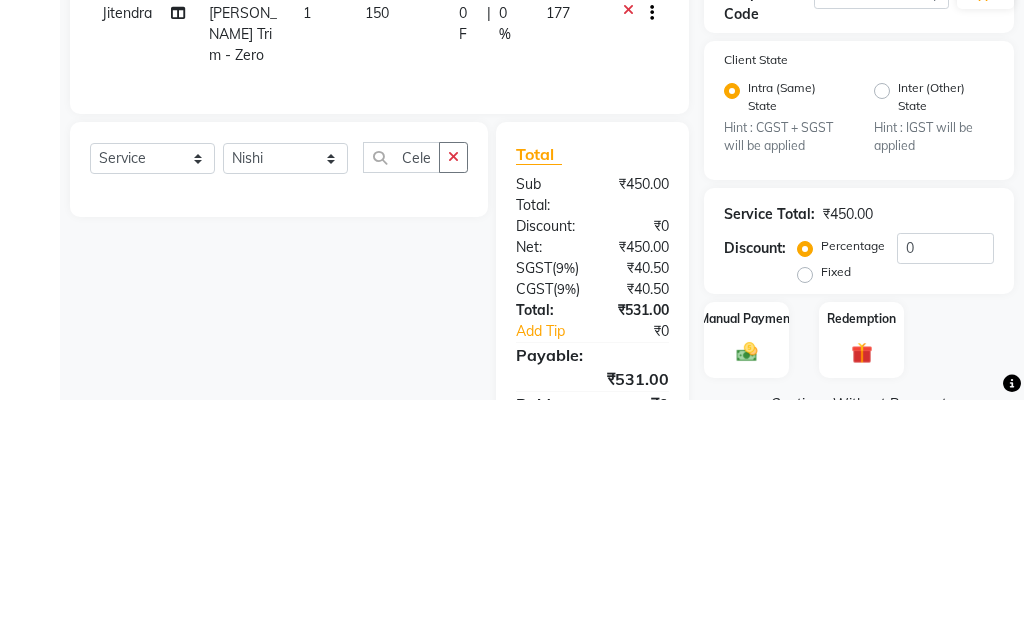 click on "Select  Service  Product  Membership  Package Voucher Prepaid Gift Card  Select Stylist Admin Amit Danish Dr, [PERSON_NAME] [PERSON_NAME] [PERSON_NAME] [PERSON_NAME] [PERSON_NAME] Celenup" 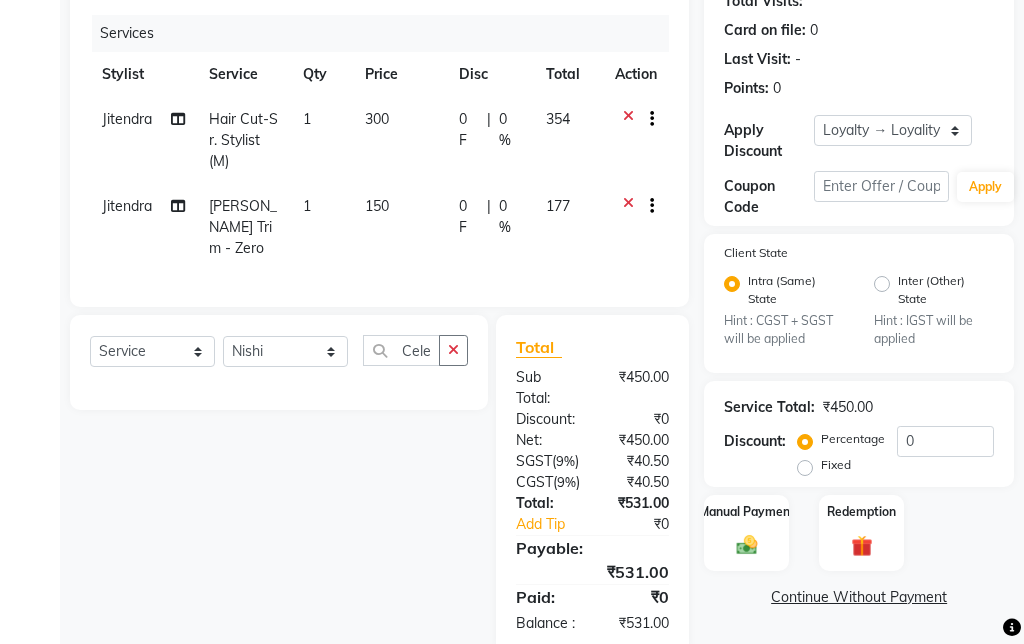 click 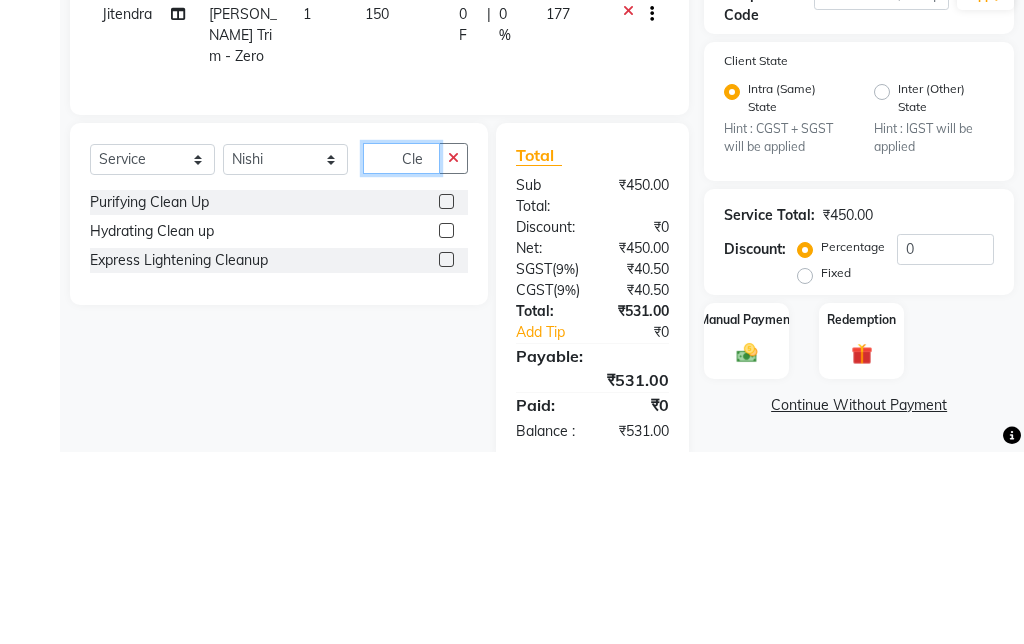 type on "Cle" 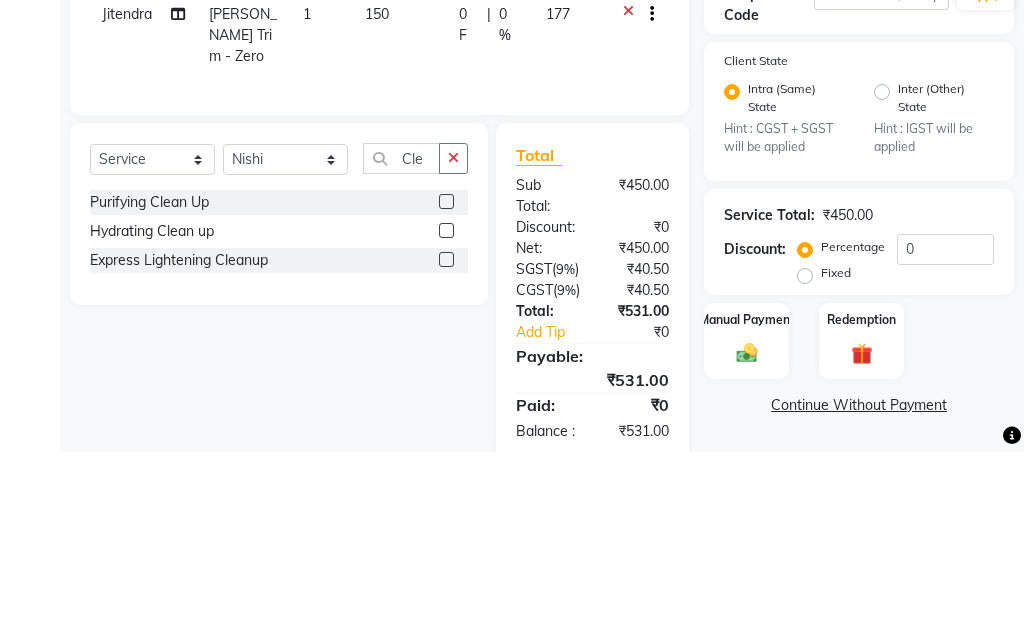 click 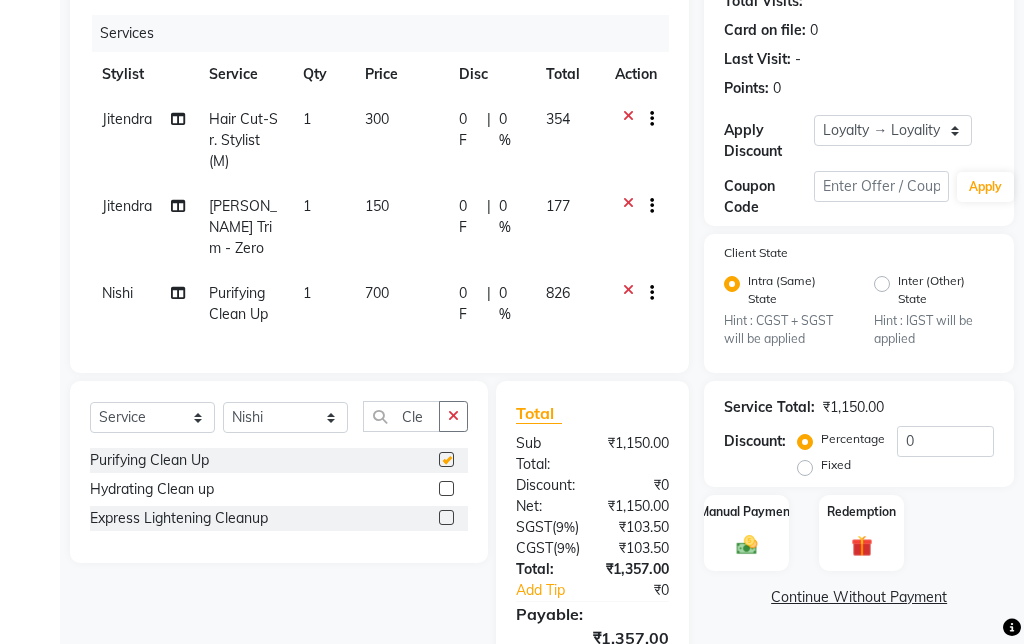 checkbox on "false" 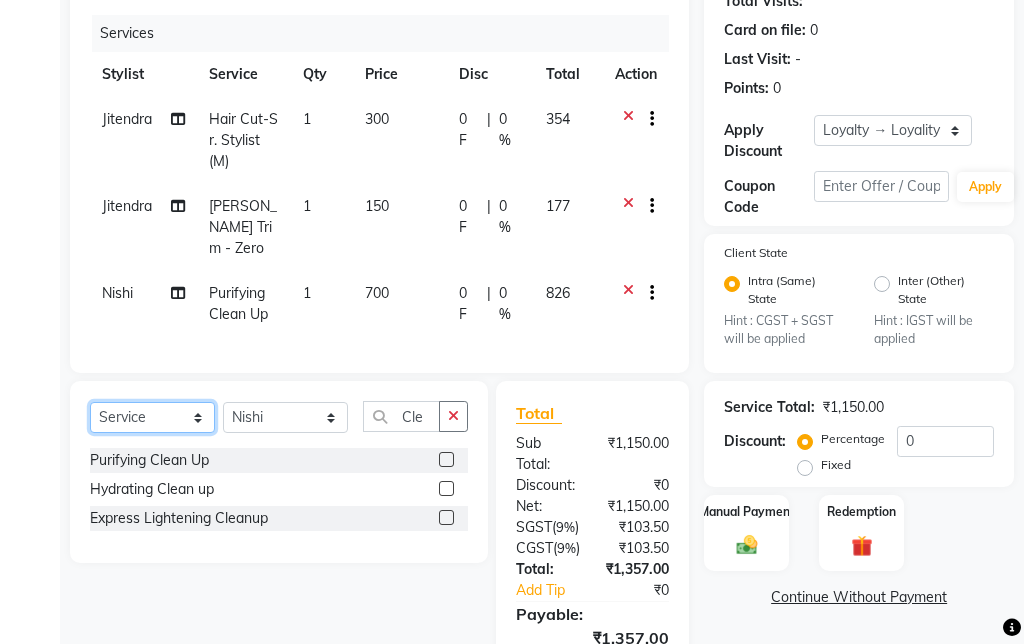 click on "Select  Service  Product  Membership  Package Voucher Prepaid Gift Card" 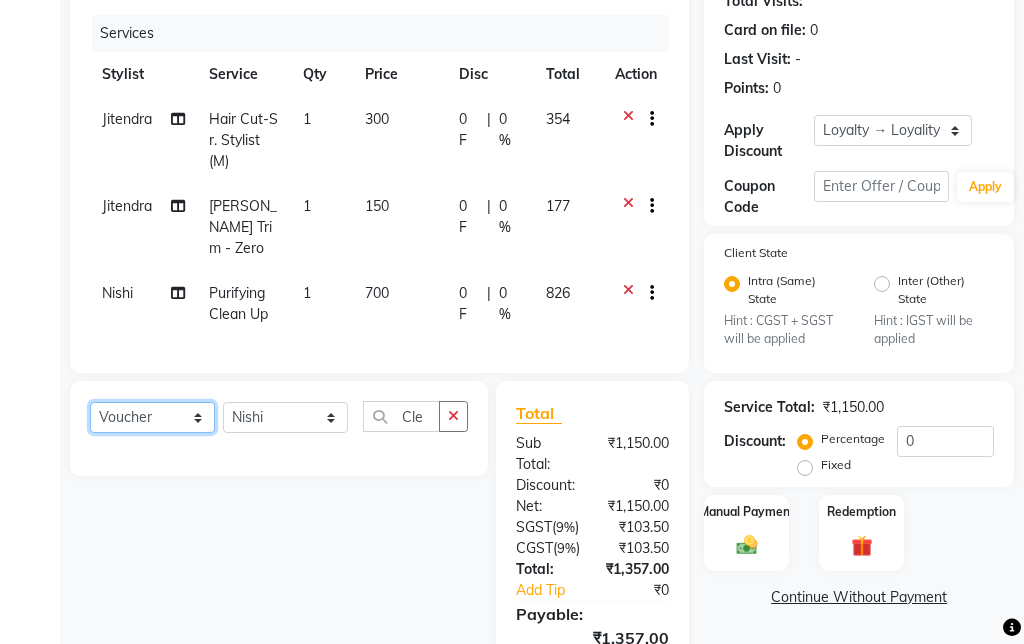 click on "Select  Service  Product  Membership  Package Voucher Prepaid Gift Card" 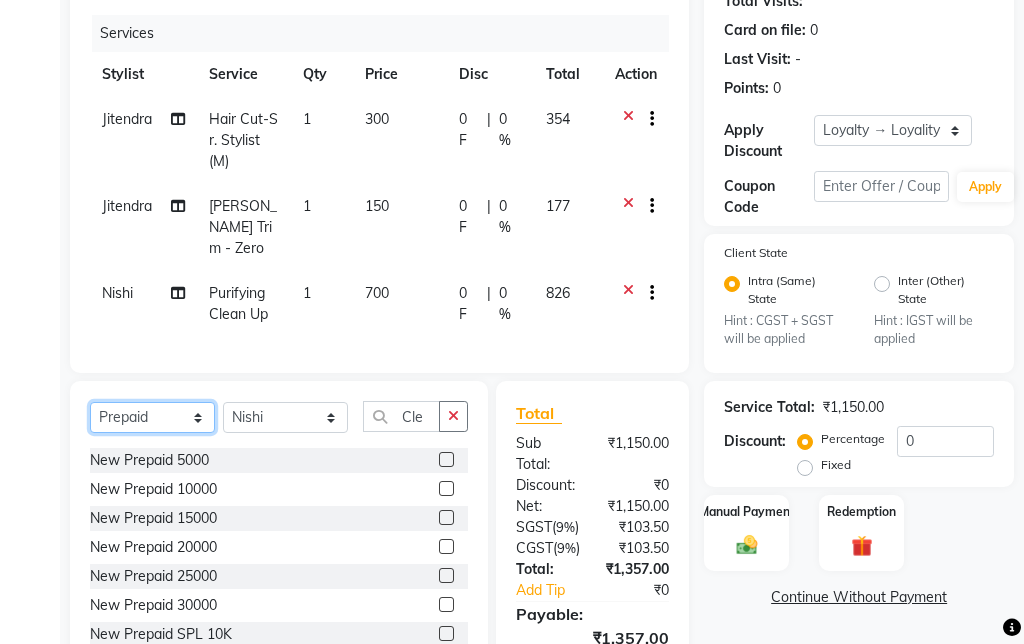 scroll, scrollTop: -1, scrollLeft: 0, axis: vertical 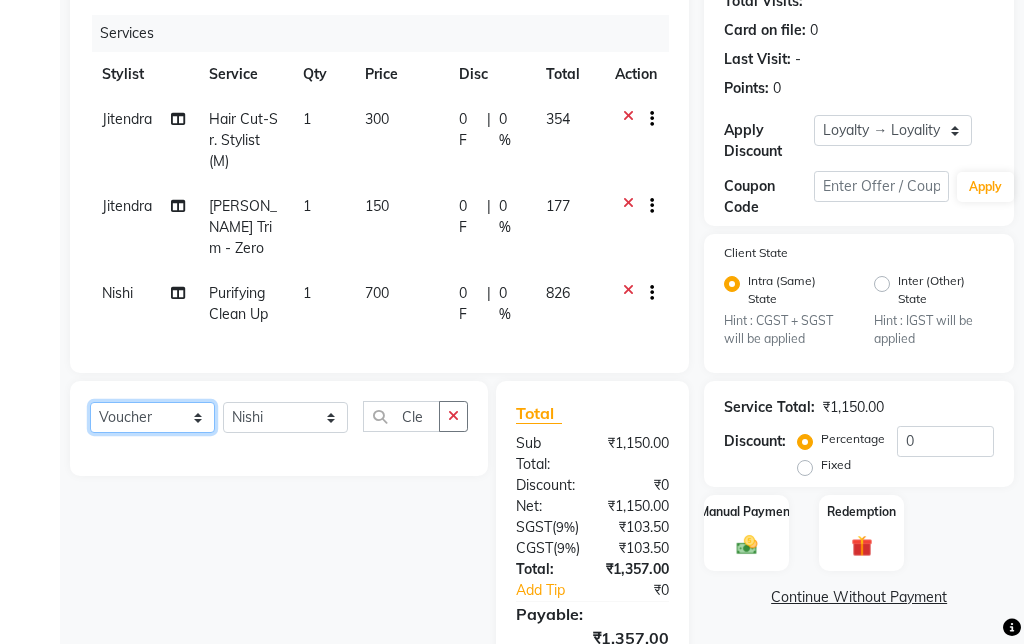 click on "Select  Service  Product  Membership  Package Voucher Prepaid Gift Card" 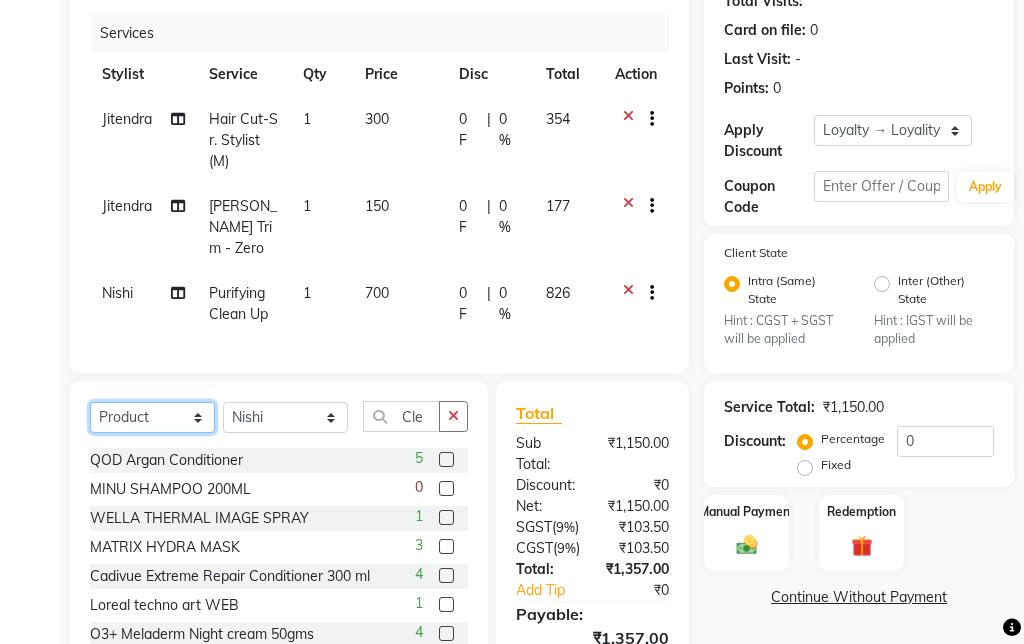 click on "Select  Service  Product  Membership  Package Voucher Prepaid Gift Card" 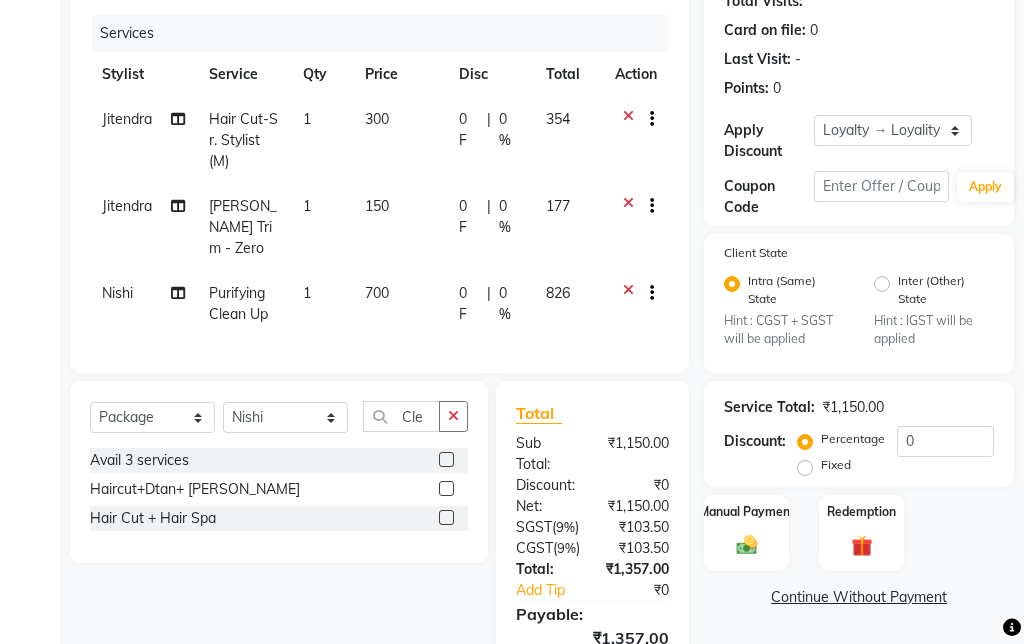 click 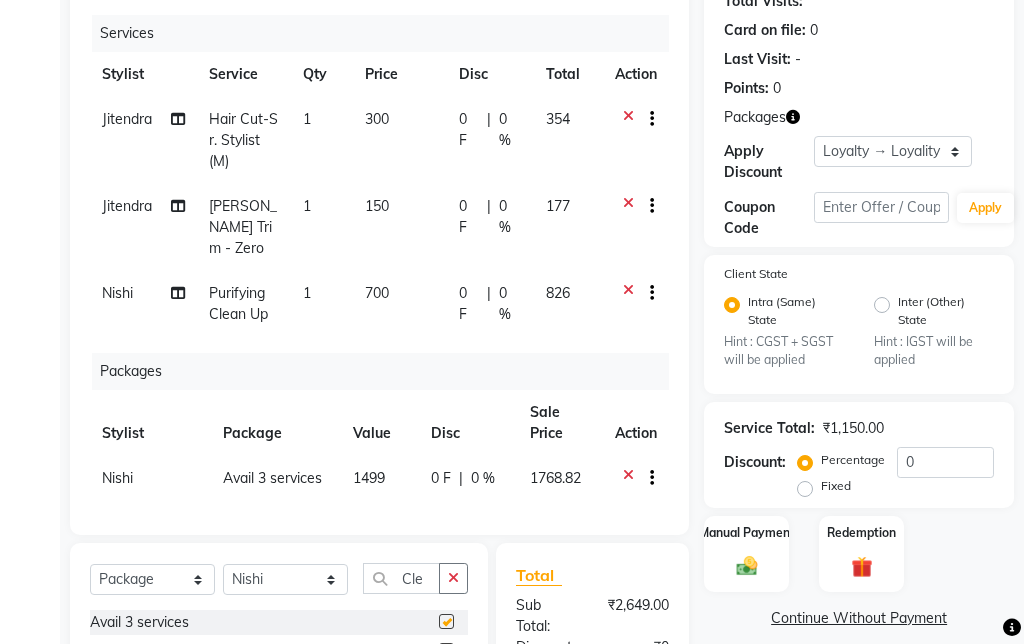 checkbox on "false" 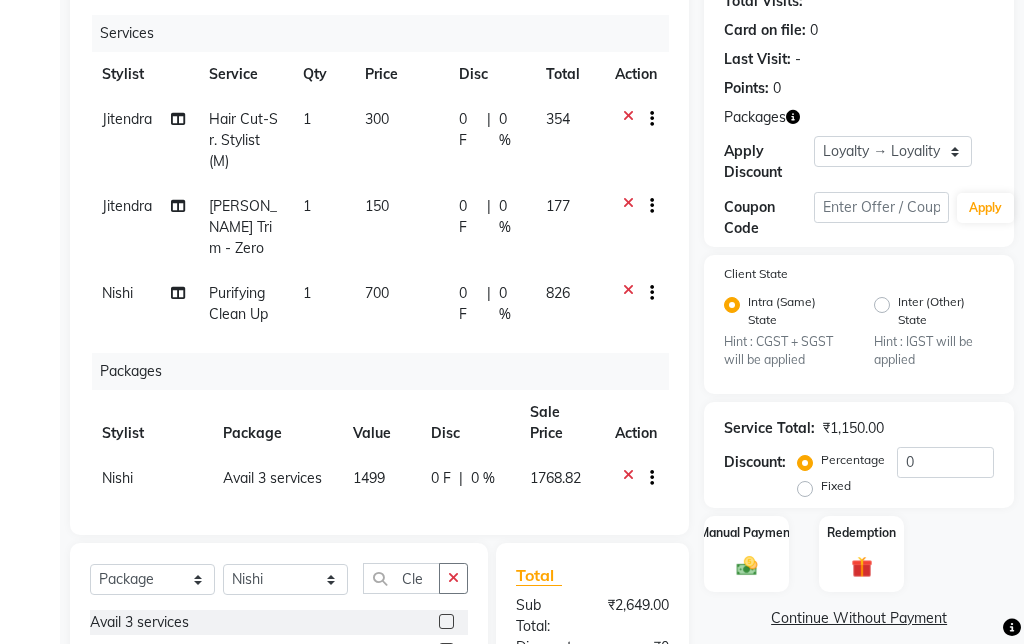 click 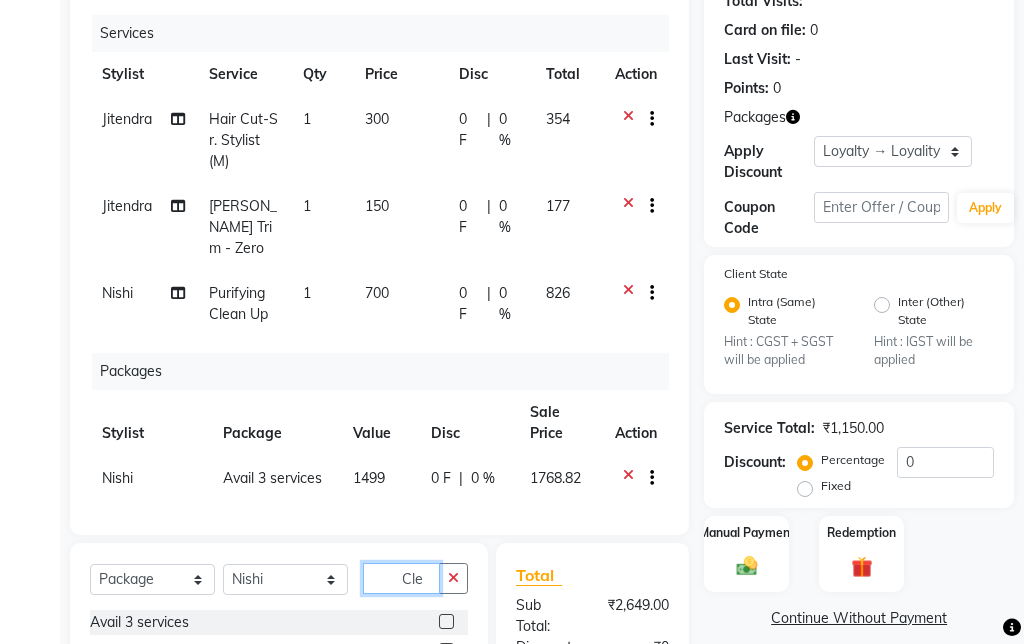 type 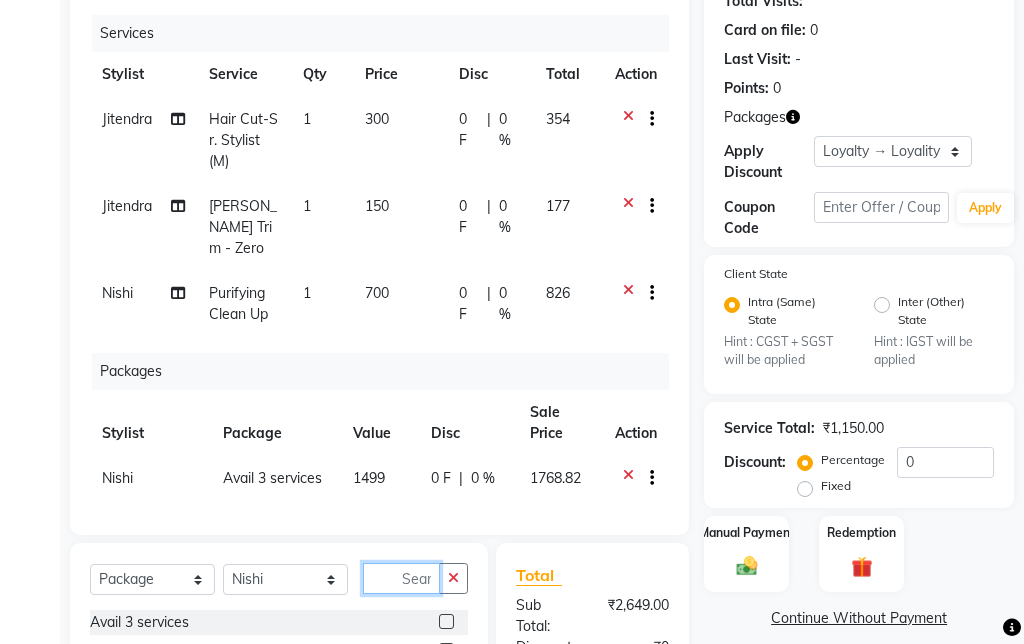 scroll, scrollTop: 316, scrollLeft: 0, axis: vertical 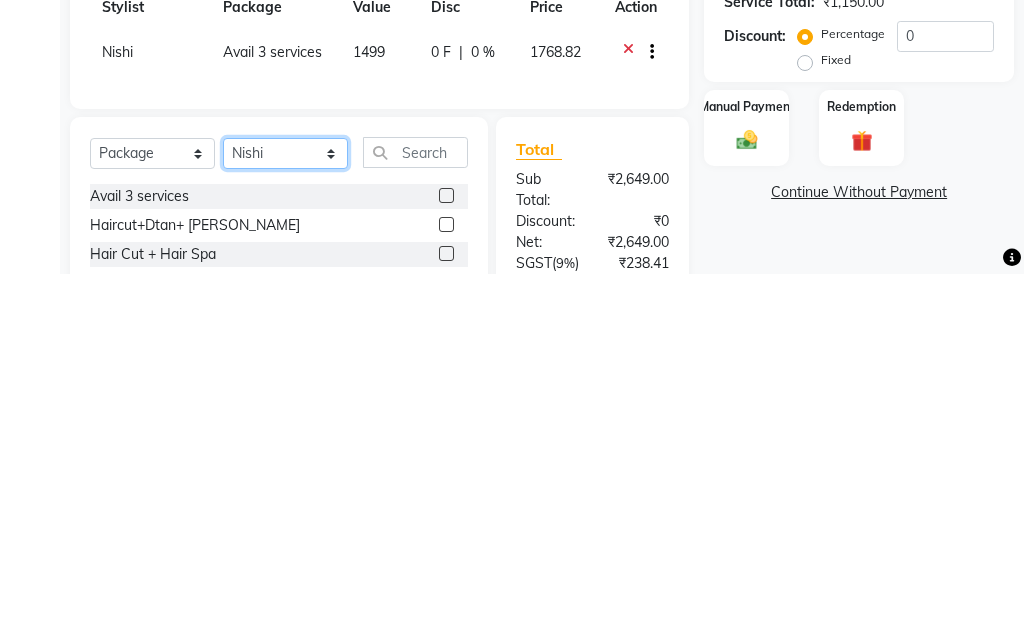 click on "Select Stylist Admin Amit Danish Dr, [PERSON_NAME] [PERSON_NAME] [PERSON_NAME] [PERSON_NAME] [PERSON_NAME]" 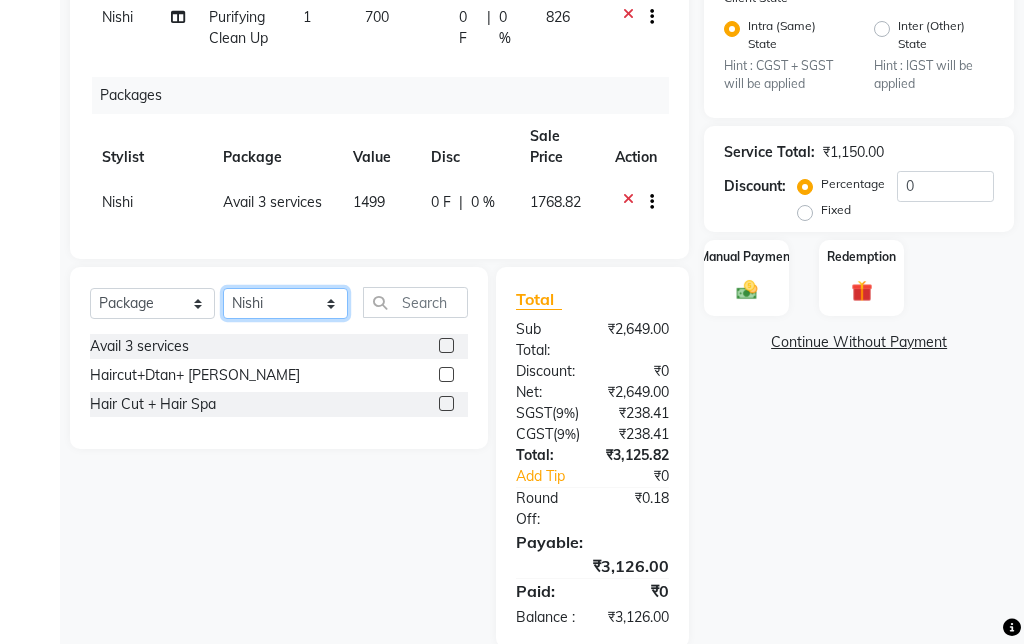 select on "57811" 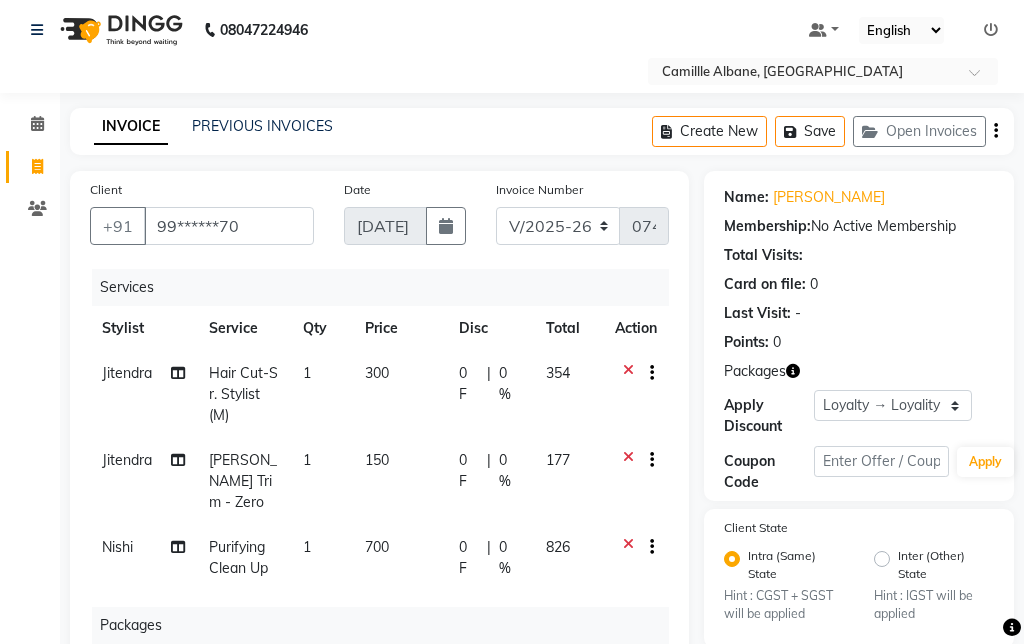 scroll, scrollTop: 3, scrollLeft: 0, axis: vertical 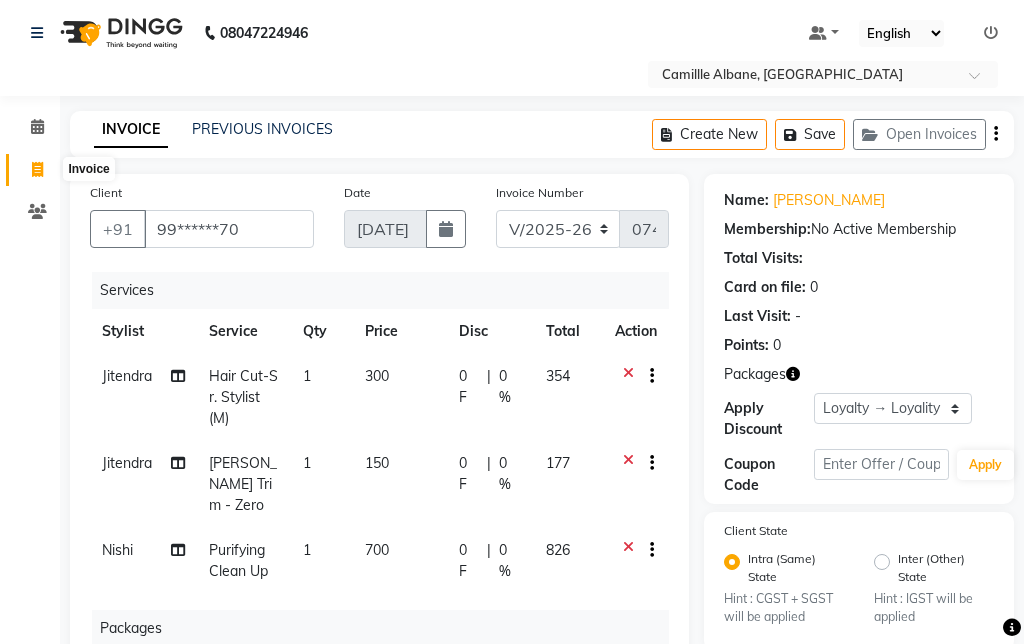 click 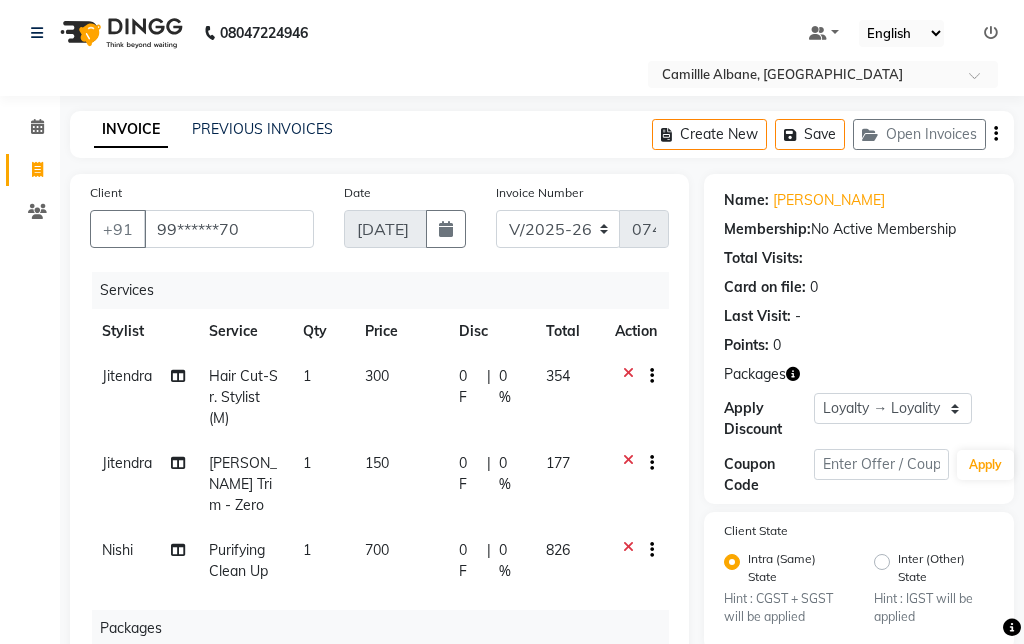 click 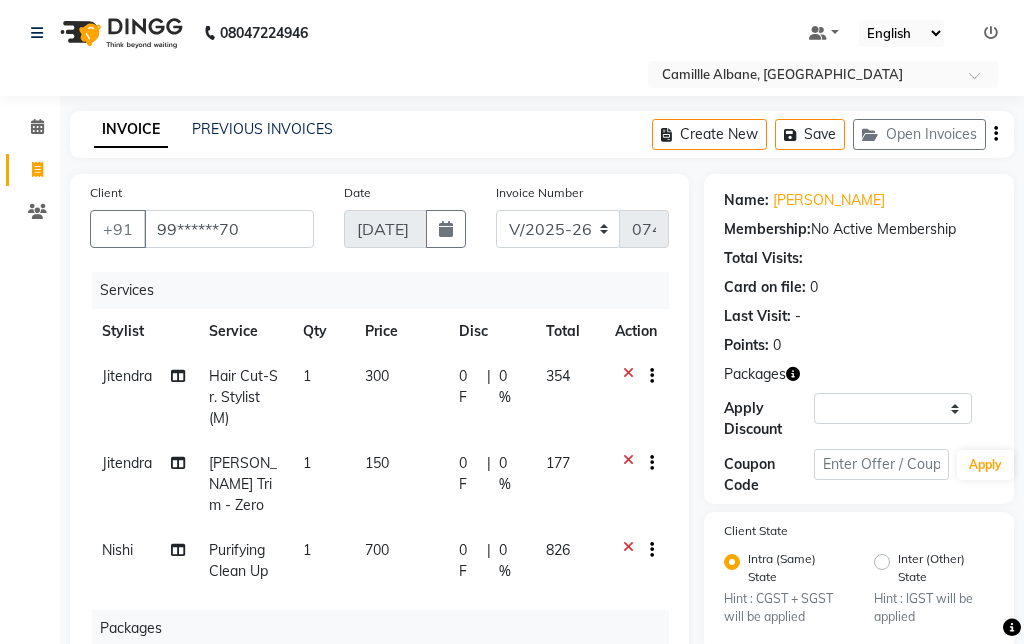 select on "service" 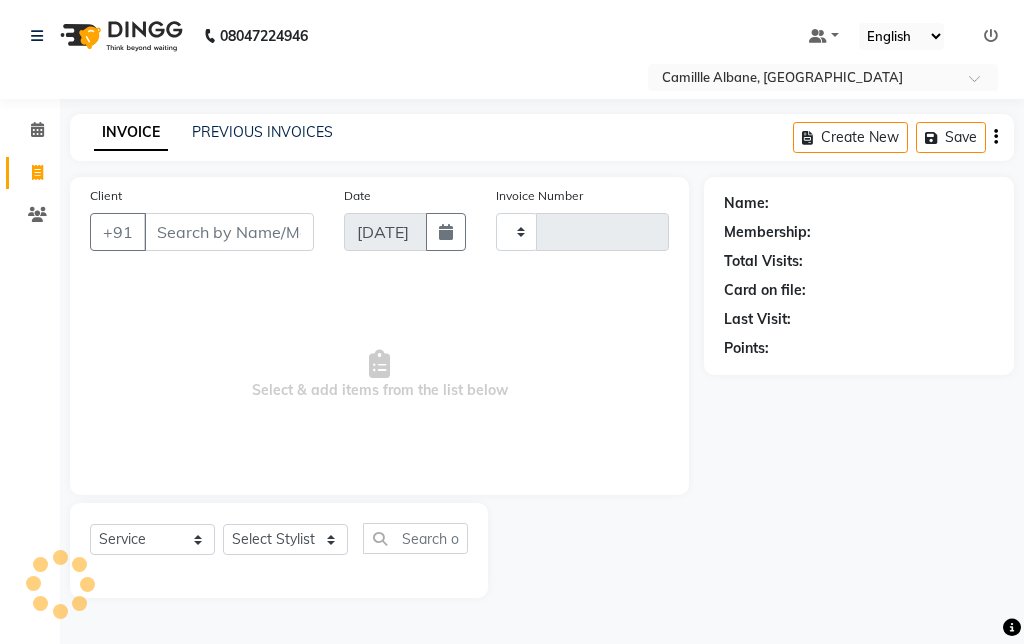 scroll, scrollTop: 0, scrollLeft: 0, axis: both 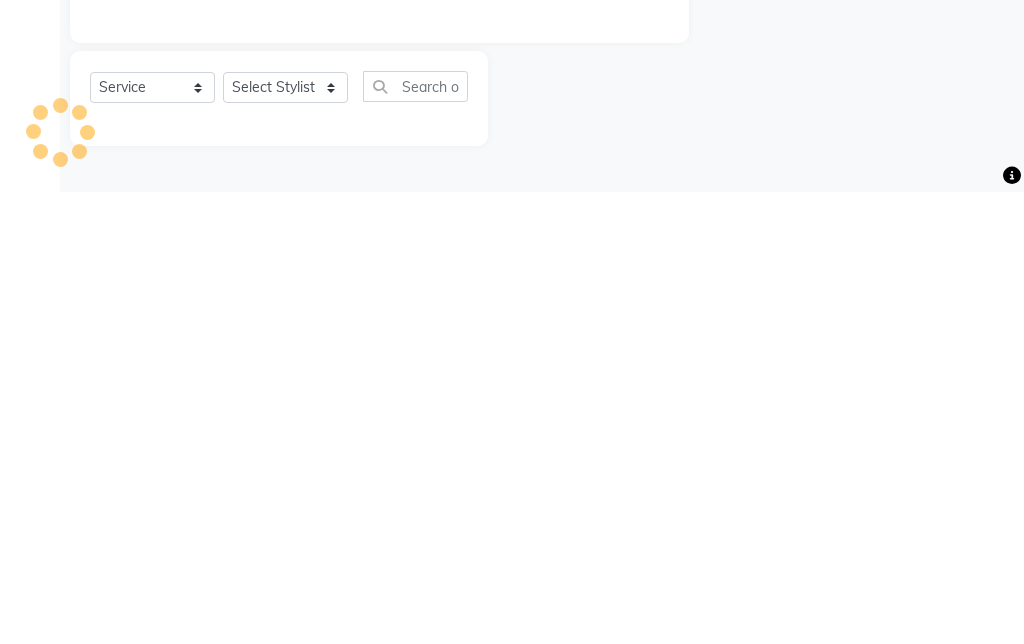 type on "0742" 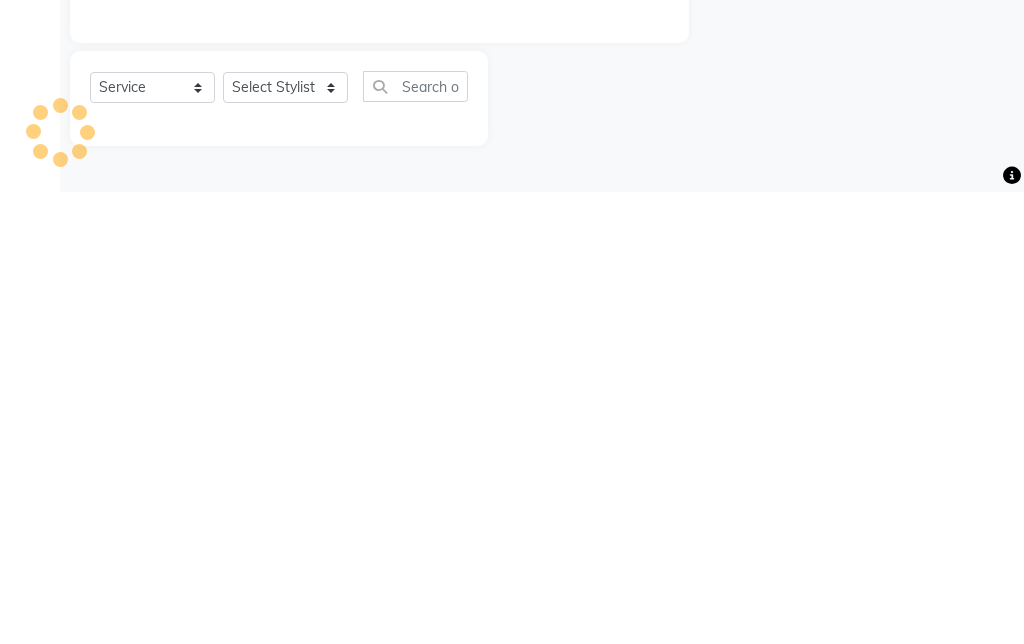select on "7025" 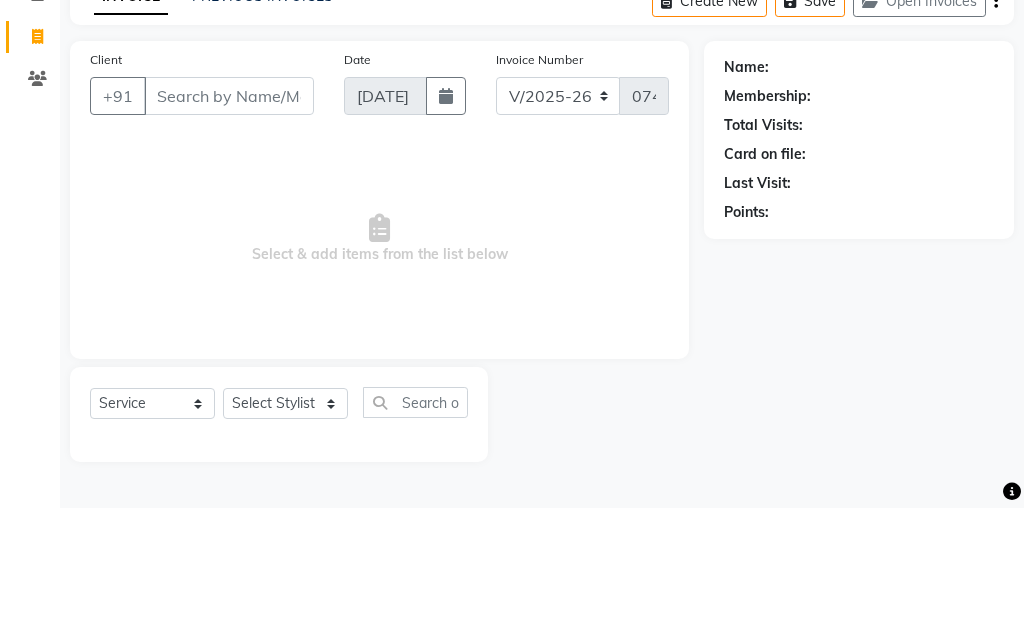 click on "Membership:" 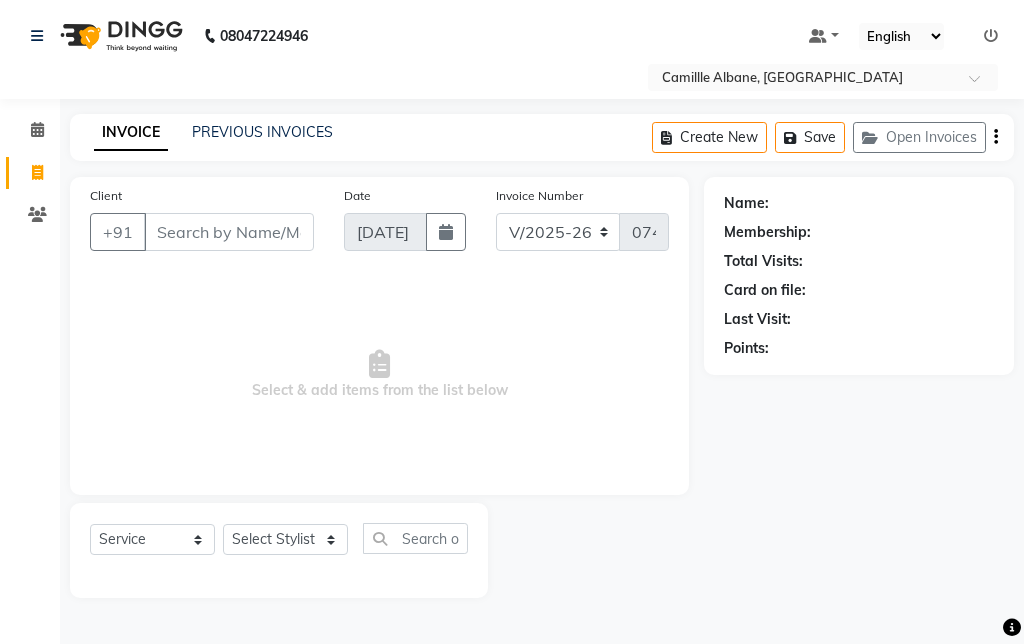 click on "PREVIOUS INVOICES" 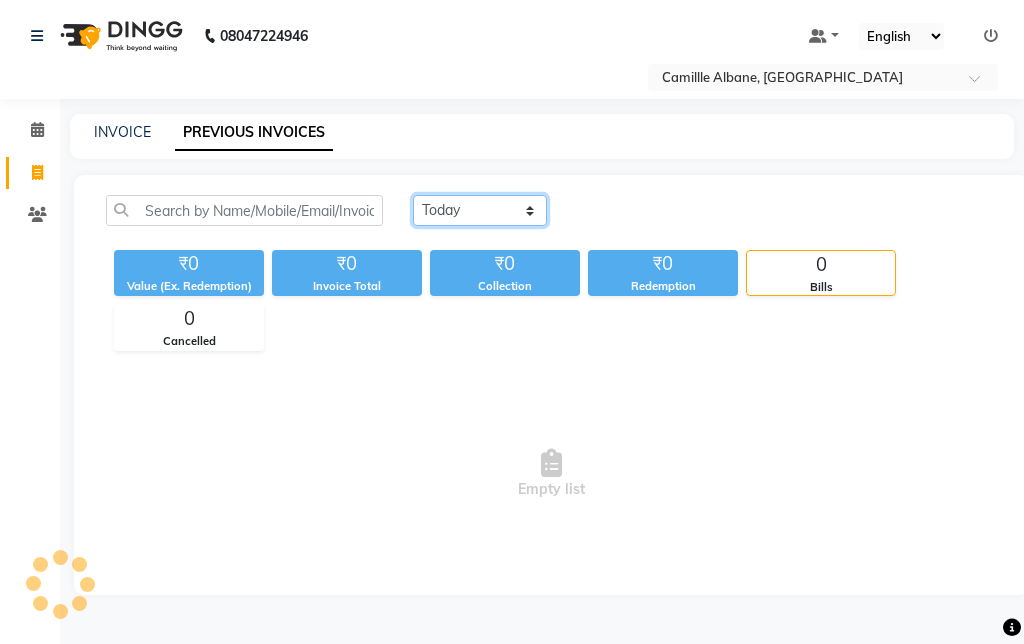 click on "[DATE] [DATE] Custom Range" 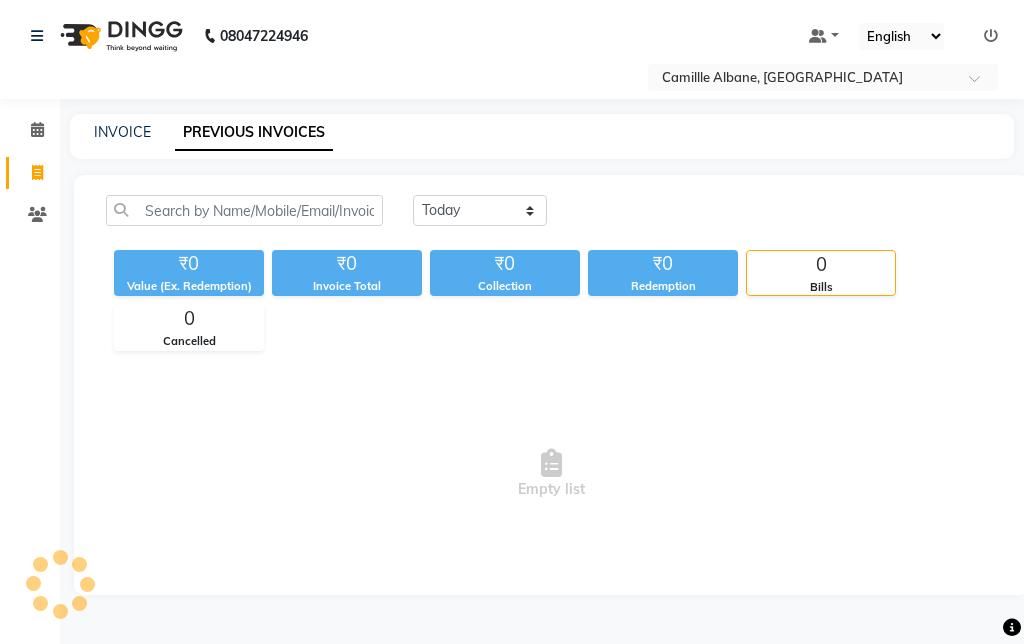 click on "PREVIOUS INVOICES" 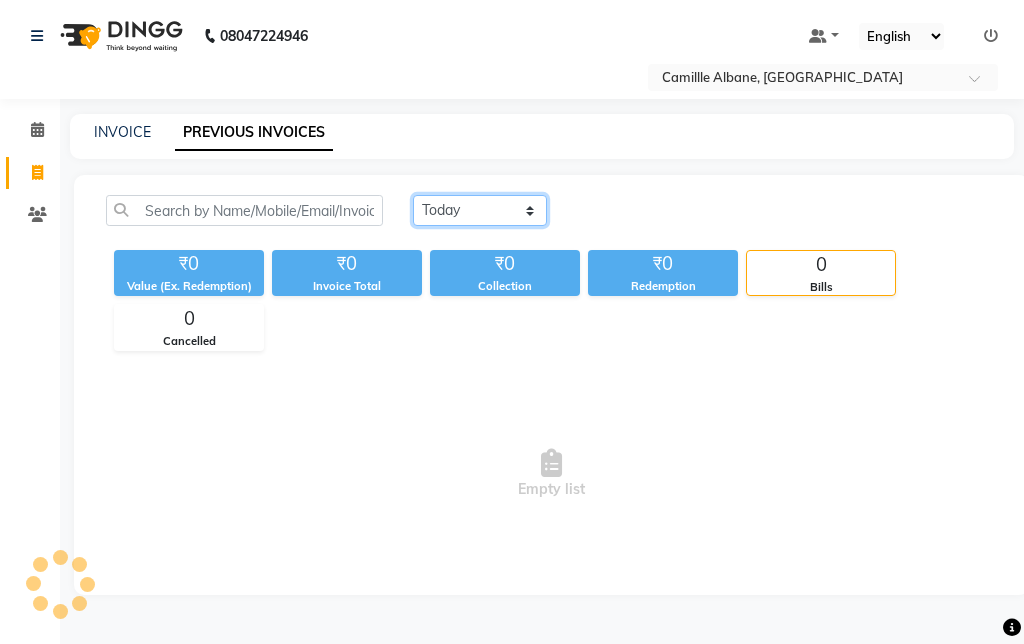 click on "[DATE] [DATE] Custom Range" 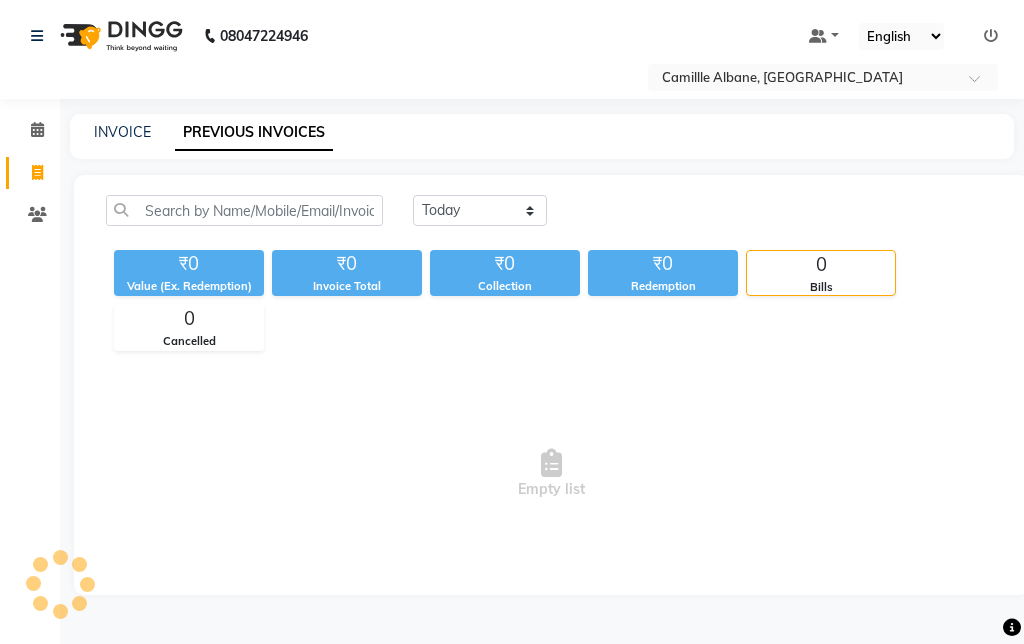 click on "Invoice" 